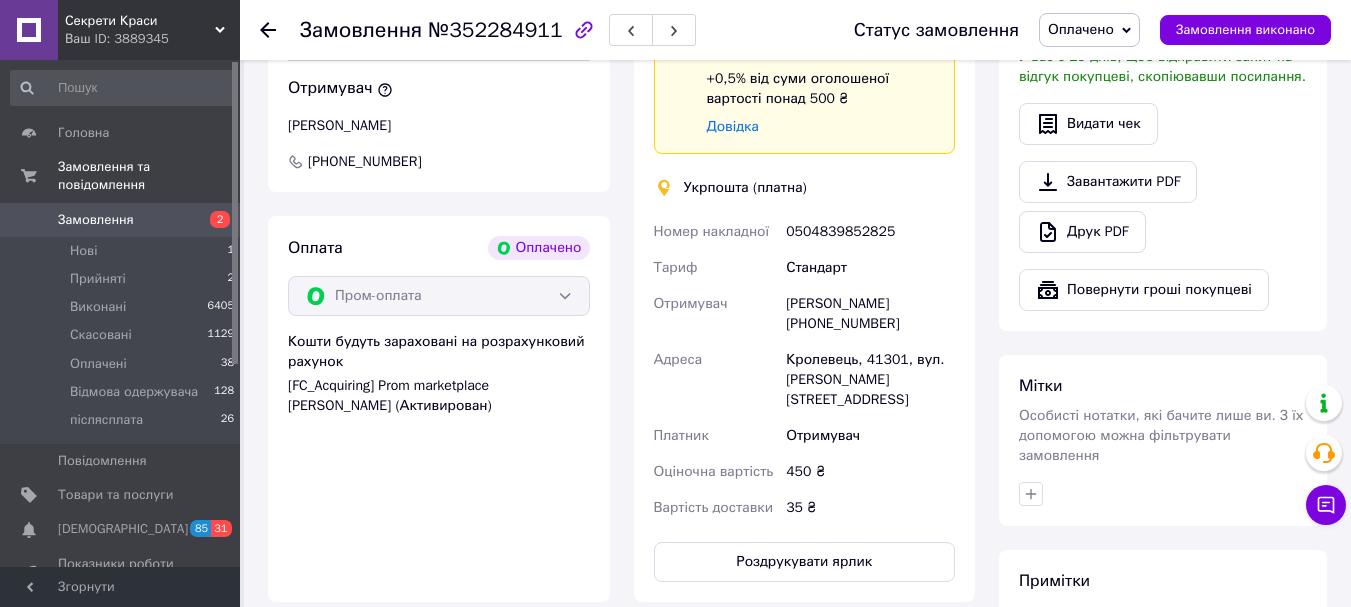 scroll, scrollTop: 700, scrollLeft: 0, axis: vertical 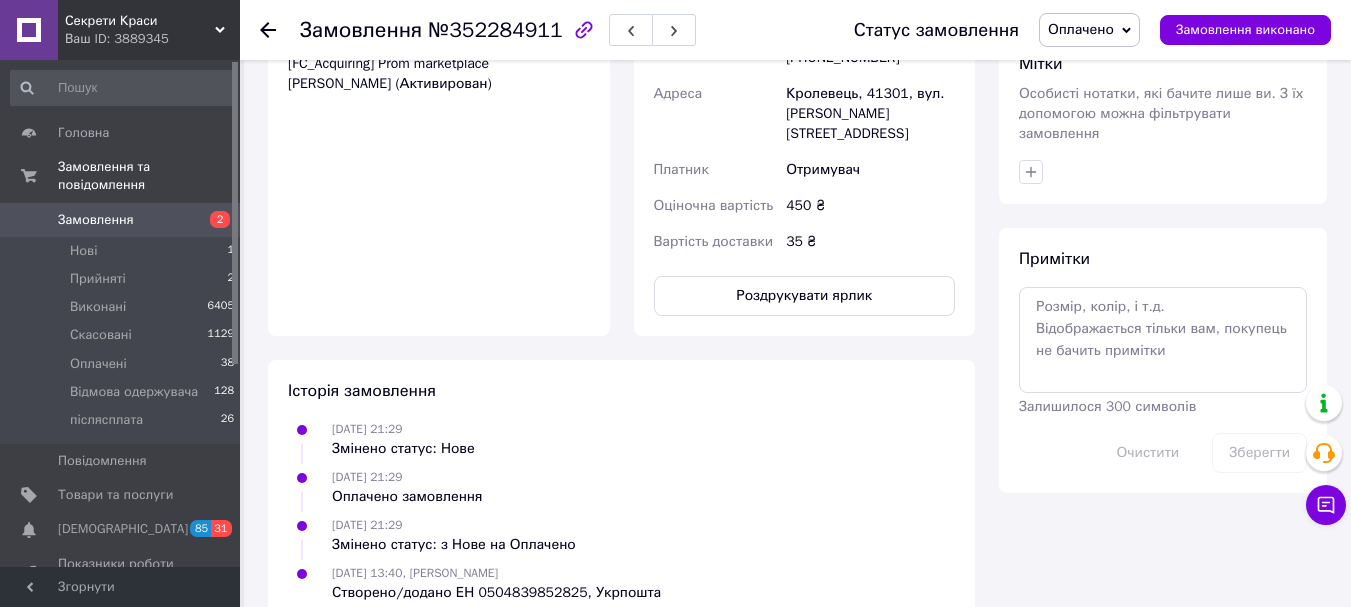 click 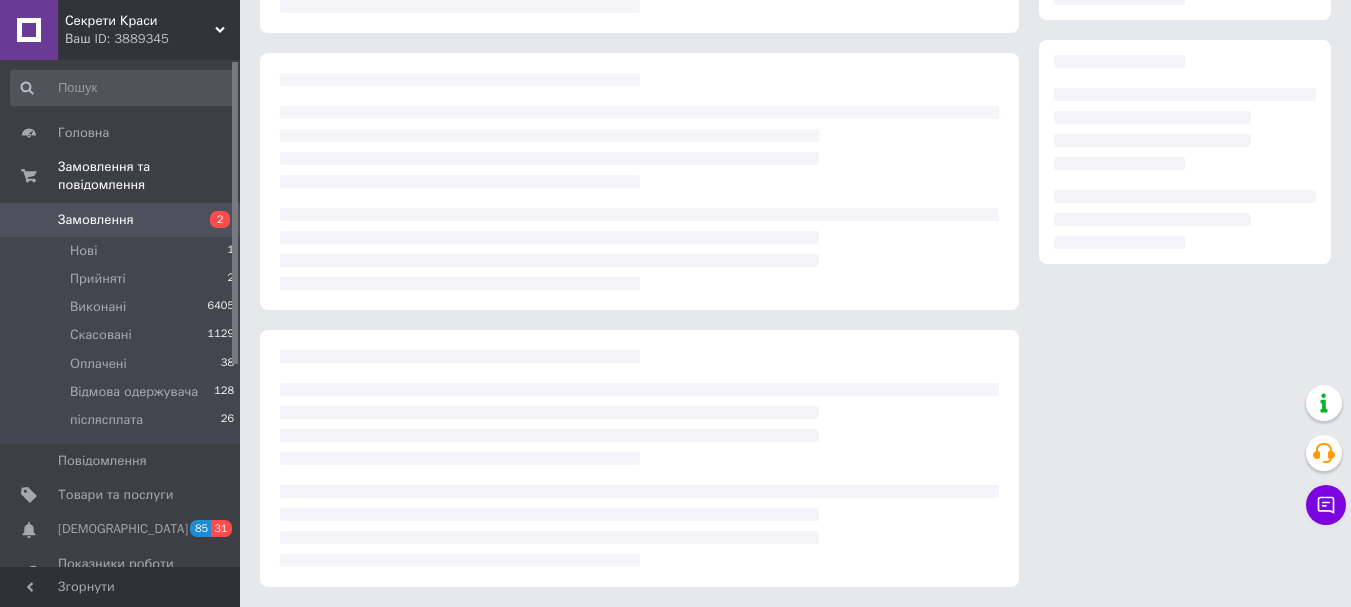 scroll, scrollTop: 307, scrollLeft: 0, axis: vertical 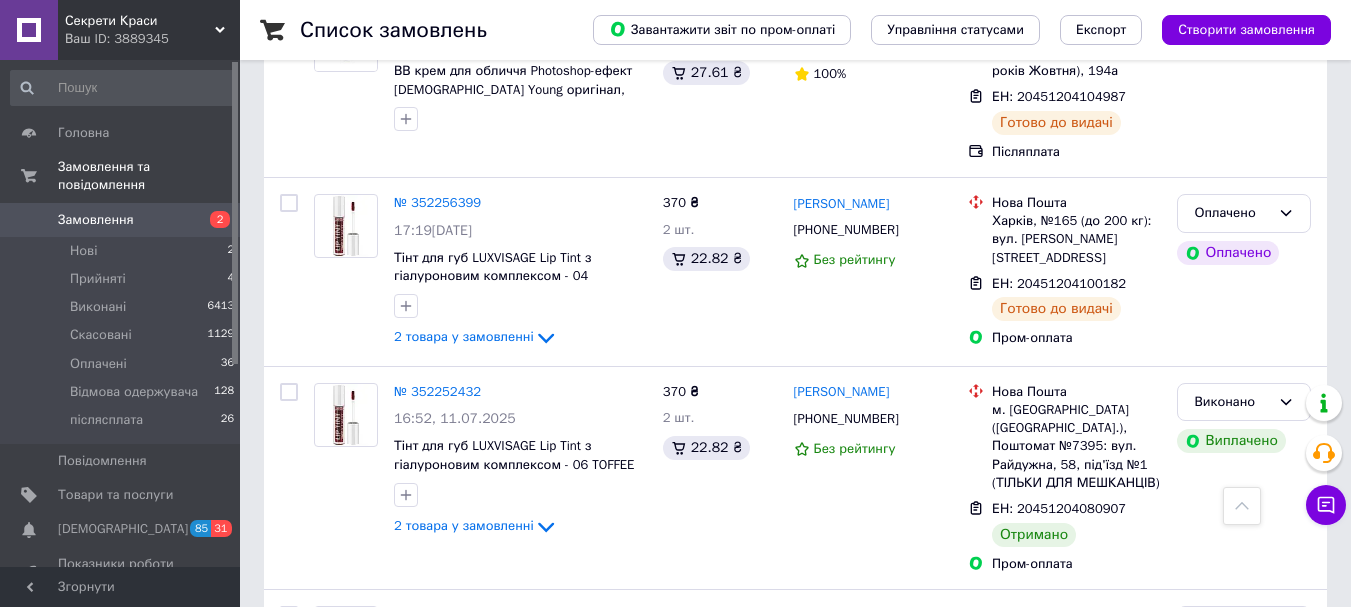 click on "1" at bounding box center (404, 838) 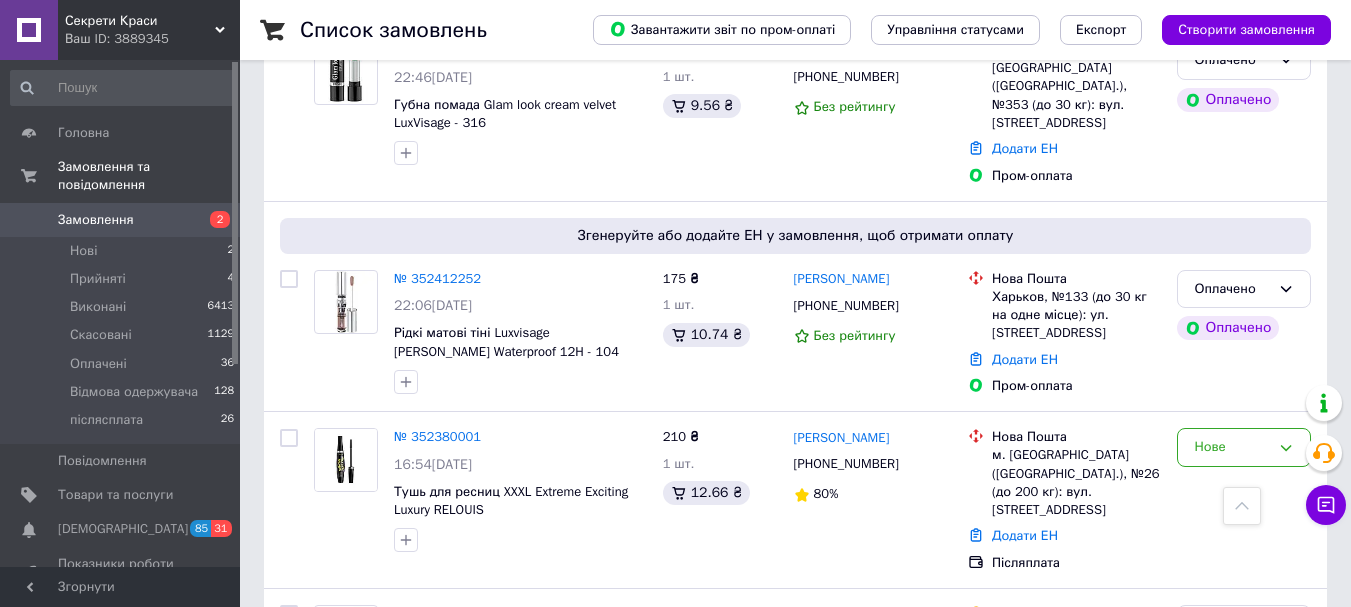 scroll, scrollTop: 1800, scrollLeft: 0, axis: vertical 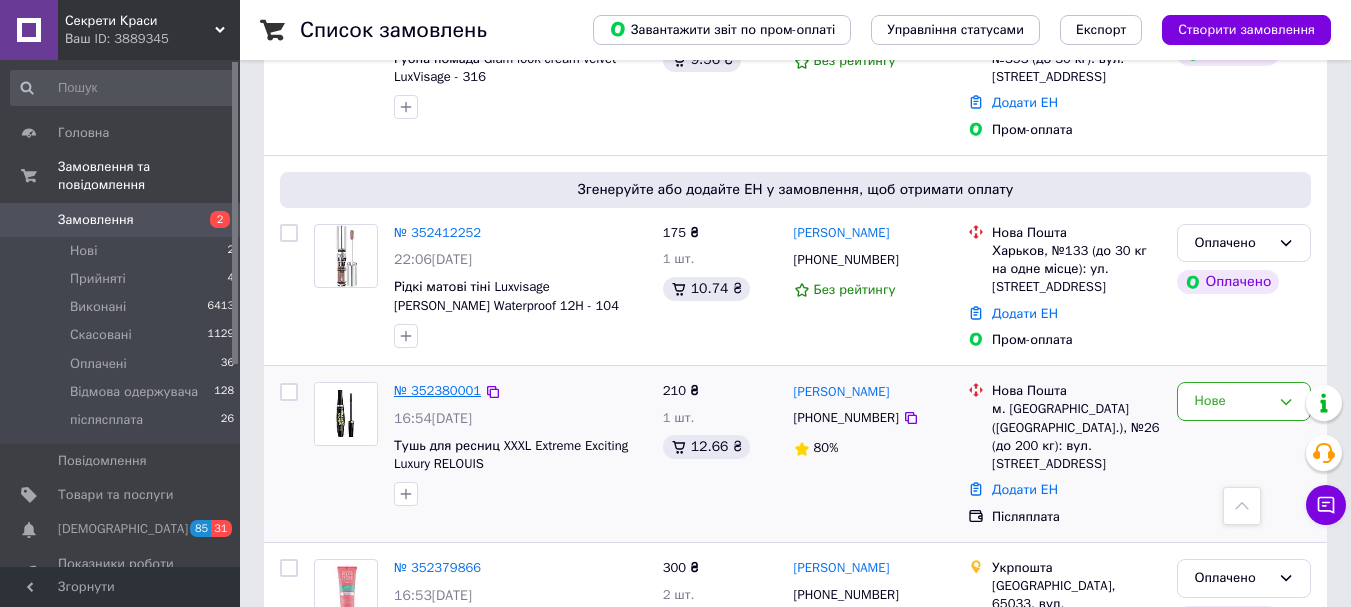 click on "№ 352380001" at bounding box center [437, 390] 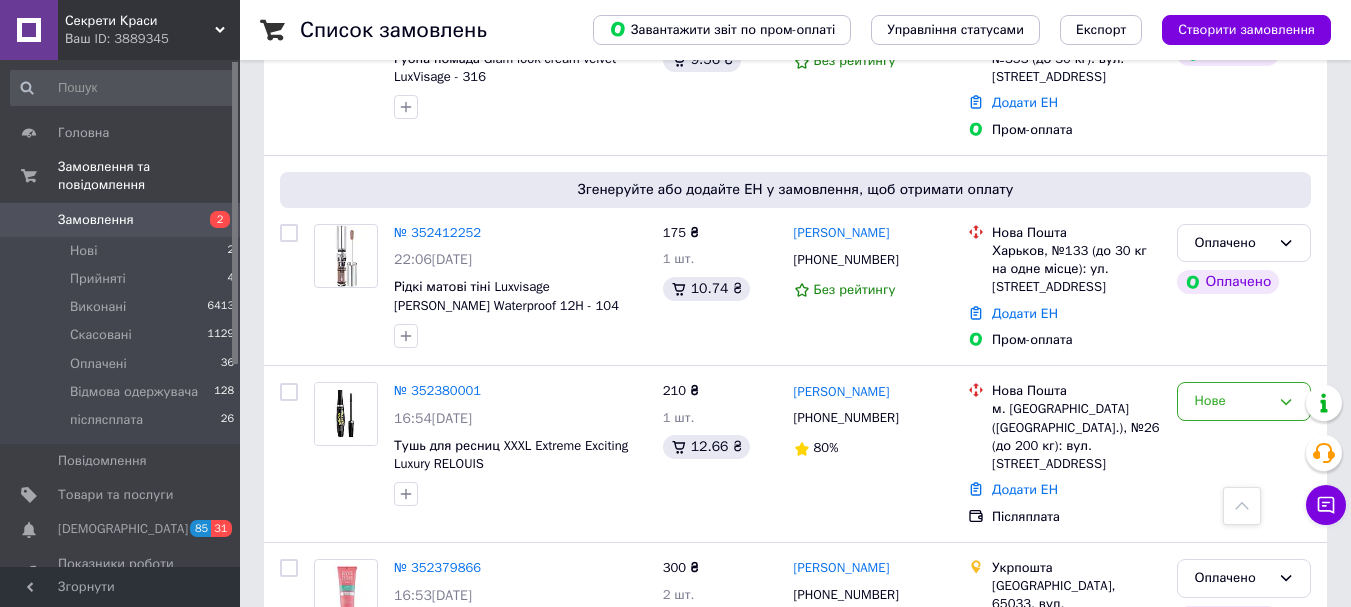 click on "Секрети Краси Ваш ID: 3889345 Сайт Секрети Краси Кабінет покупця Перевірити стан системи Сторінка на порталі Довідка Вийти Головна Замовлення та повідомлення Замовлення 2 Нові 2 Прийняті 4 Виконані 6413 Скасовані 1129 Оплачені 36 Відмова одержувача 128 післясплата 26 Повідомлення 0 Товари та послуги Сповіщення 85 31 Показники роботи компанії Відгуки Покупці Каталог ProSale Аналітика Управління сайтом Гаманець компанії [PERSON_NAME] Тарифи та рахунки Prom топ Згорнути
Список замовлень   Експорт Фільтри" at bounding box center (675, 482) 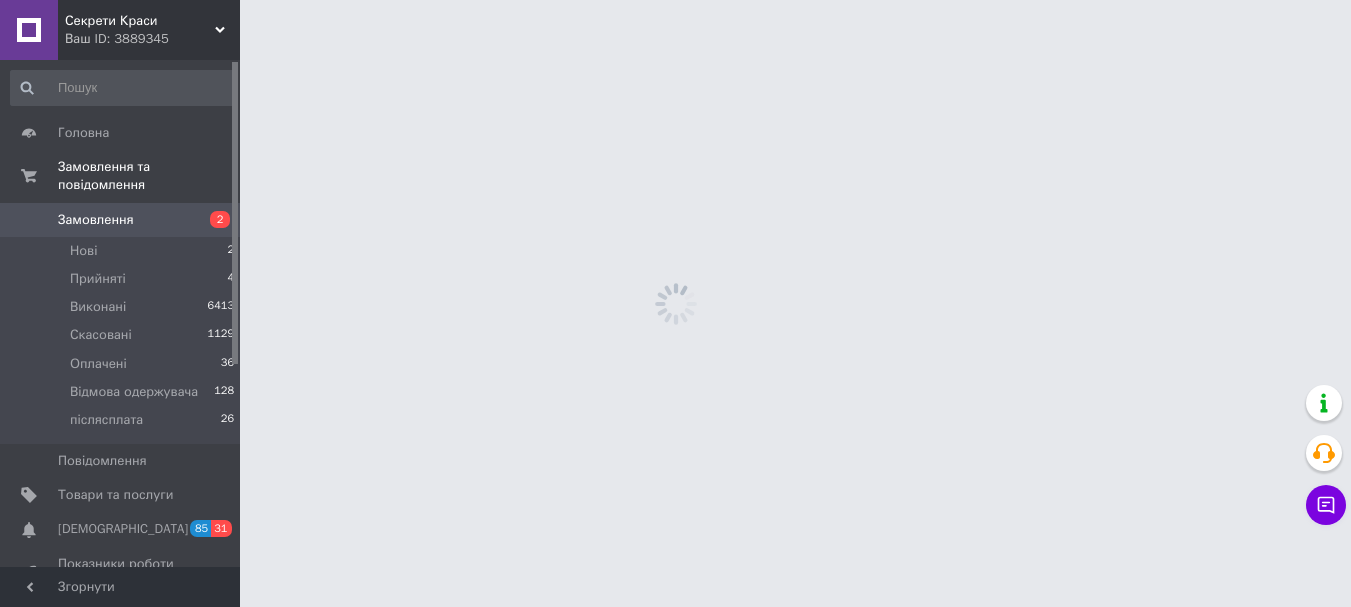 scroll, scrollTop: 0, scrollLeft: 0, axis: both 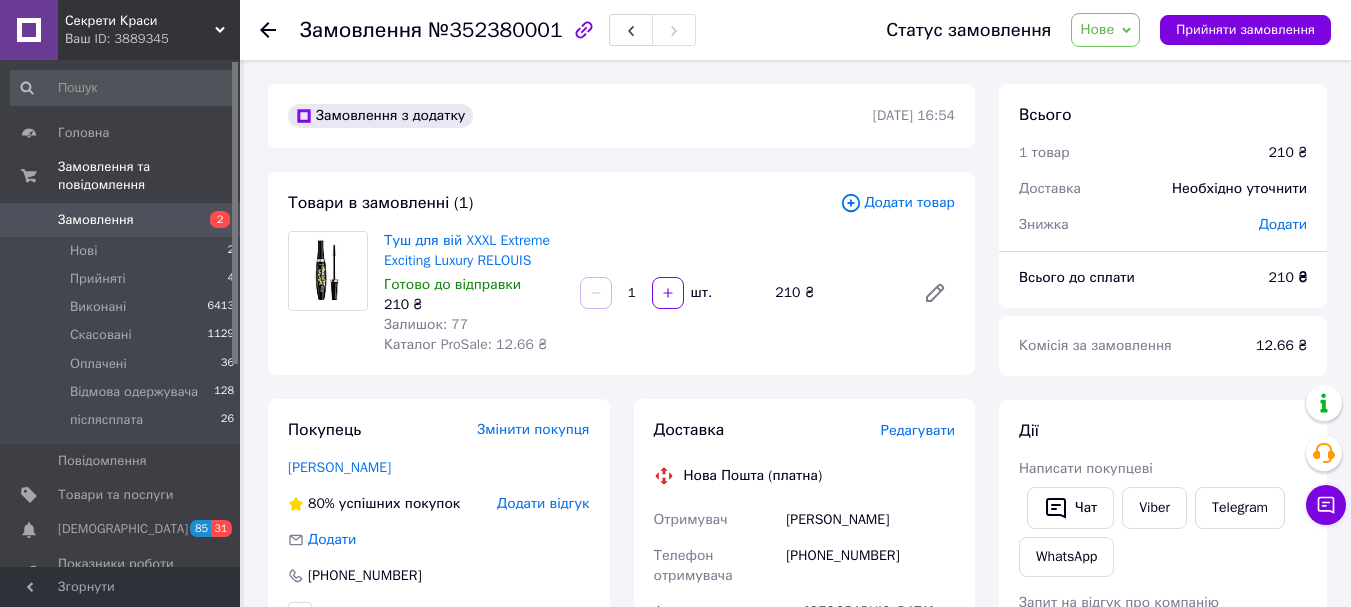 click on "Нове" at bounding box center (1097, 29) 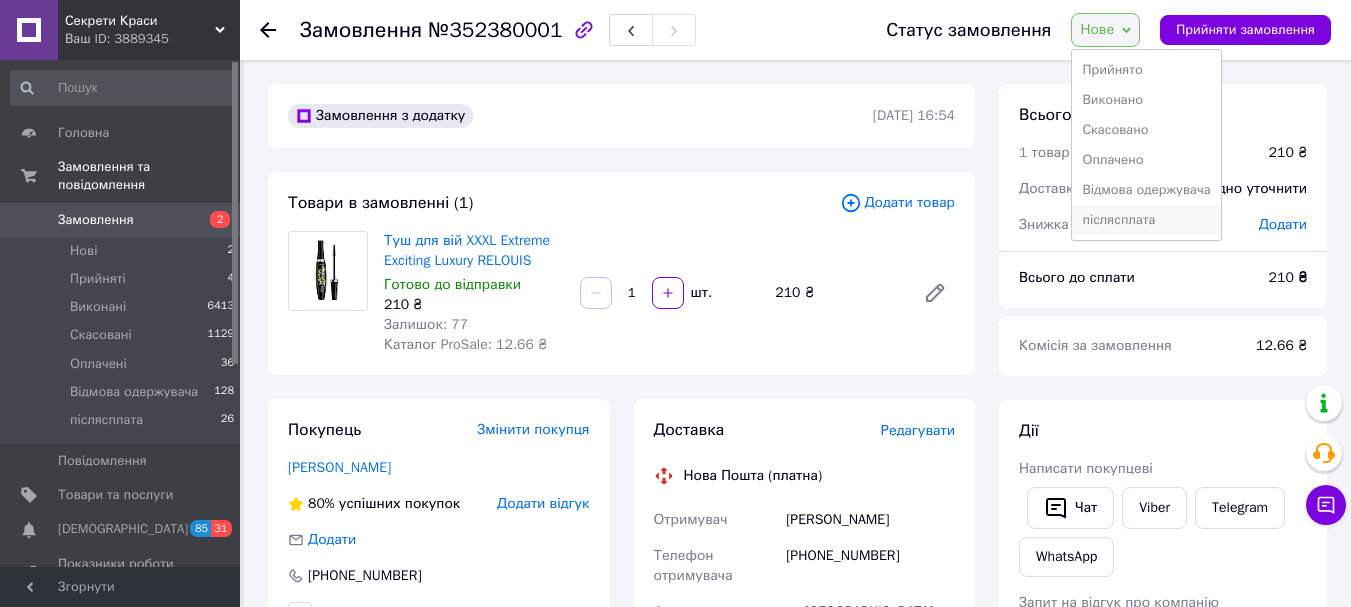 click on "післясплата" at bounding box center (1146, 220) 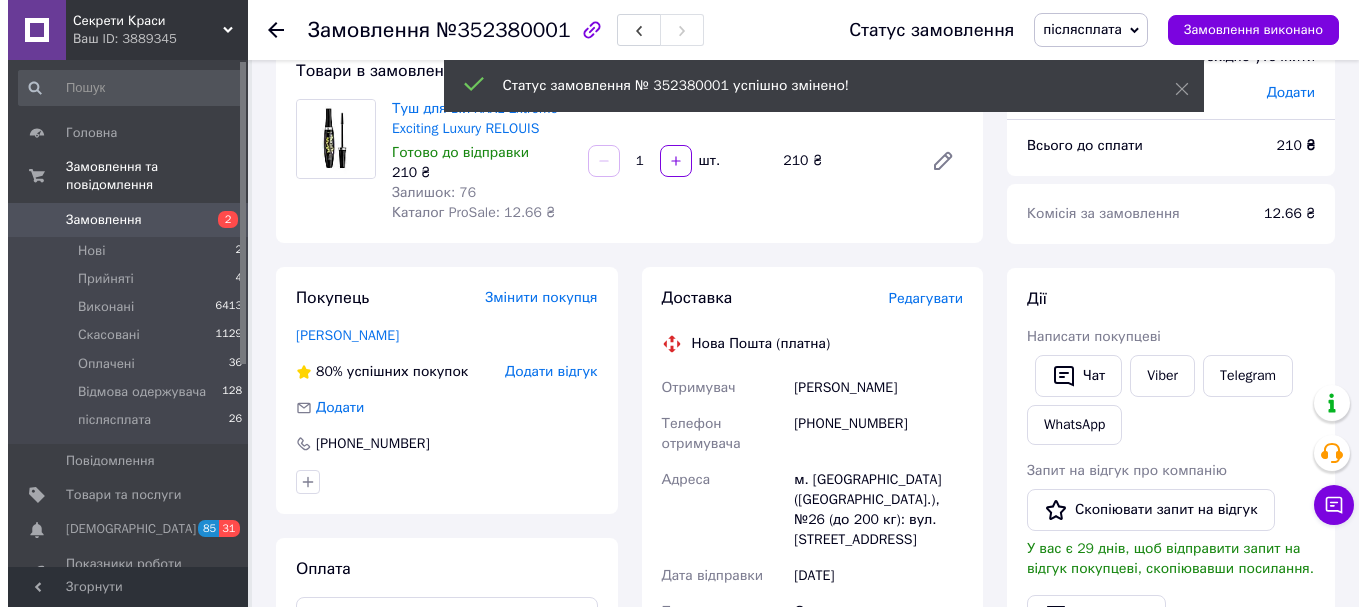 scroll, scrollTop: 200, scrollLeft: 0, axis: vertical 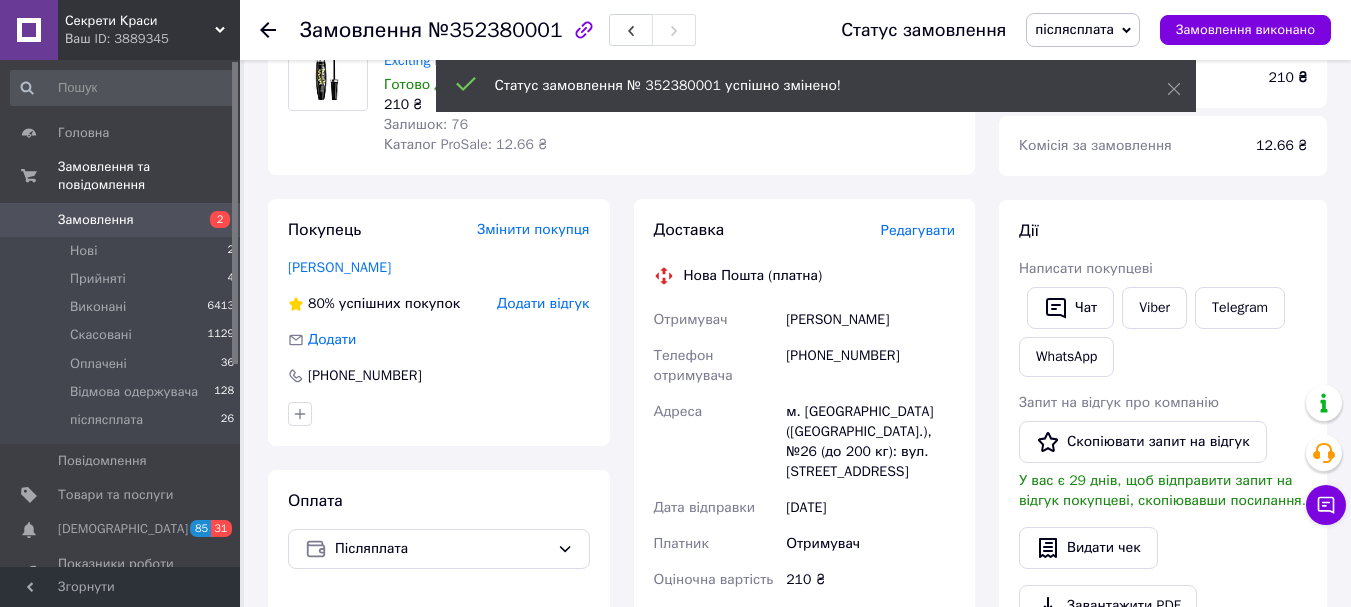 click on "Редагувати" at bounding box center [918, 230] 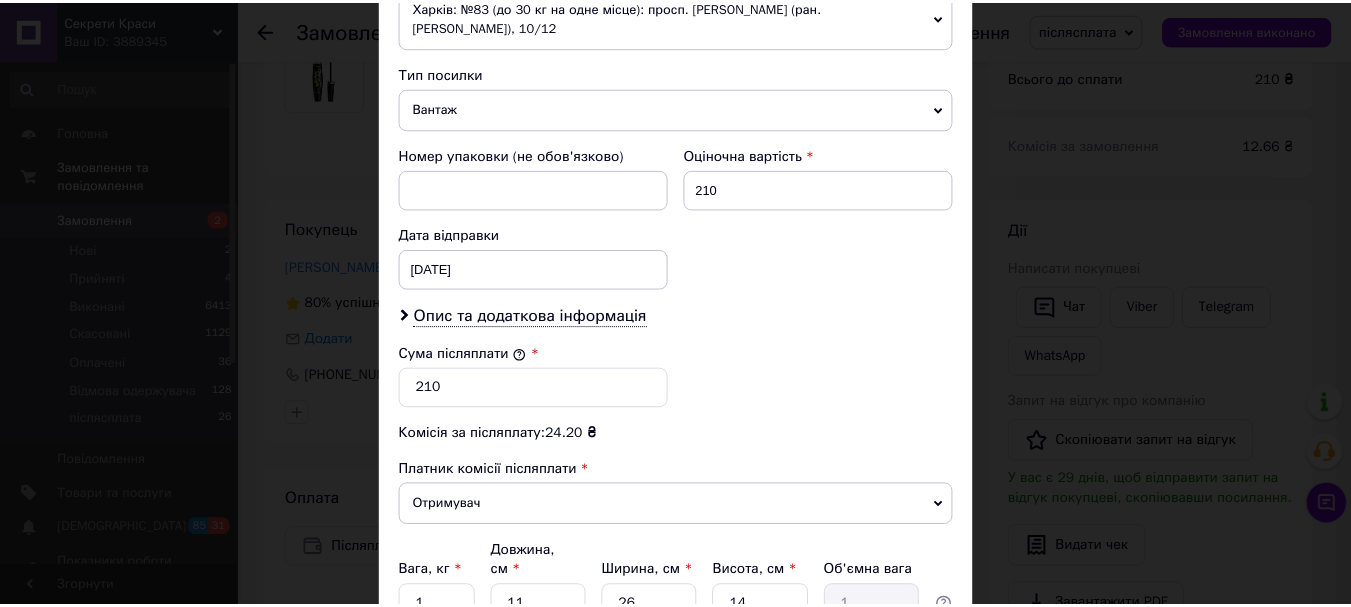 scroll, scrollTop: 900, scrollLeft: 0, axis: vertical 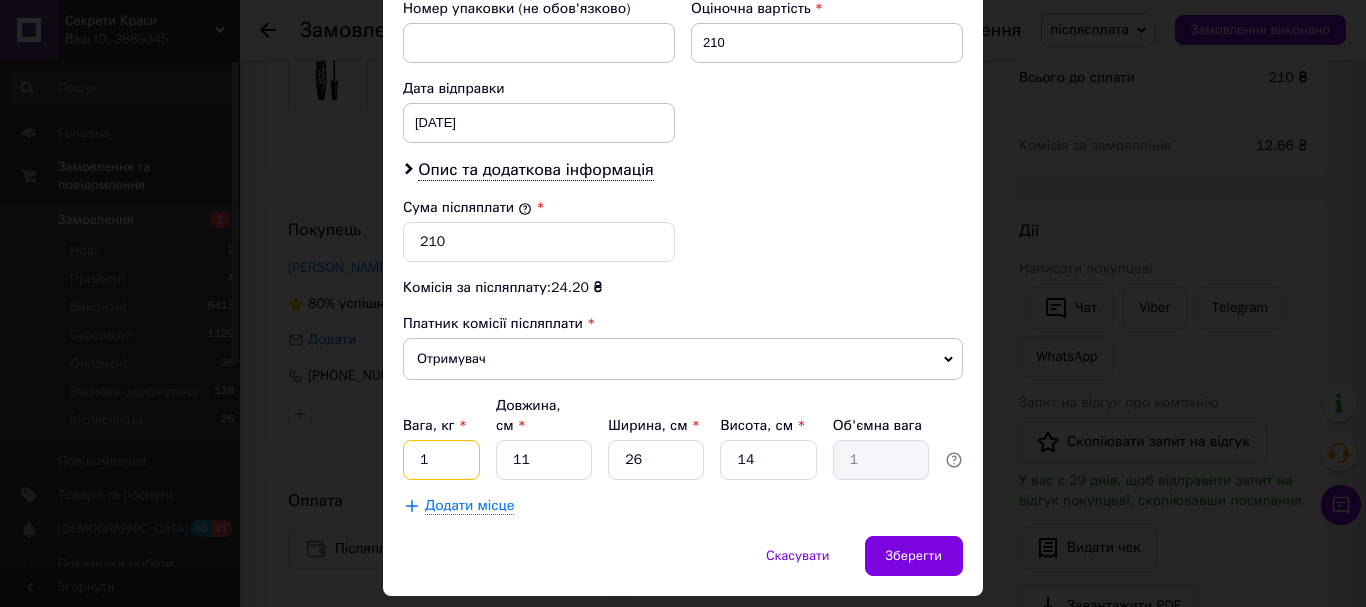 click on "1" at bounding box center (441, 460) 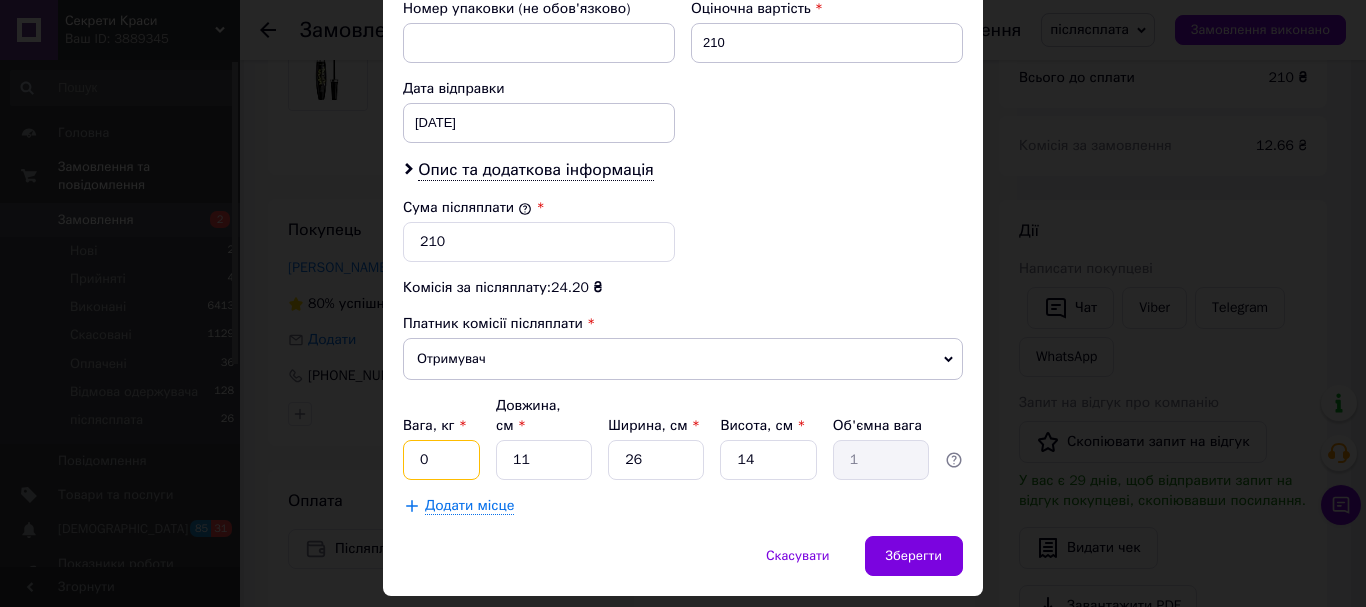 type on "0.2" 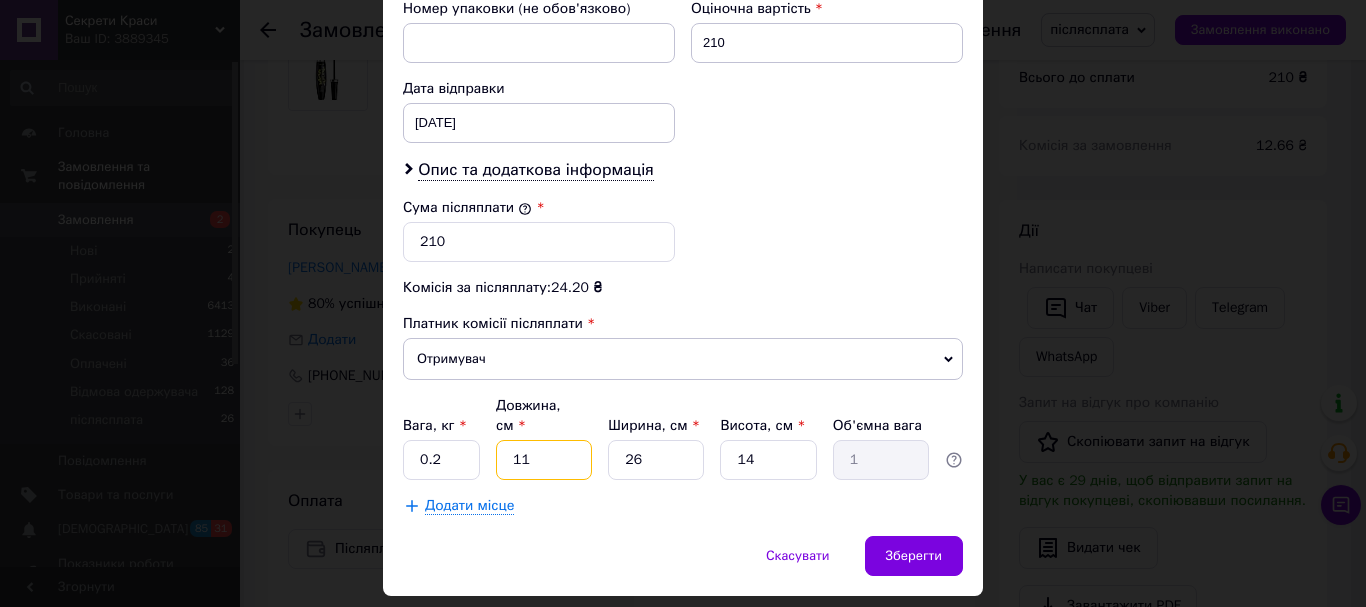click on "11" at bounding box center (544, 460) 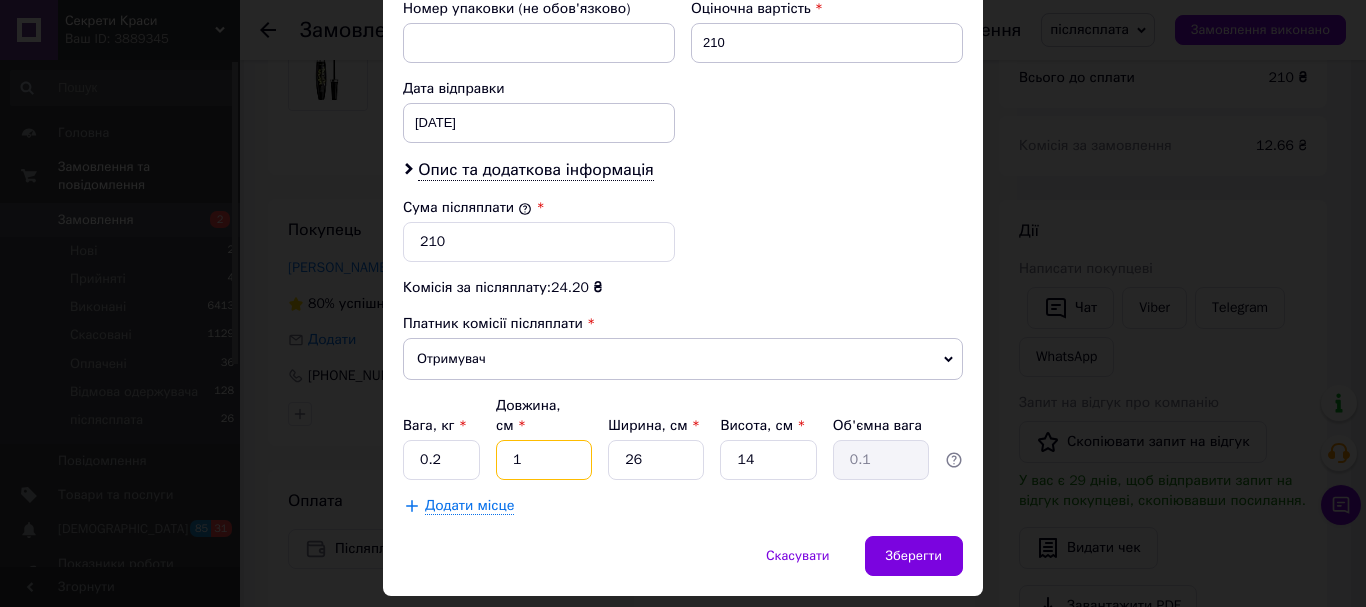 type on "14" 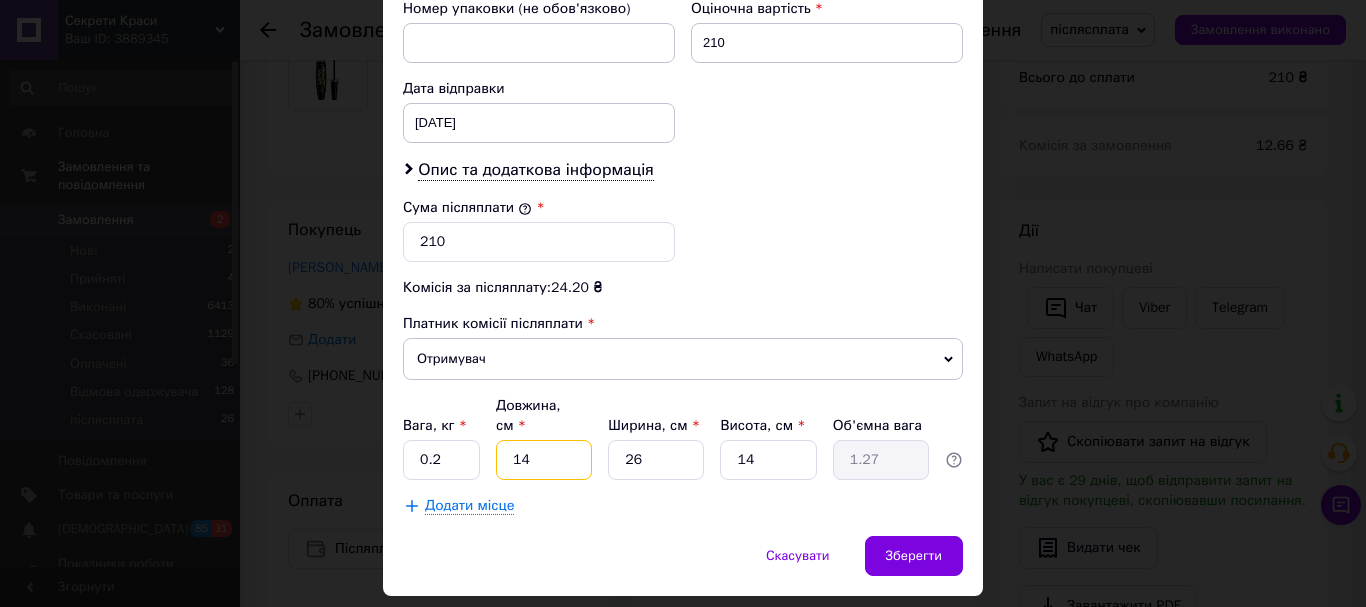 type on "14" 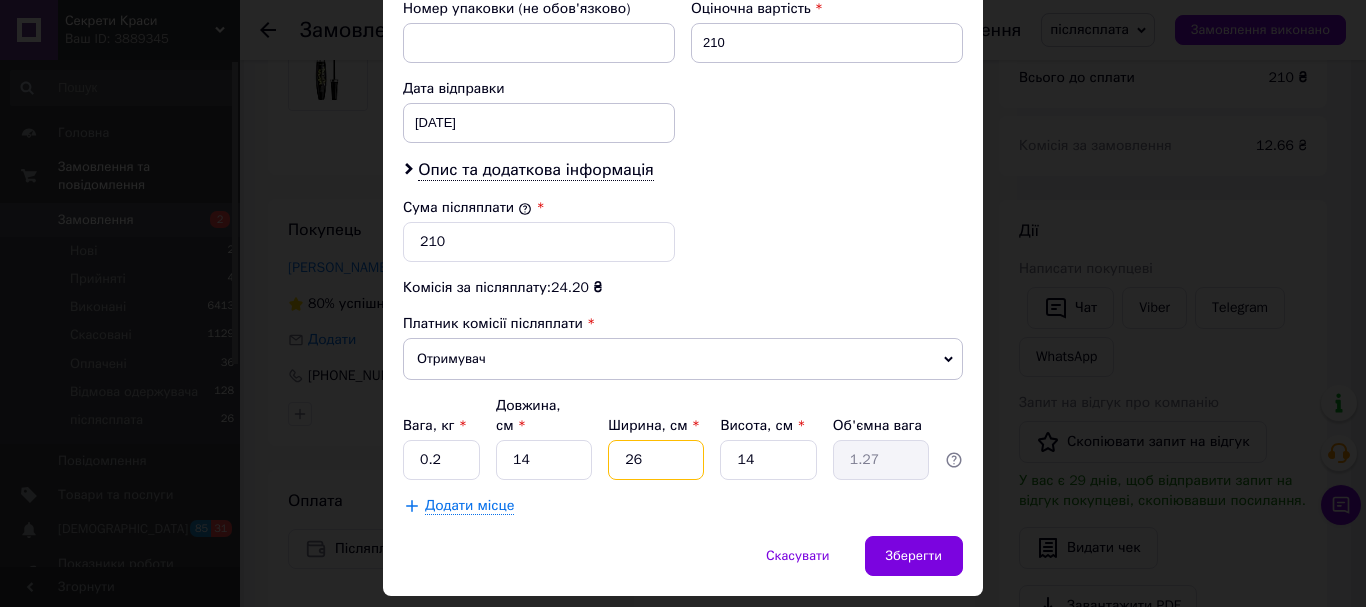 drag, startPoint x: 634, startPoint y: 445, endPoint x: 614, endPoint y: 460, distance: 25 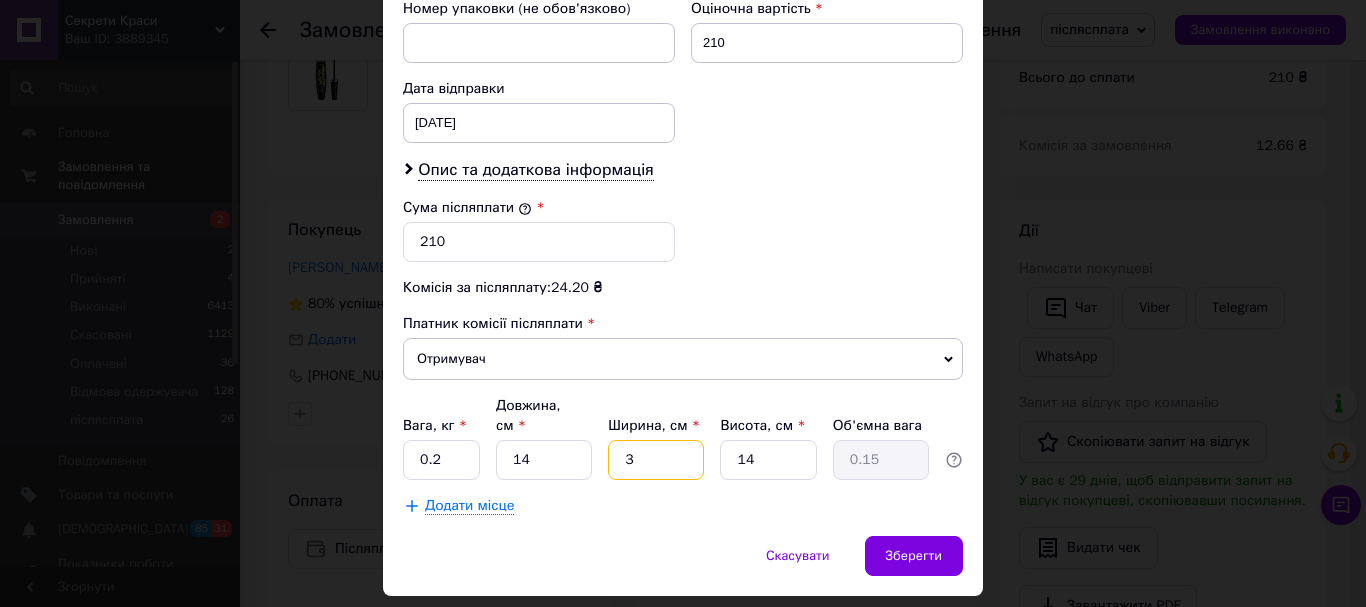 type on "3" 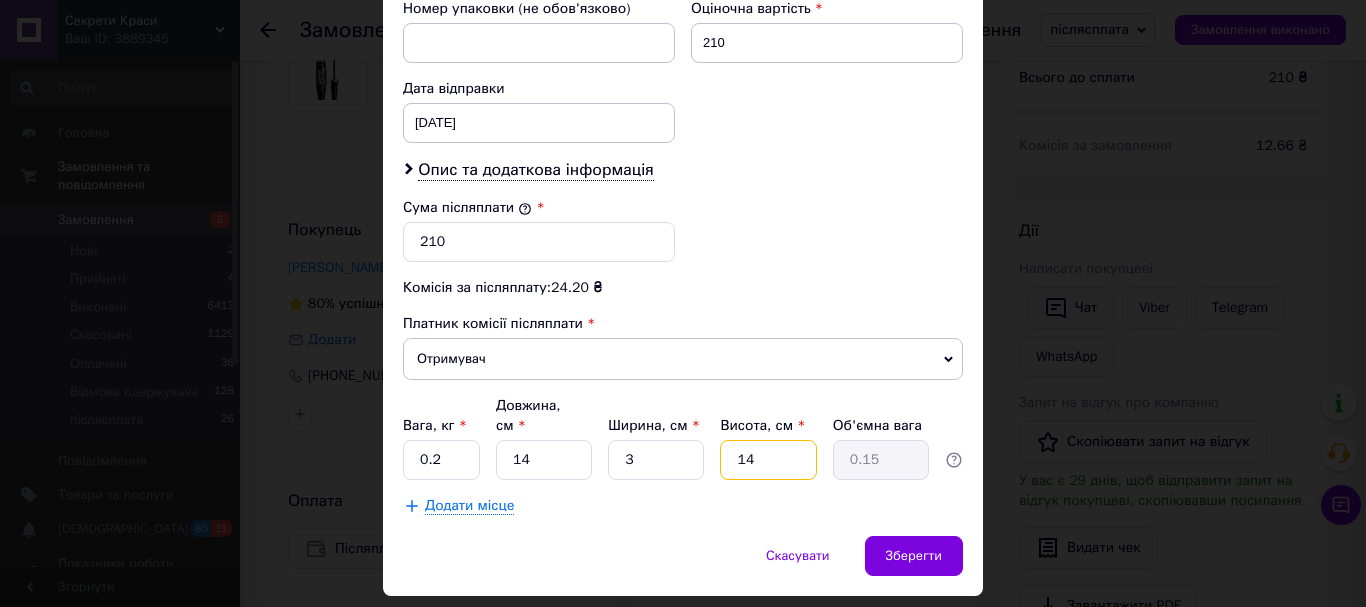 drag, startPoint x: 756, startPoint y: 439, endPoint x: 726, endPoint y: 446, distance: 30.805843 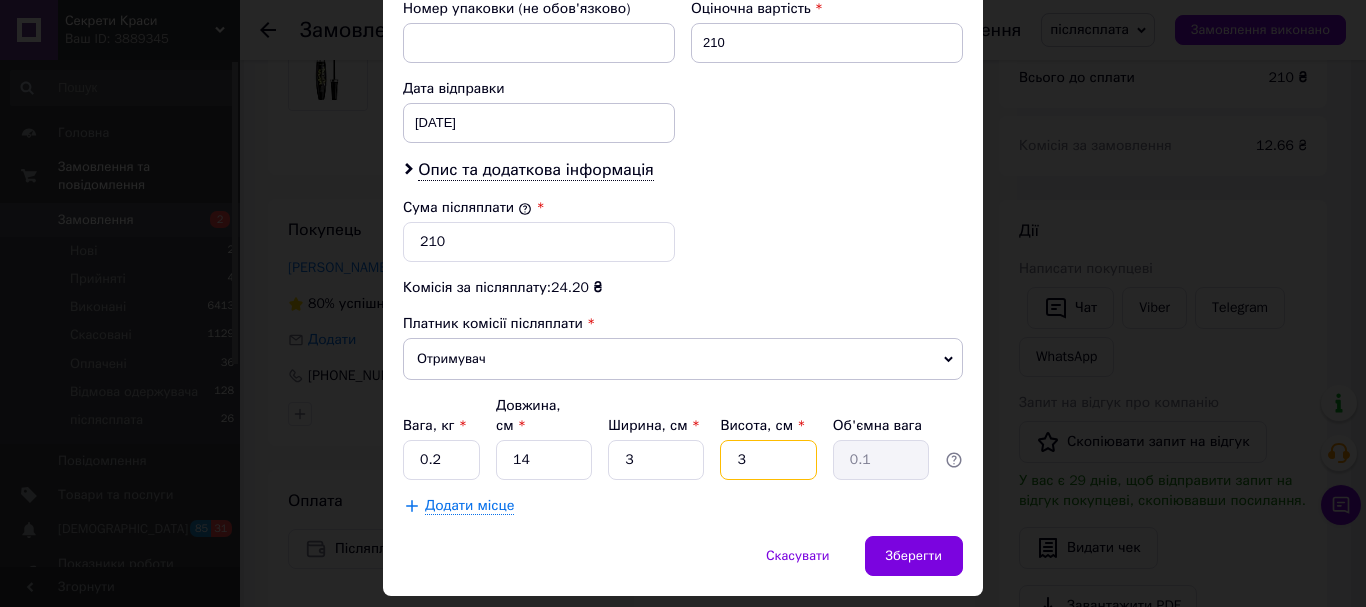 type on "3" 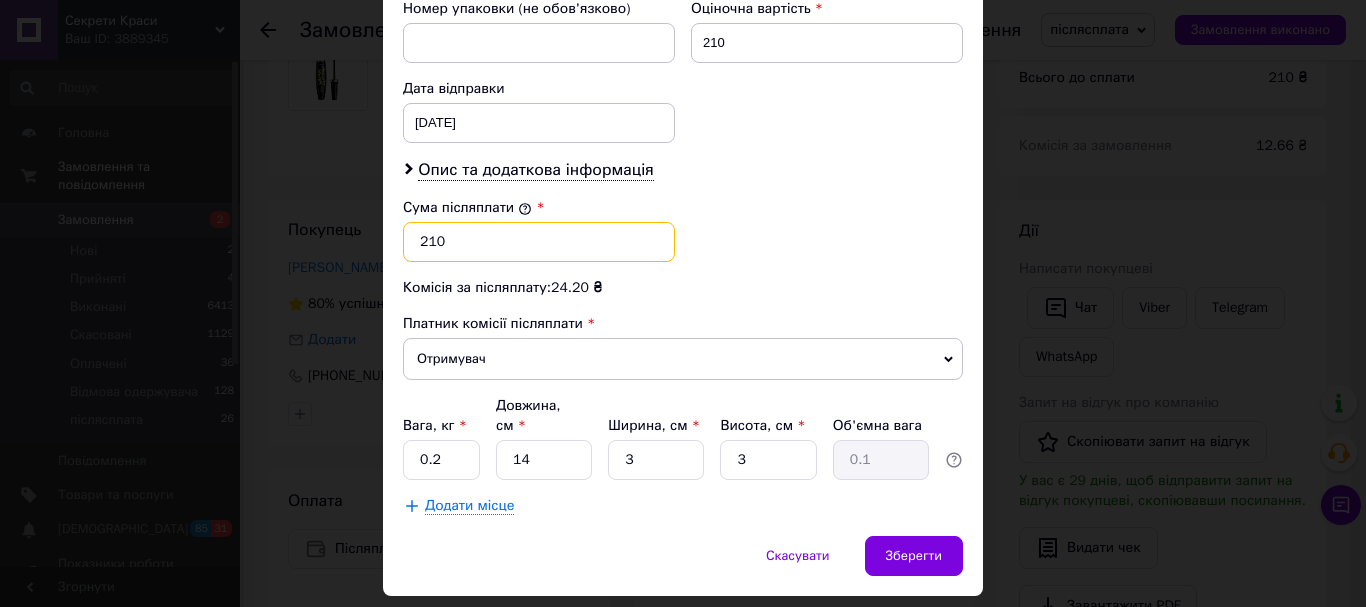 click on "210" at bounding box center [539, 242] 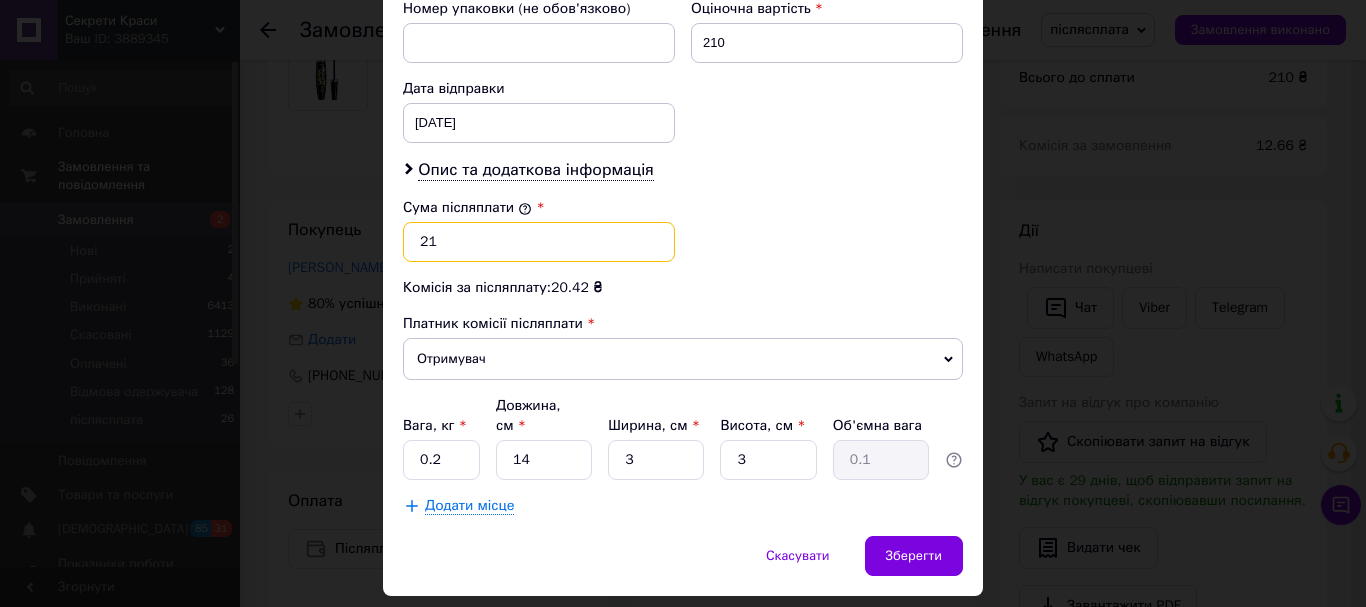 type on "2" 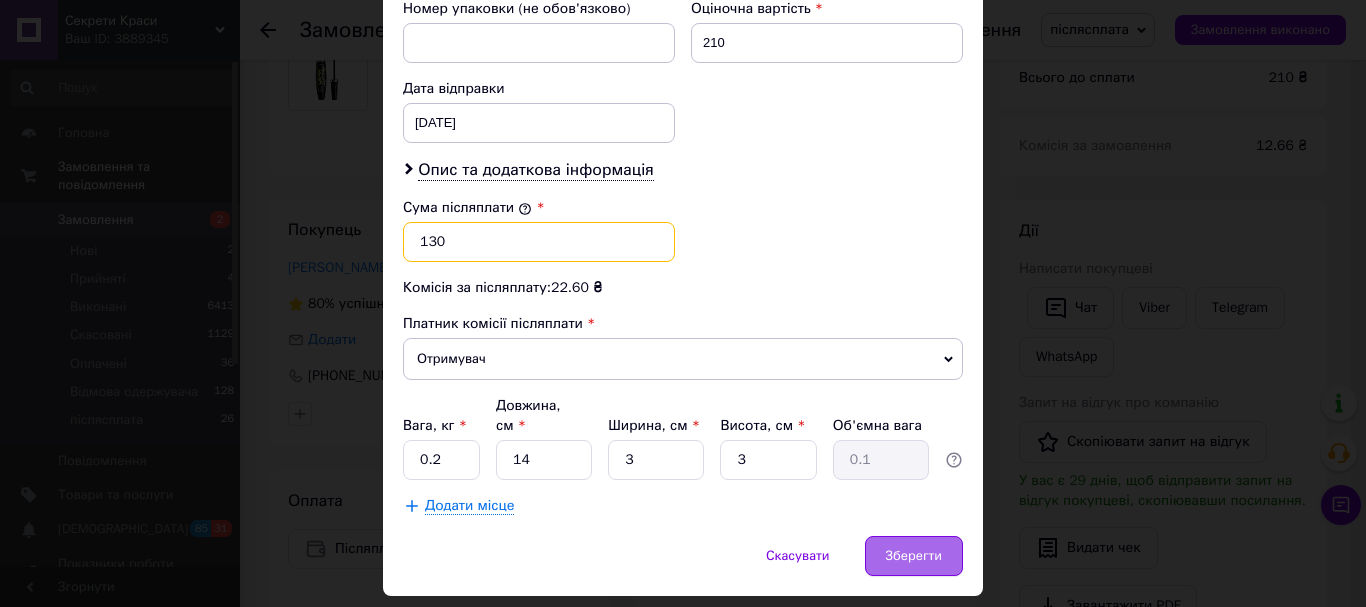 type on "130" 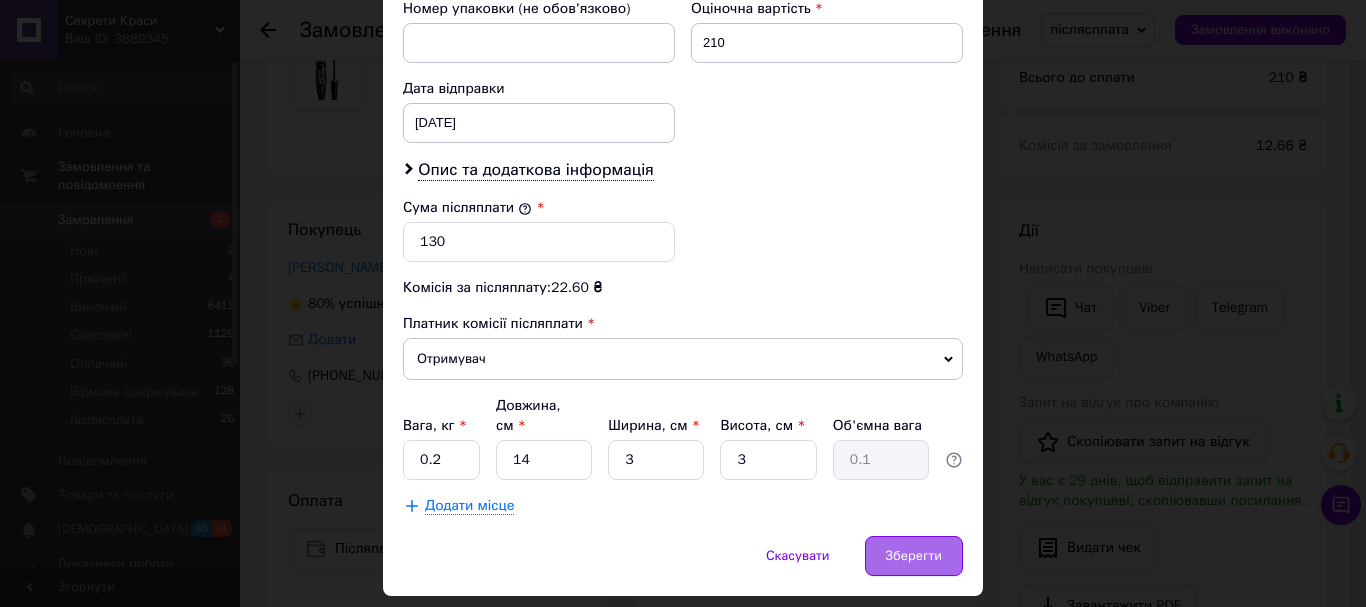 click on "Зберегти" at bounding box center [914, 556] 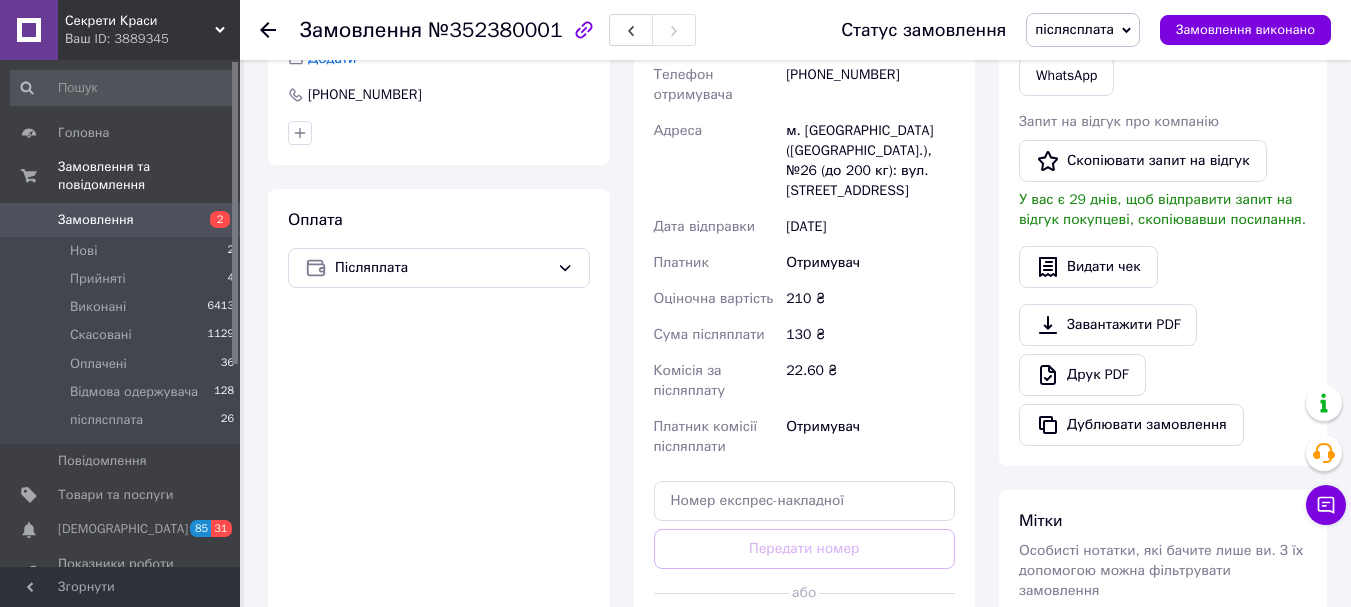 scroll, scrollTop: 500, scrollLeft: 0, axis: vertical 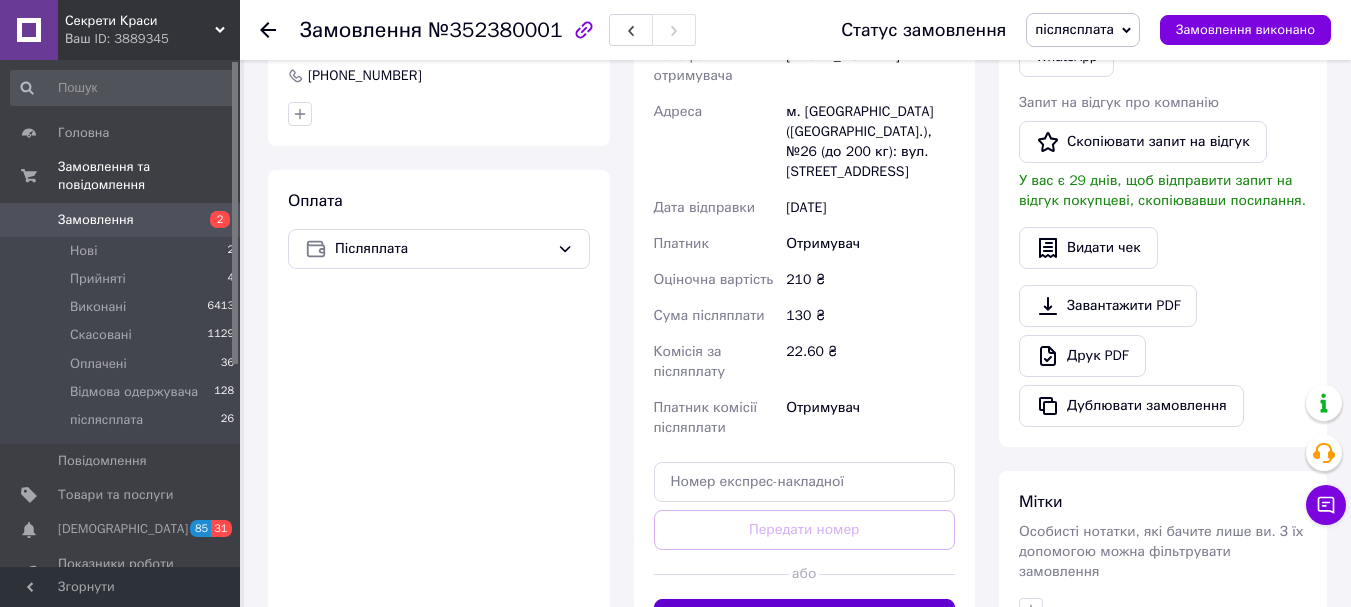 click on "Згенерувати ЕН" at bounding box center [805, 619] 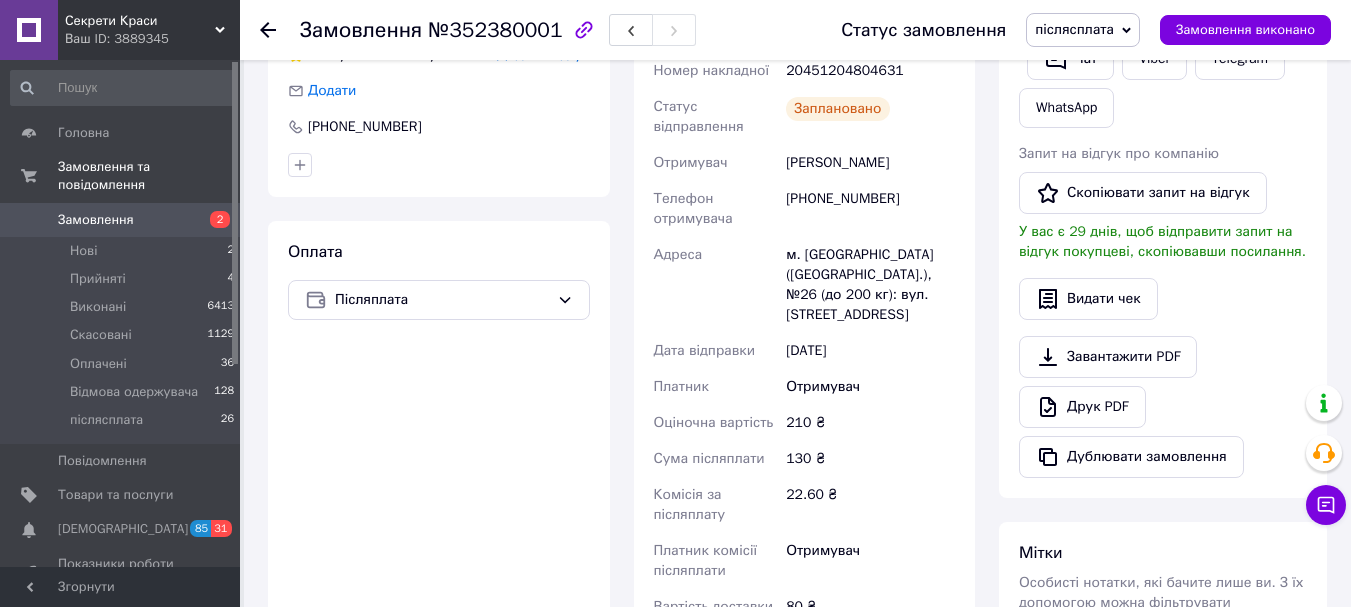 scroll, scrollTop: 400, scrollLeft: 0, axis: vertical 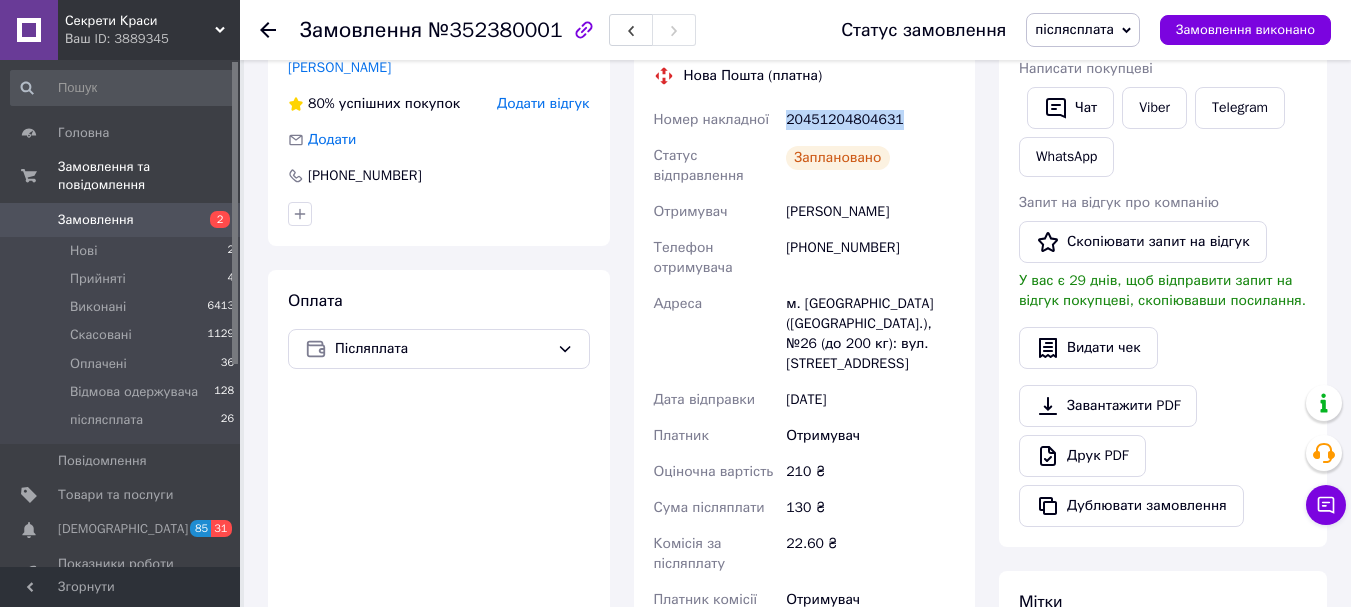 drag, startPoint x: 780, startPoint y: 119, endPoint x: 898, endPoint y: 118, distance: 118.004234 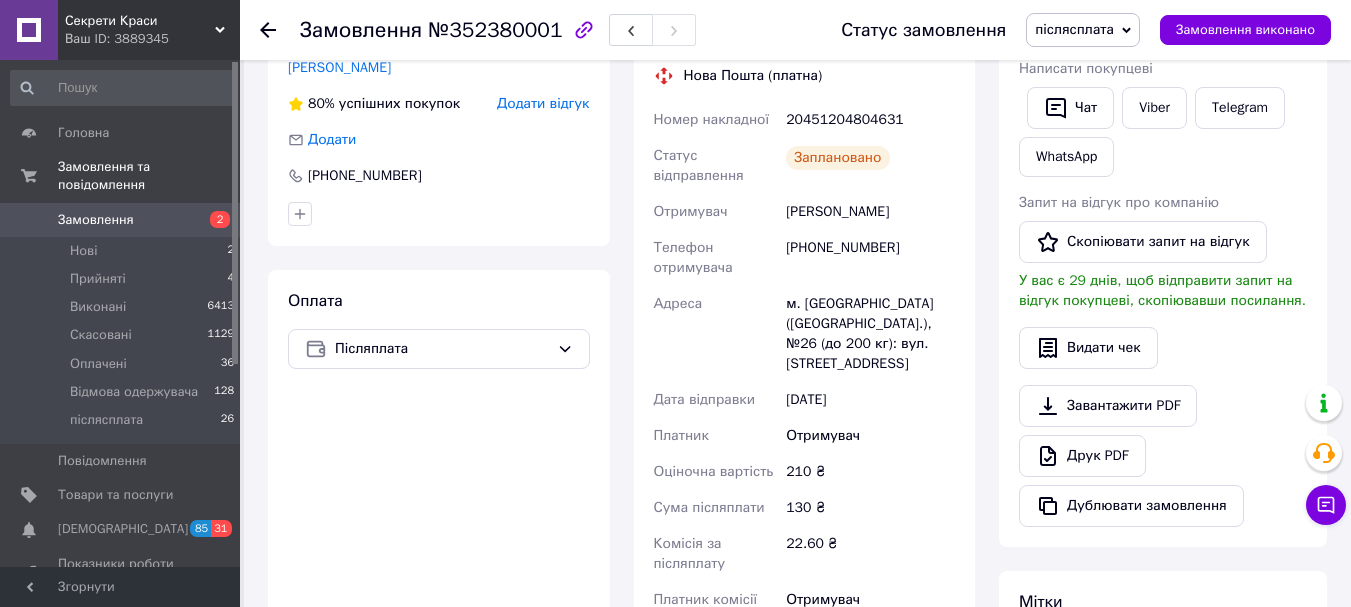 drag, startPoint x: 258, startPoint y: 26, endPoint x: 306, endPoint y: 88, distance: 78.40918 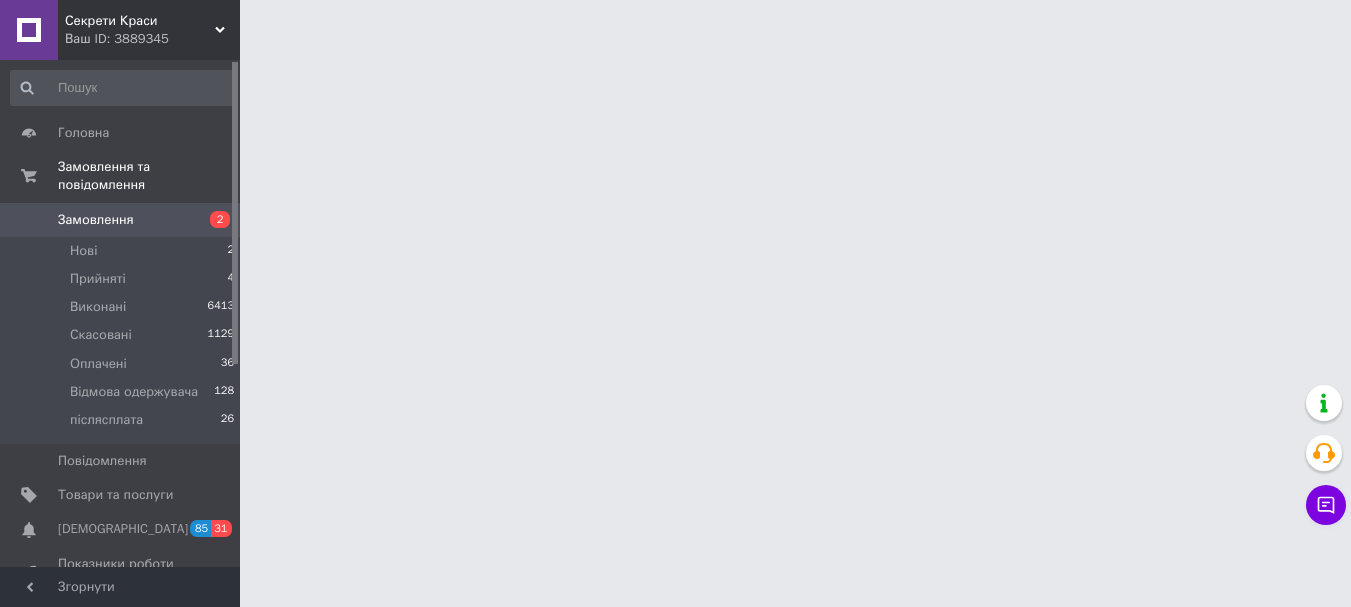 scroll, scrollTop: 0, scrollLeft: 0, axis: both 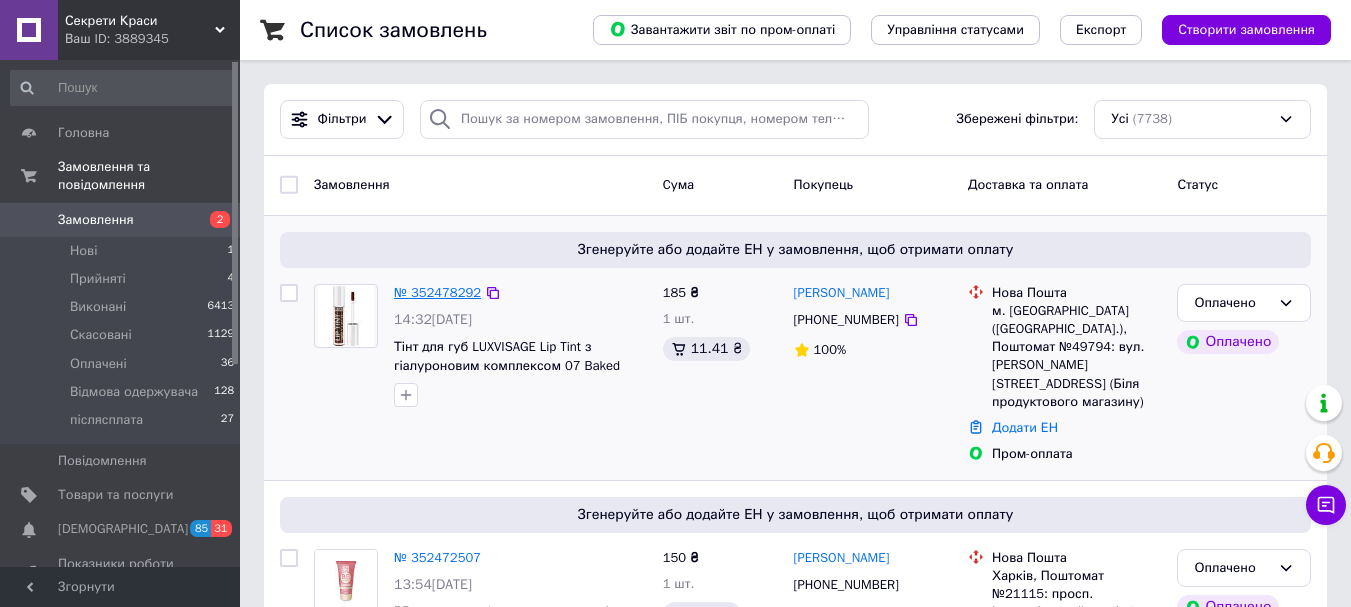click on "№ 352478292" at bounding box center (437, 292) 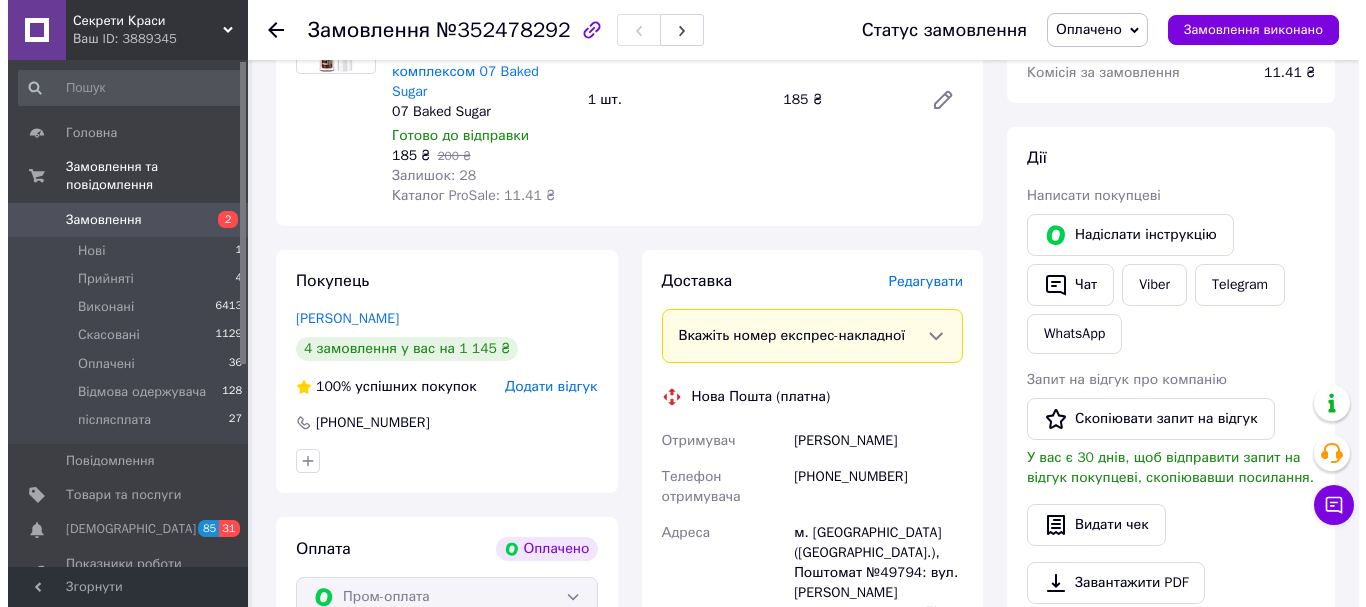 scroll, scrollTop: 300, scrollLeft: 0, axis: vertical 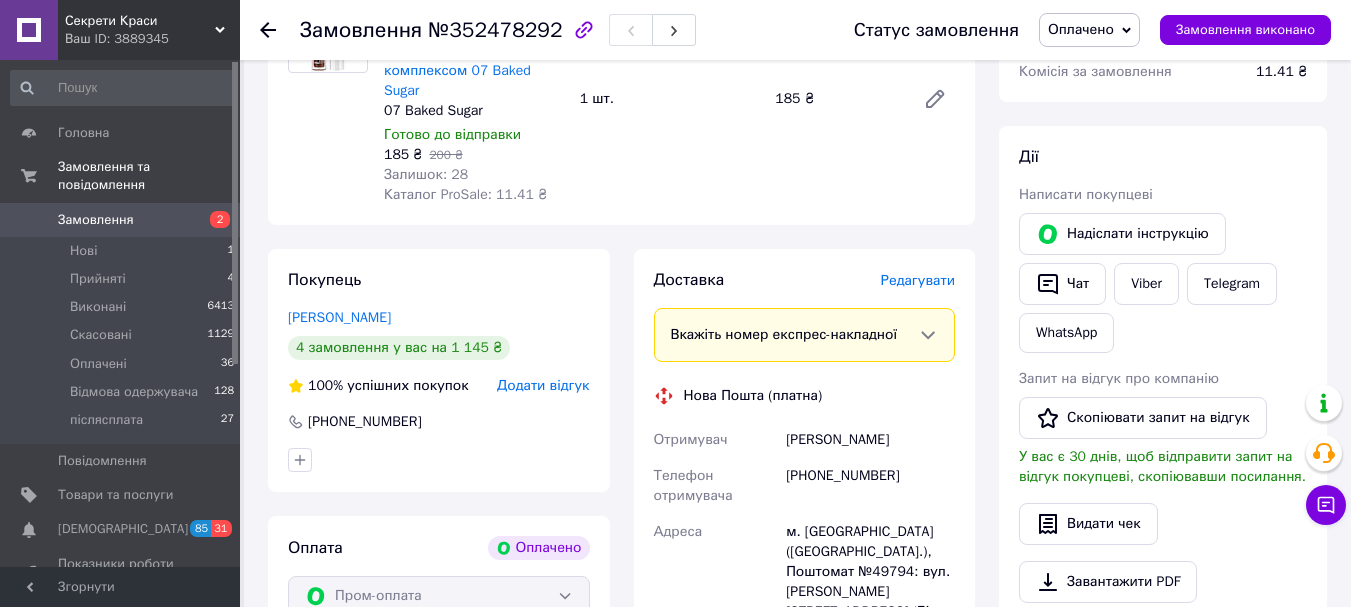 click on "Редагувати" at bounding box center [918, 280] 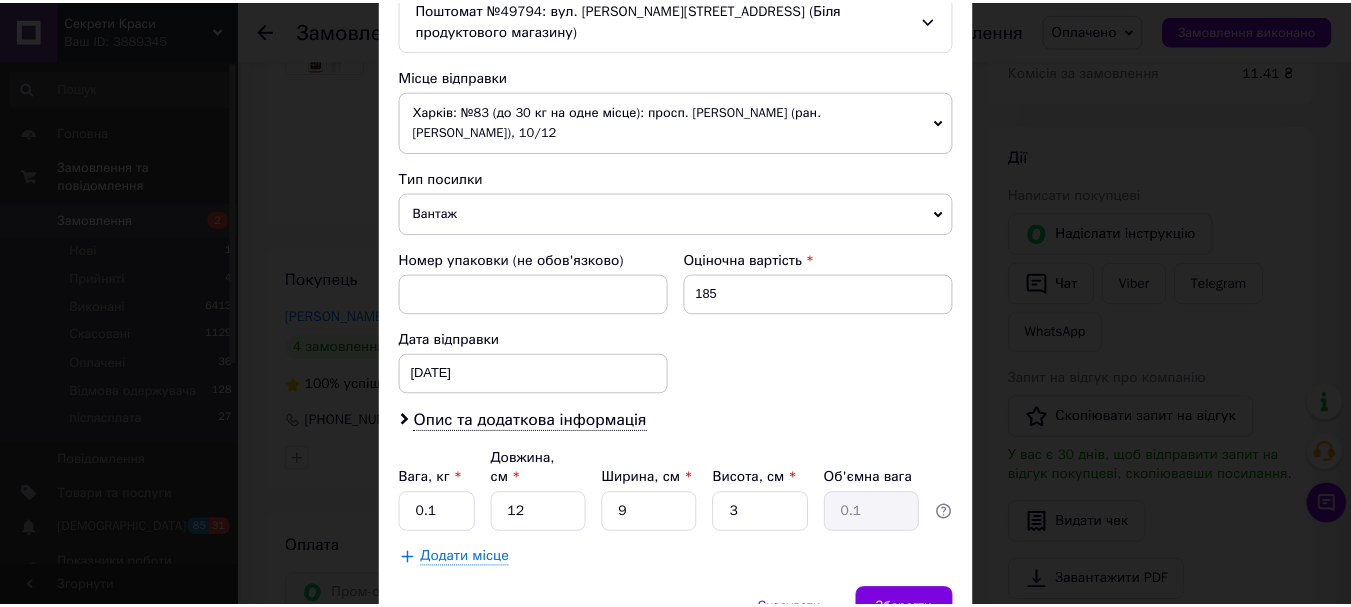 scroll, scrollTop: 741, scrollLeft: 0, axis: vertical 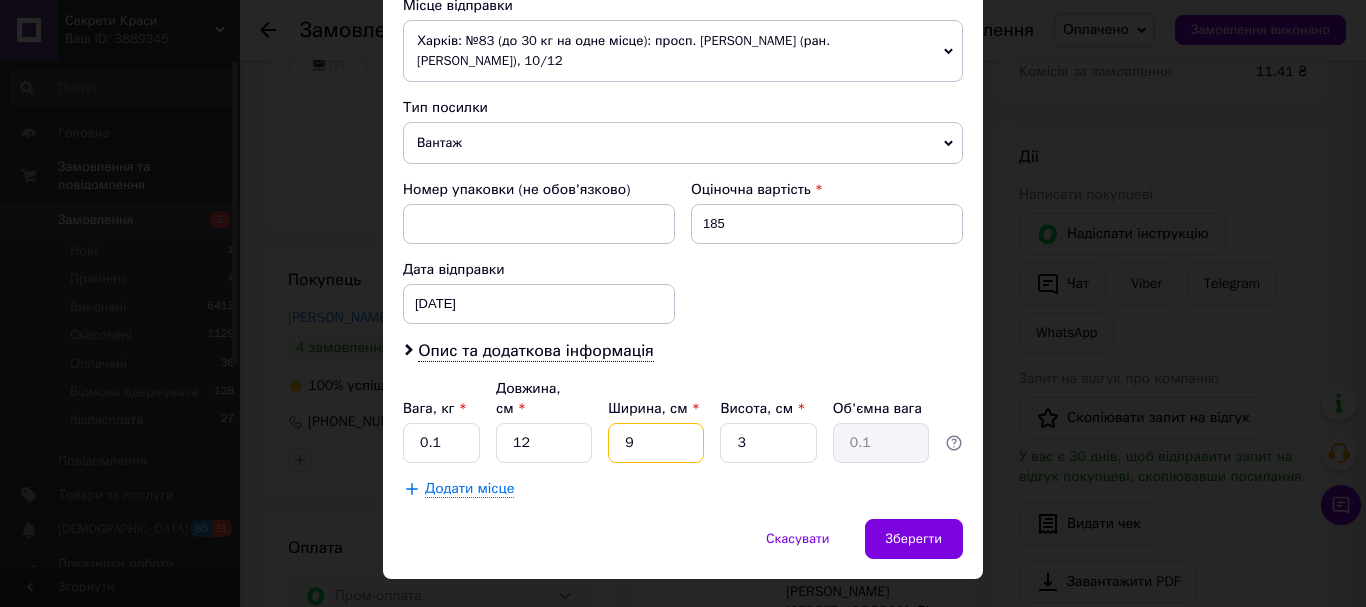 click on "9" at bounding box center [656, 443] 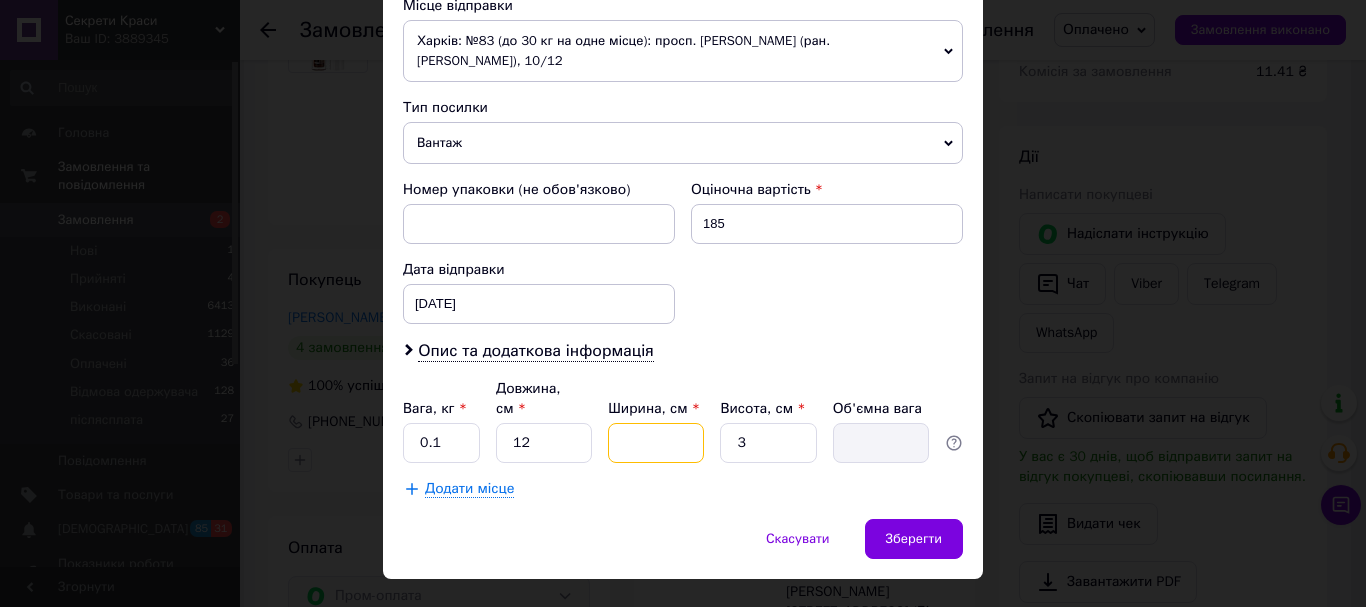type on "3" 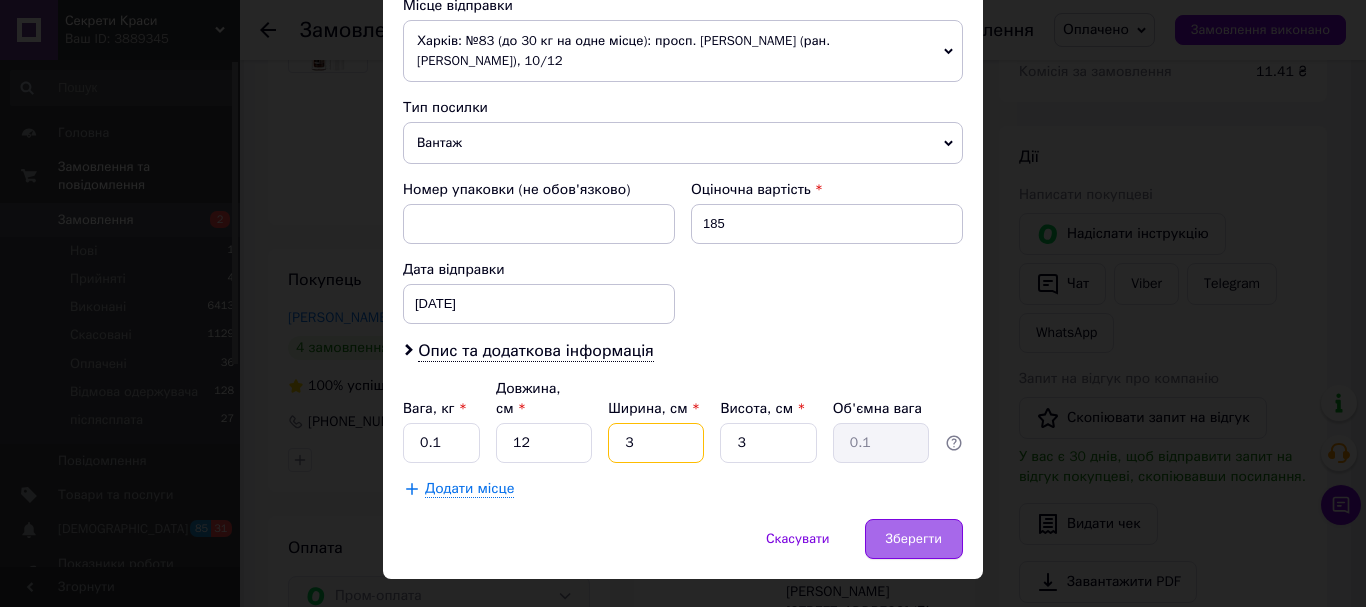 type on "3" 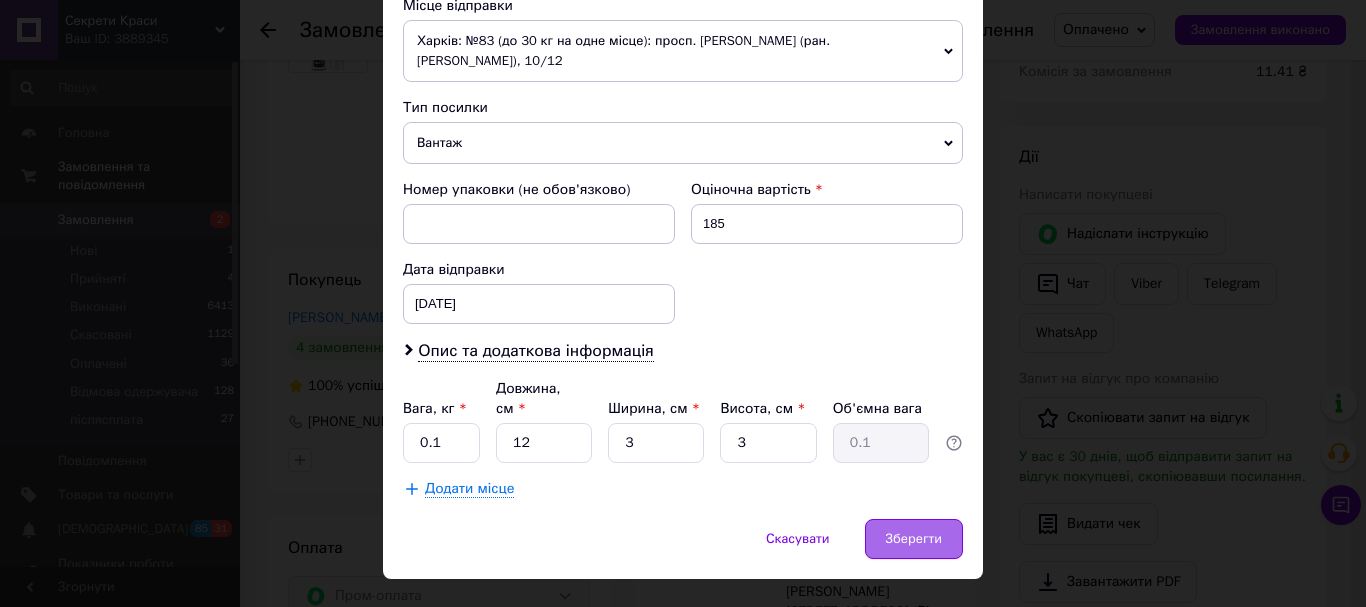 click on "Зберегти" at bounding box center [914, 539] 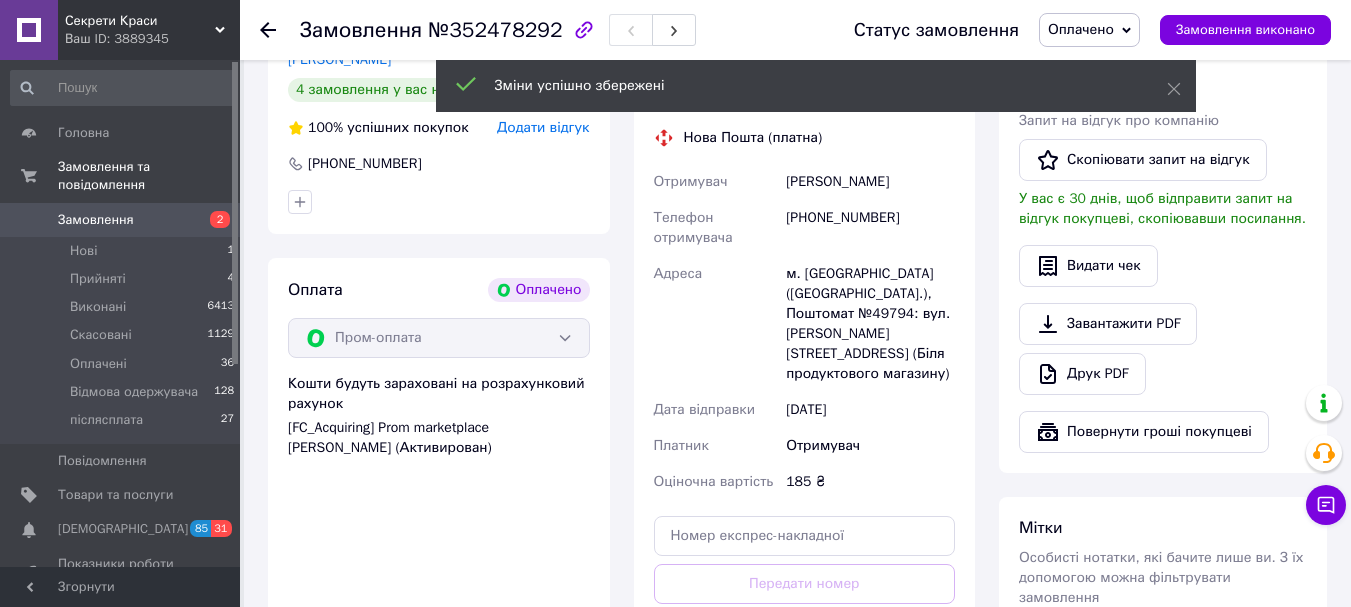 scroll, scrollTop: 600, scrollLeft: 0, axis: vertical 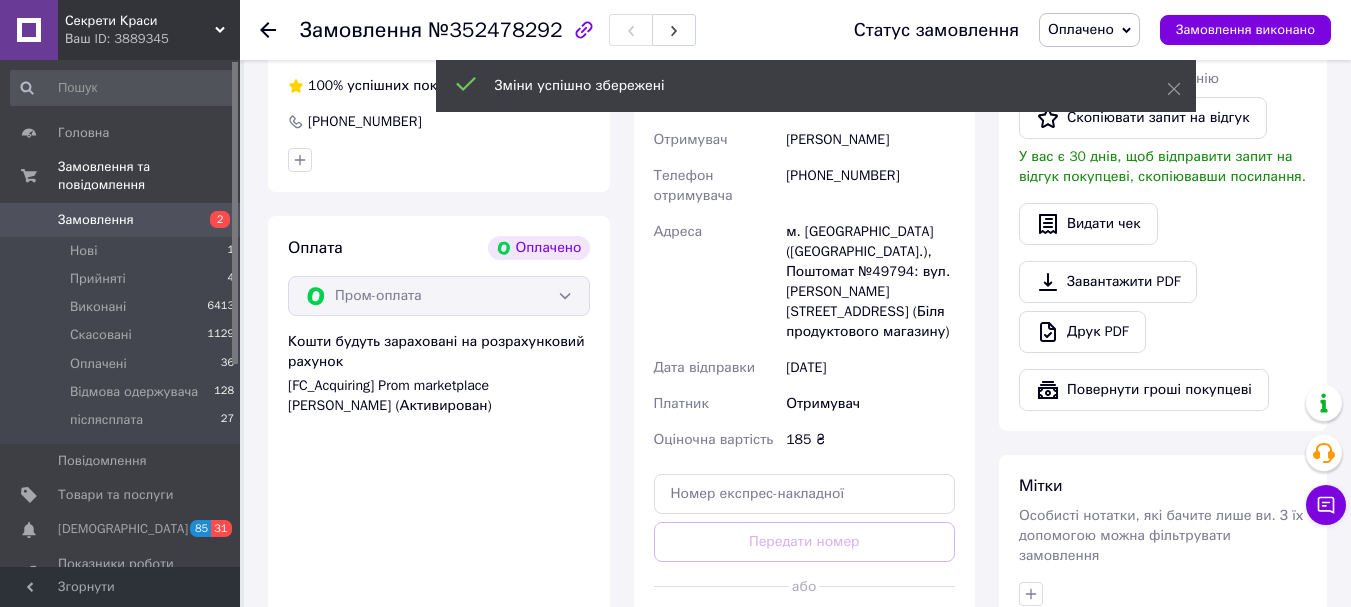 click on "Згенерувати ЕН" at bounding box center (805, 631) 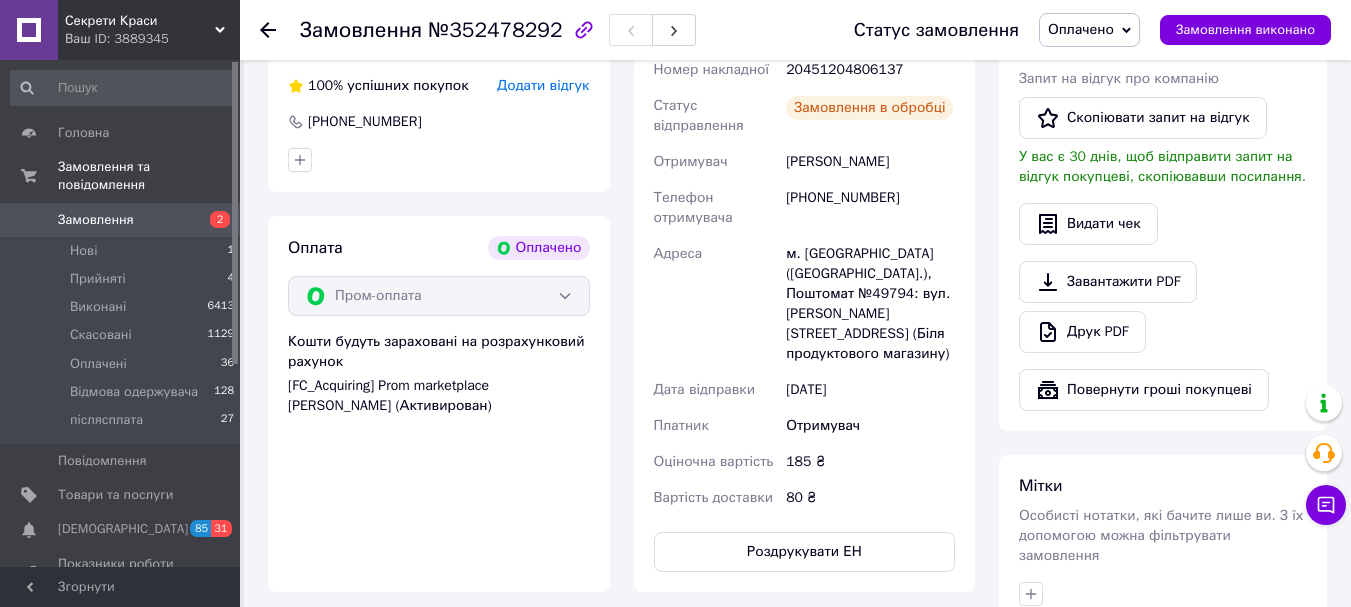 click 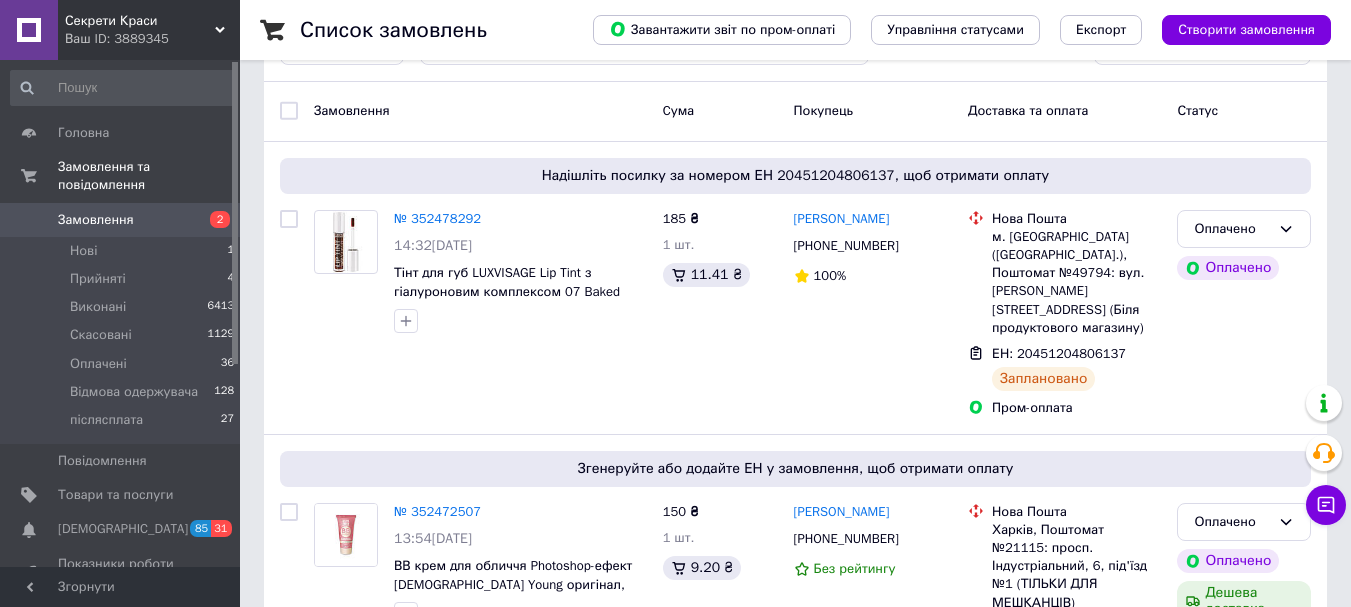 scroll, scrollTop: 200, scrollLeft: 0, axis: vertical 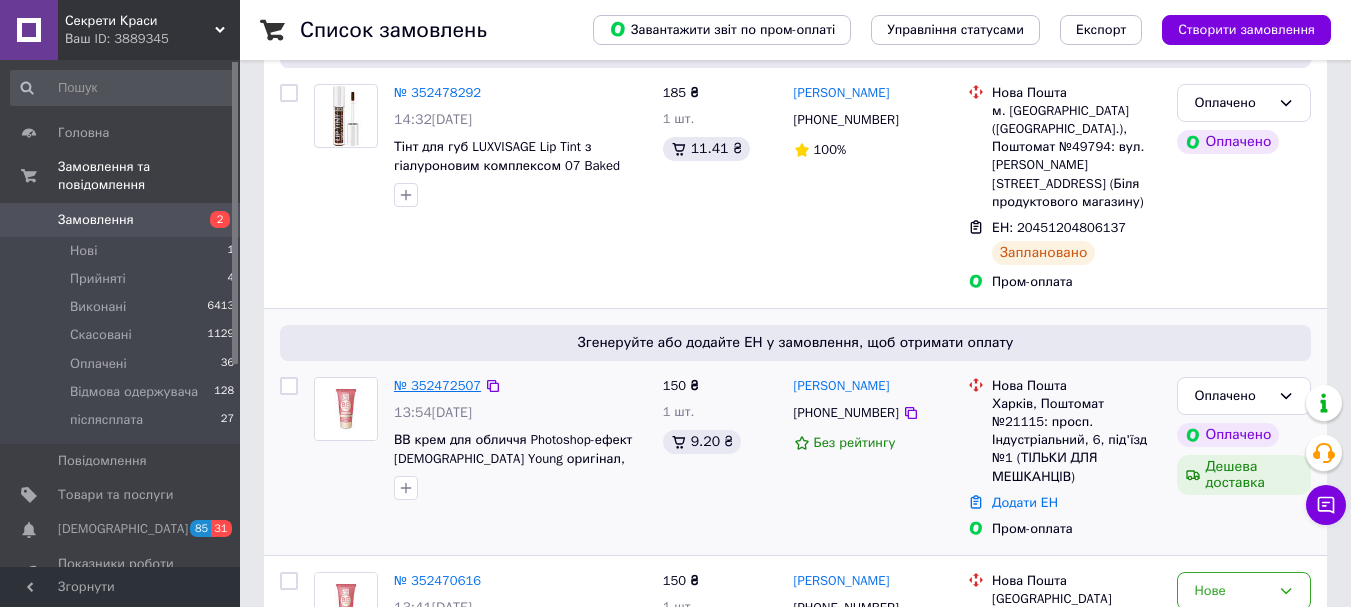 click on "№ 352472507" at bounding box center [437, 385] 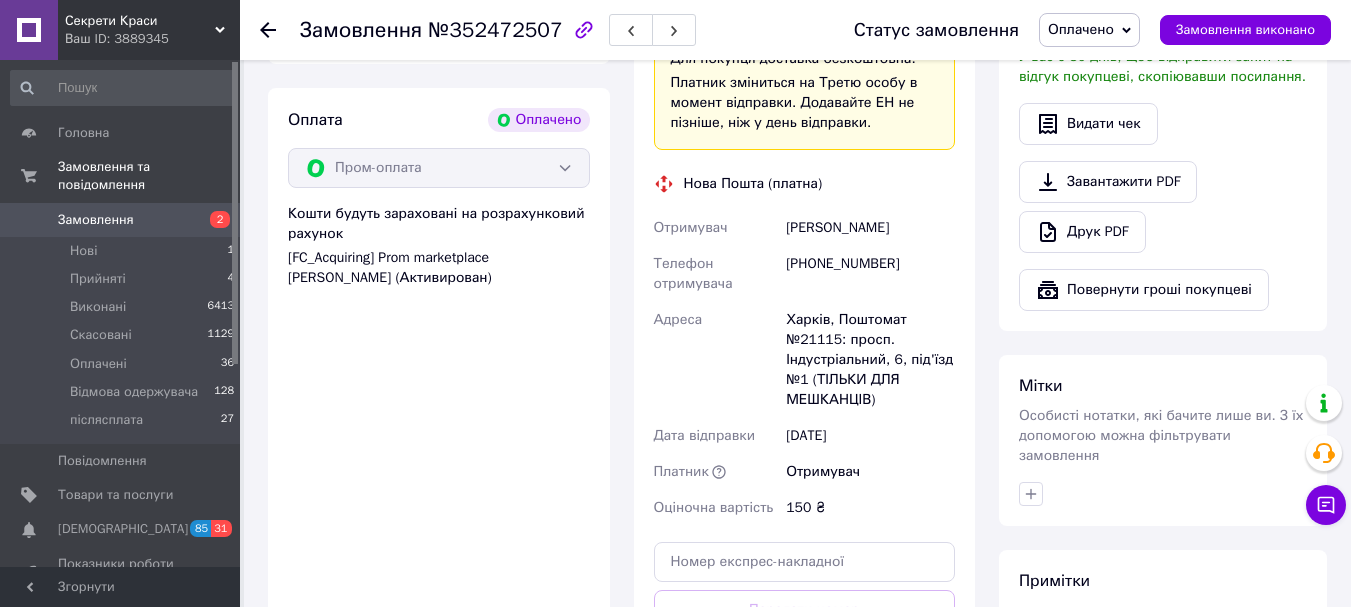 scroll, scrollTop: 800, scrollLeft: 0, axis: vertical 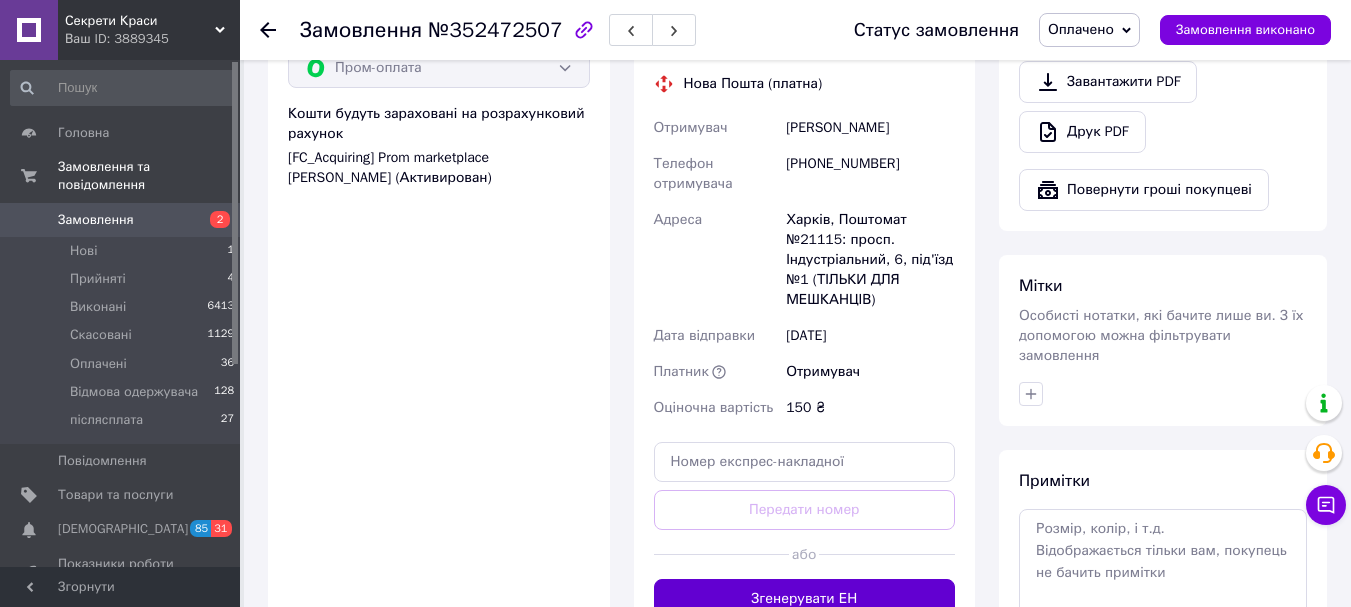 click on "Згенерувати ЕН" at bounding box center [805, 599] 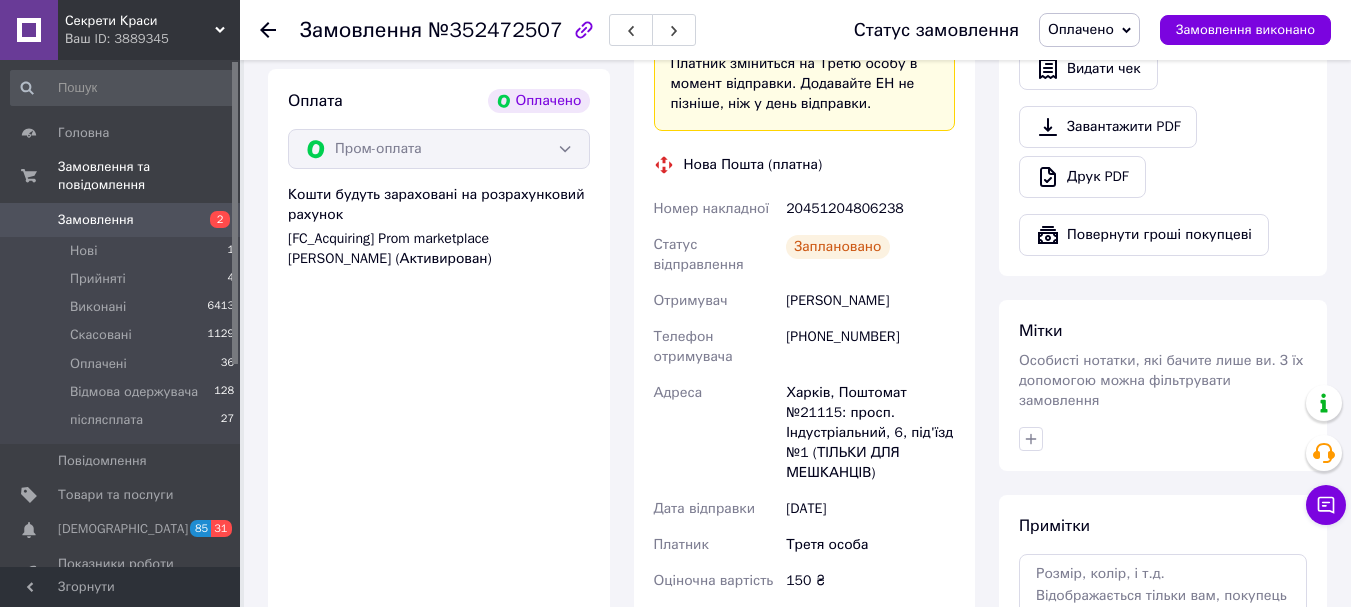 scroll, scrollTop: 500, scrollLeft: 0, axis: vertical 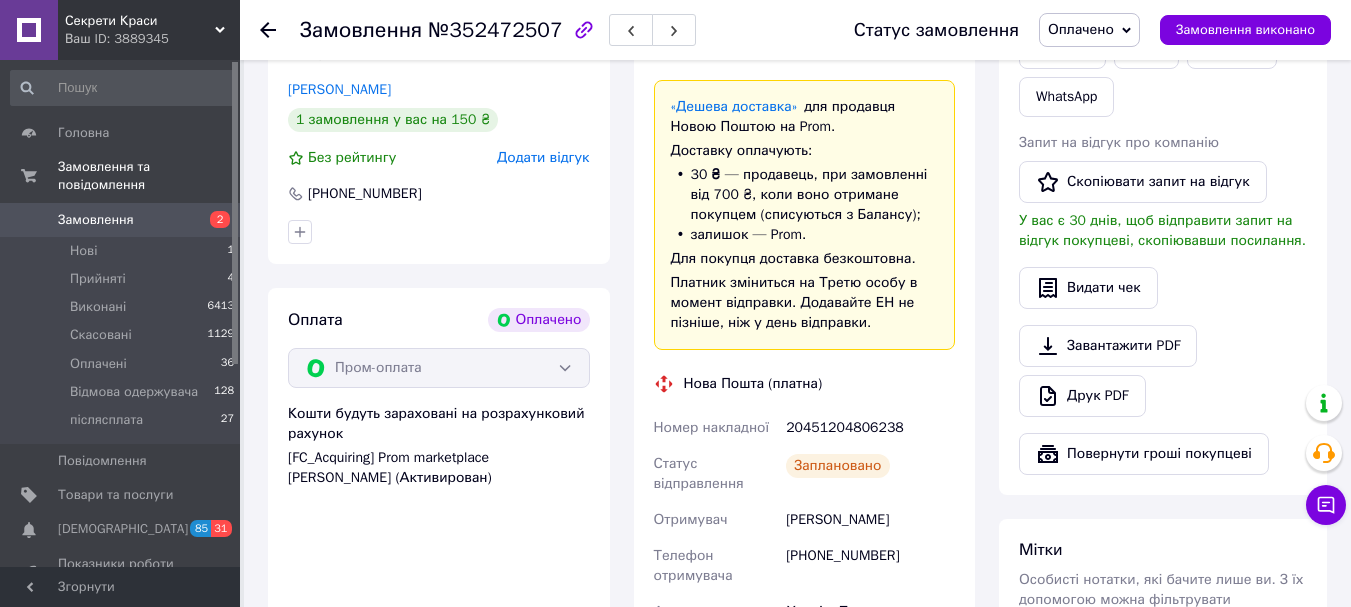 click 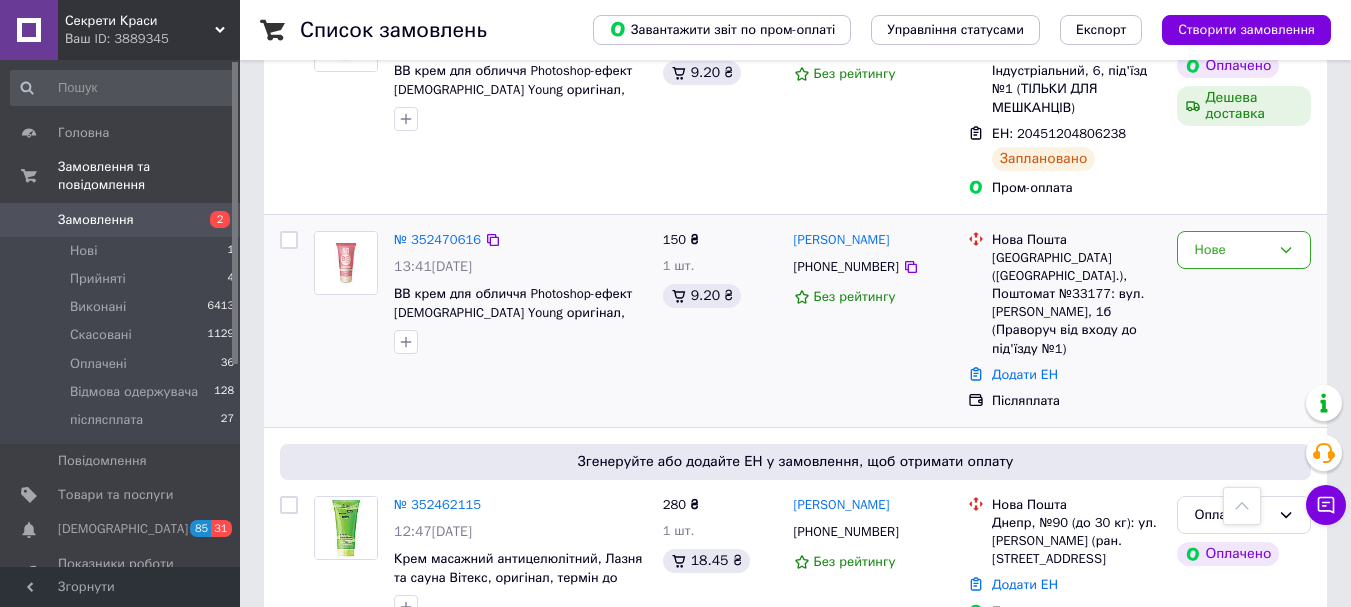 scroll, scrollTop: 600, scrollLeft: 0, axis: vertical 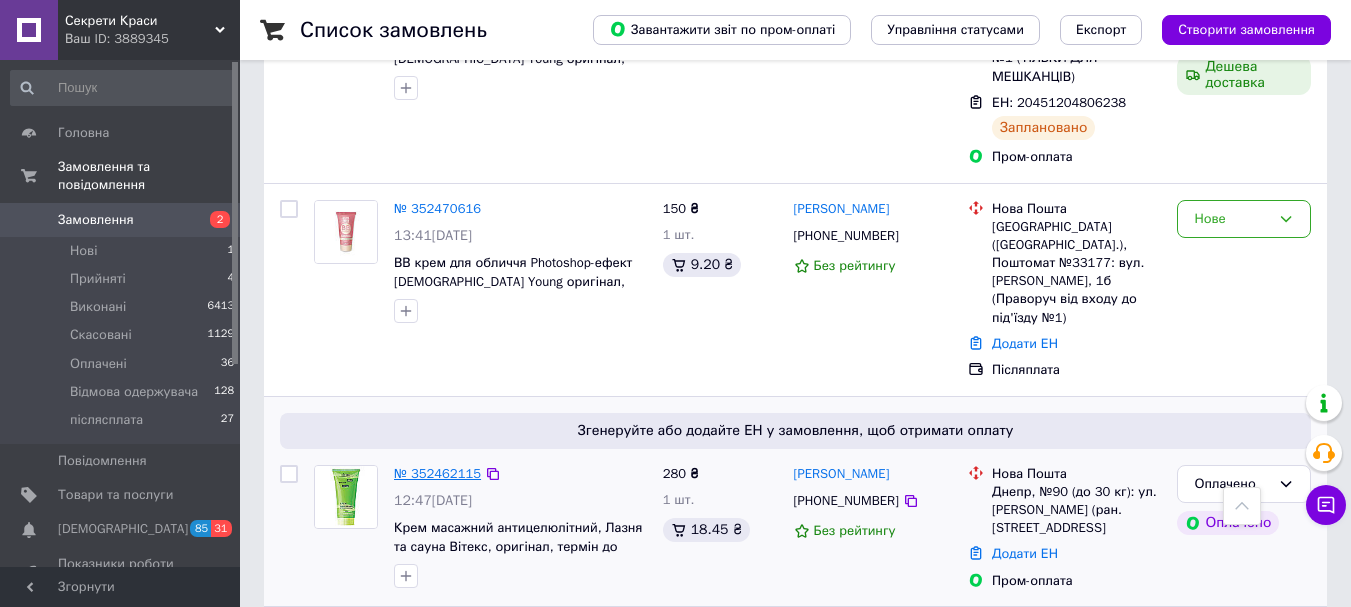 click on "№ 352462115" at bounding box center (437, 473) 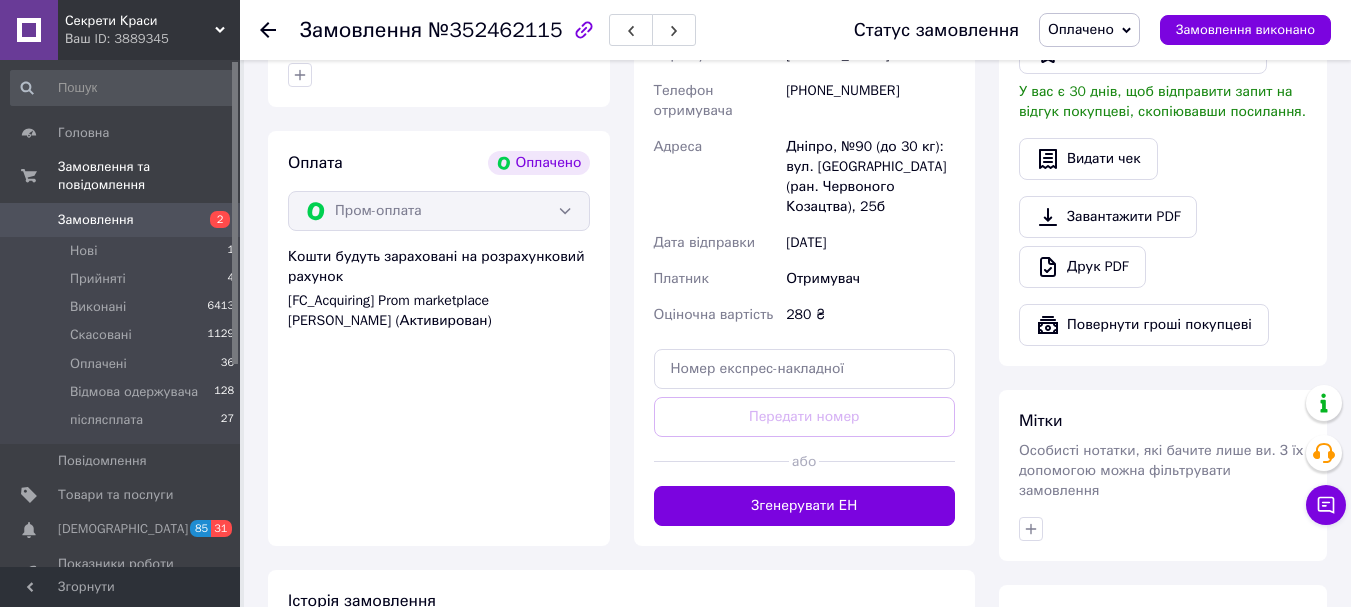 scroll, scrollTop: 700, scrollLeft: 0, axis: vertical 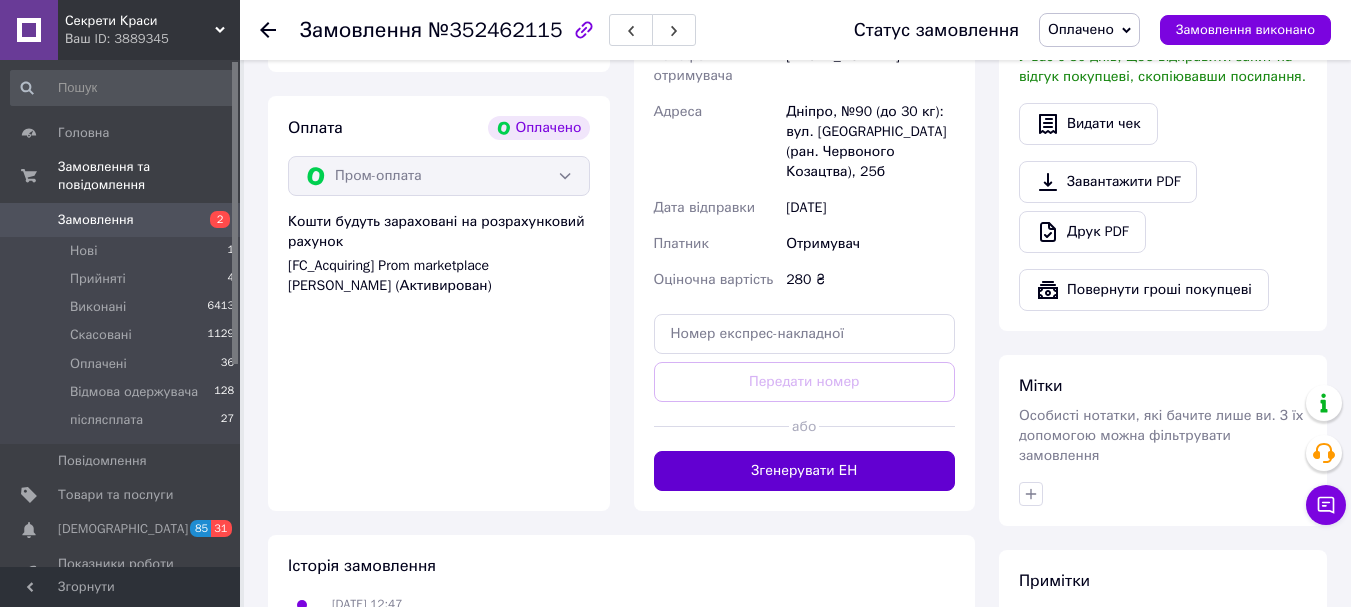click on "Згенерувати ЕН" at bounding box center (805, 471) 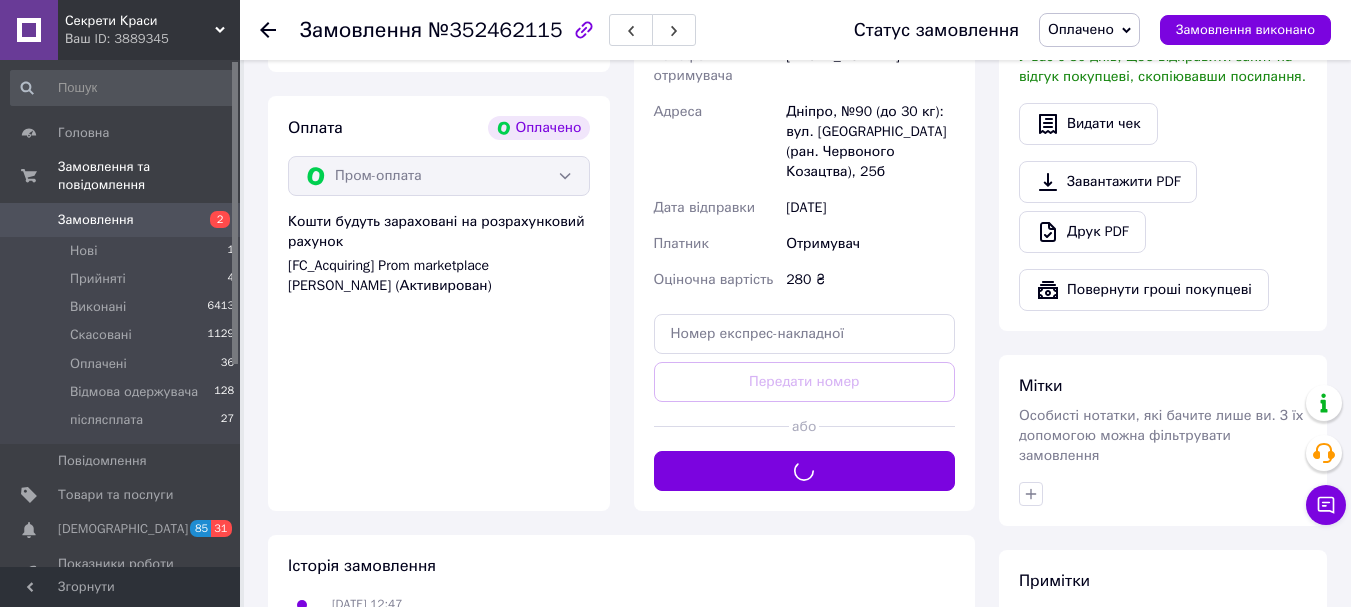 scroll, scrollTop: 600, scrollLeft: 0, axis: vertical 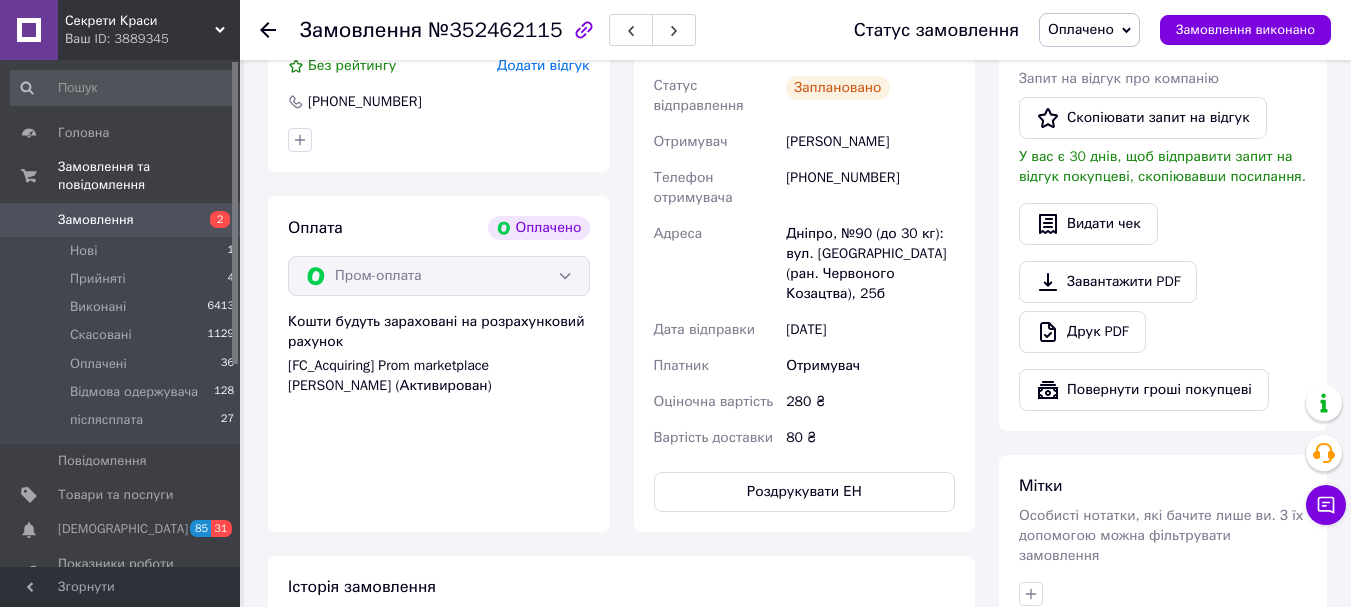 click 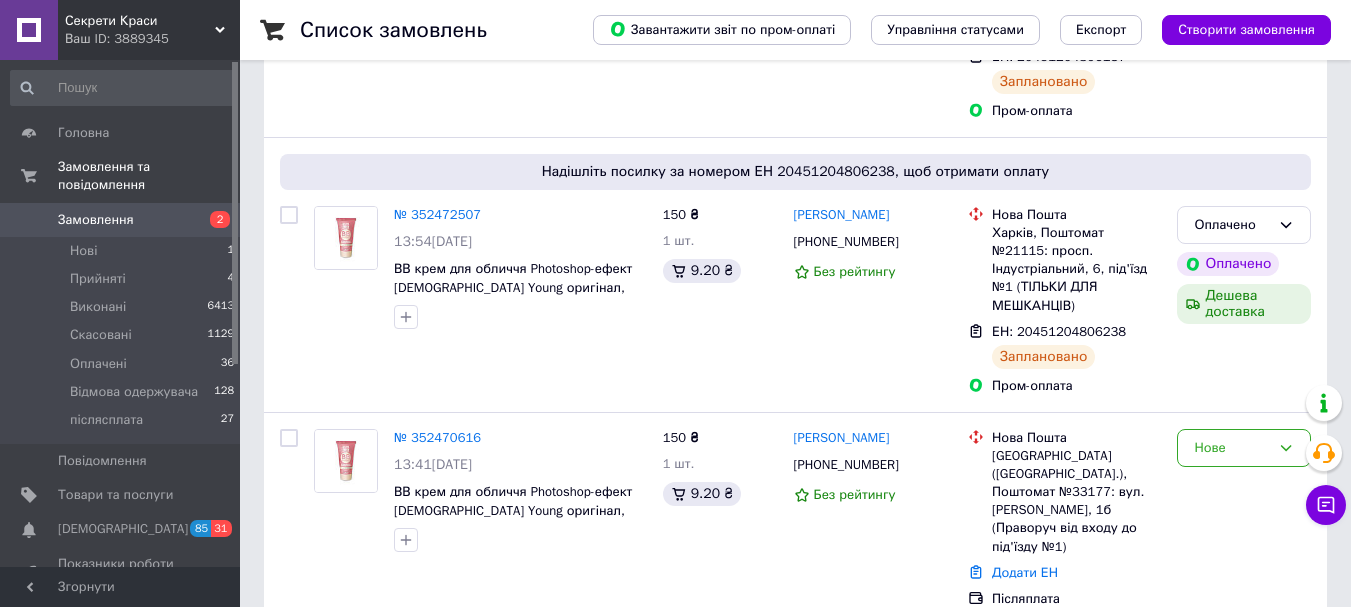 scroll, scrollTop: 400, scrollLeft: 0, axis: vertical 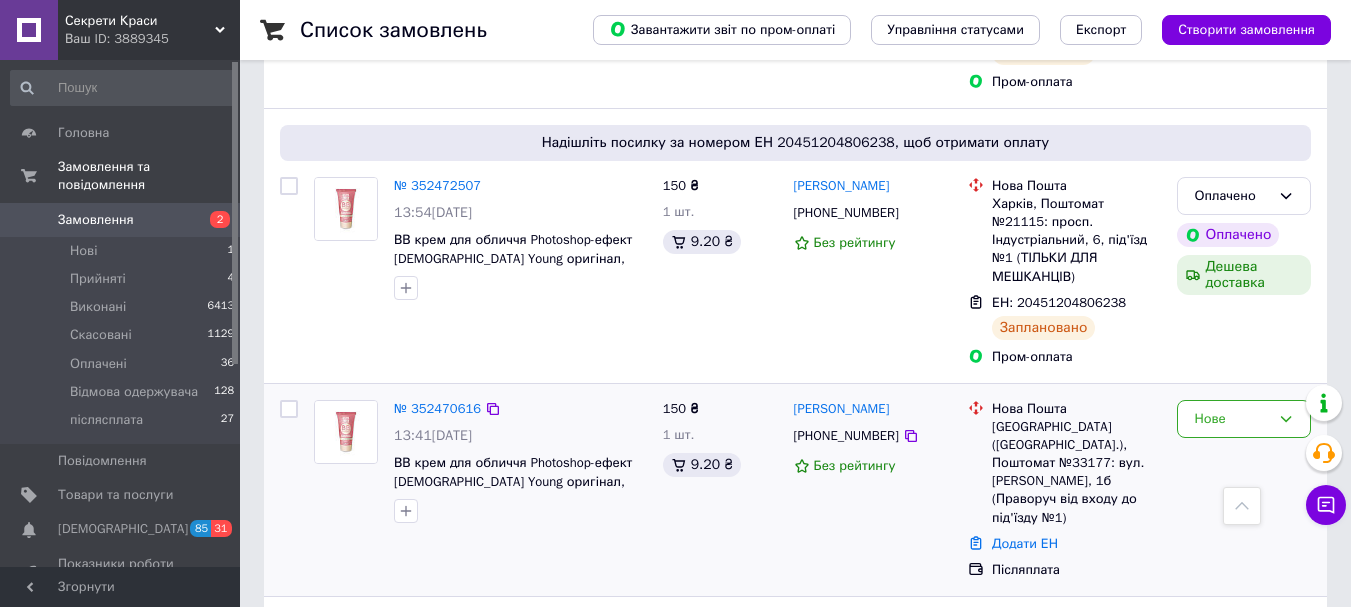 click on "[PERSON_NAME]" at bounding box center (842, 409) 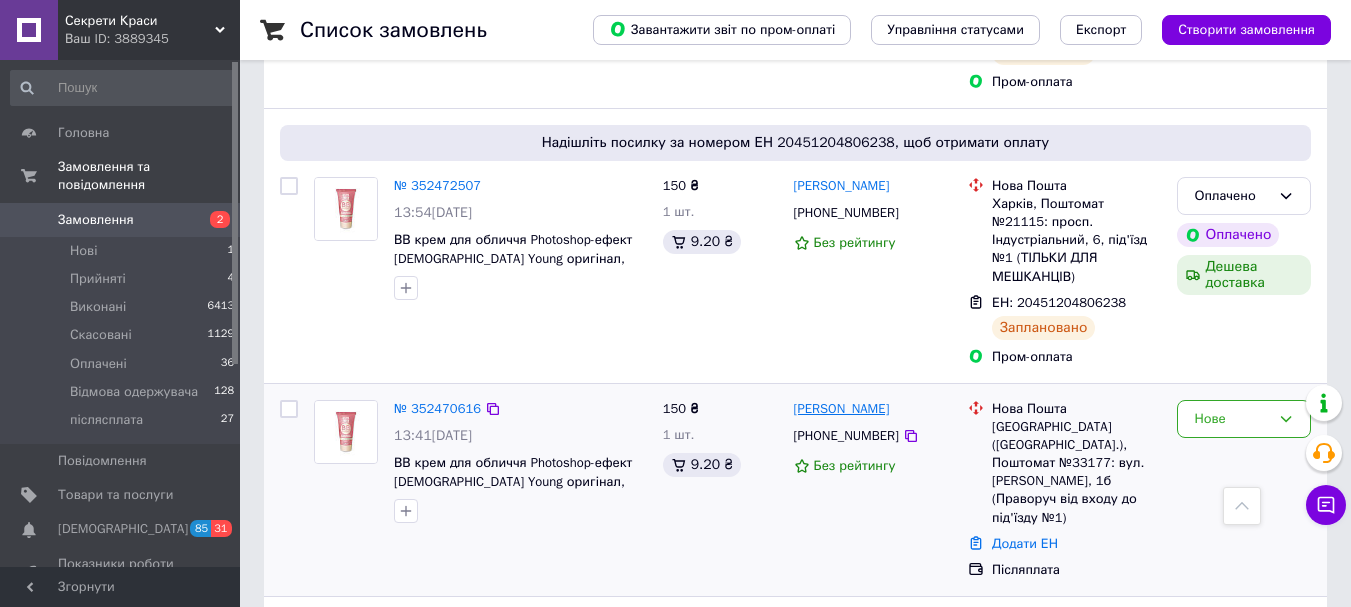 click on "[PERSON_NAME]" at bounding box center [842, 409] 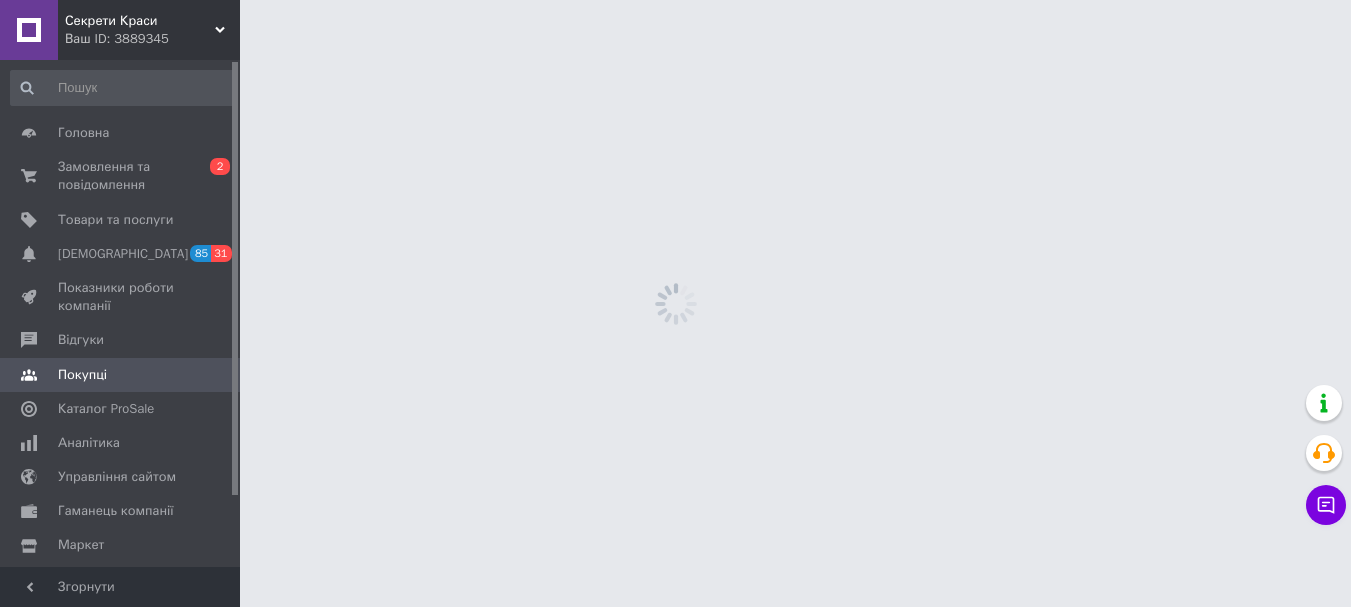 scroll, scrollTop: 0, scrollLeft: 0, axis: both 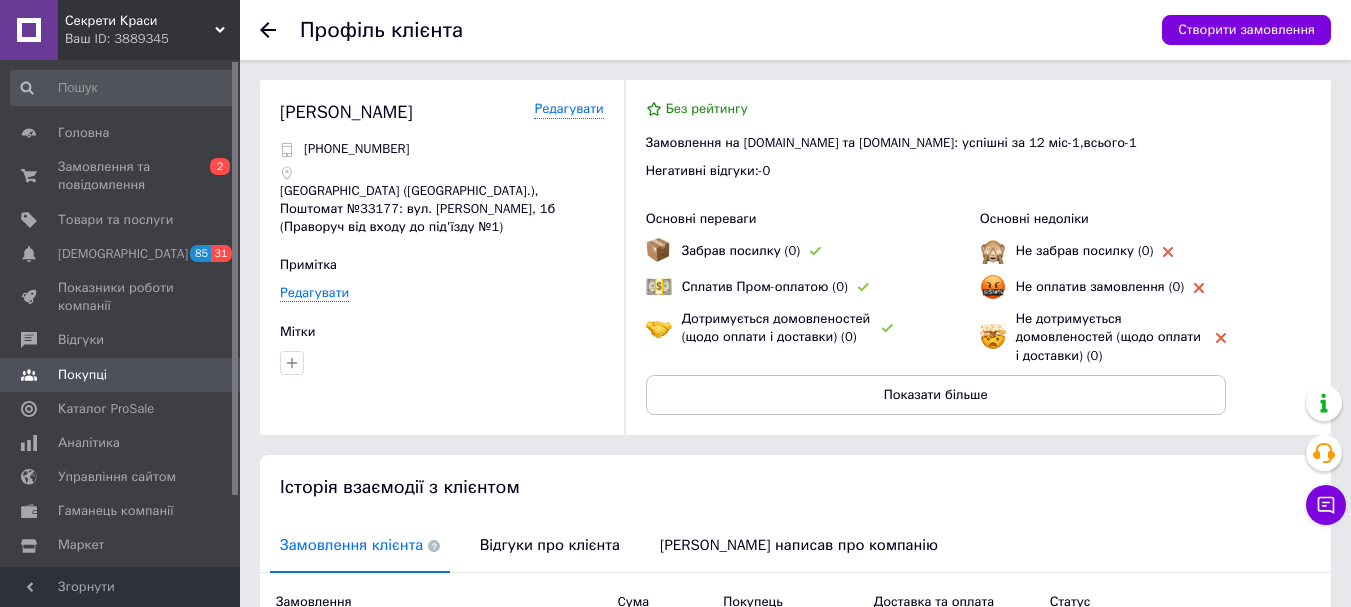 click 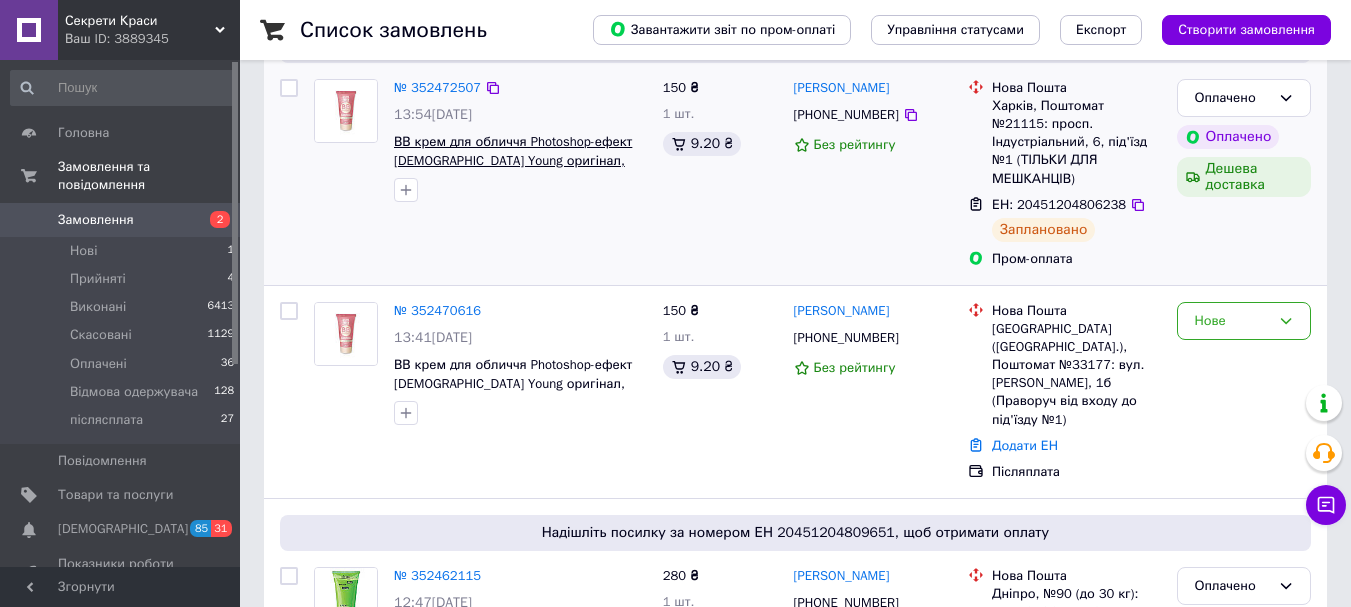 scroll, scrollTop: 500, scrollLeft: 0, axis: vertical 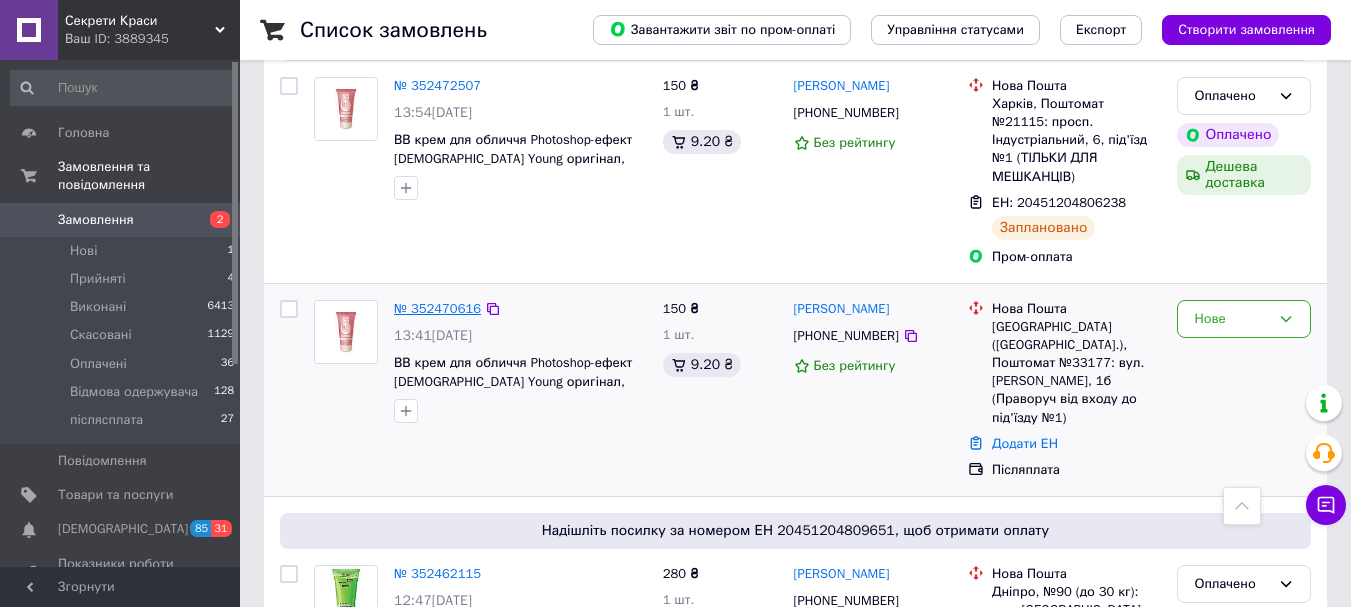 click on "№ 352470616" at bounding box center (437, 308) 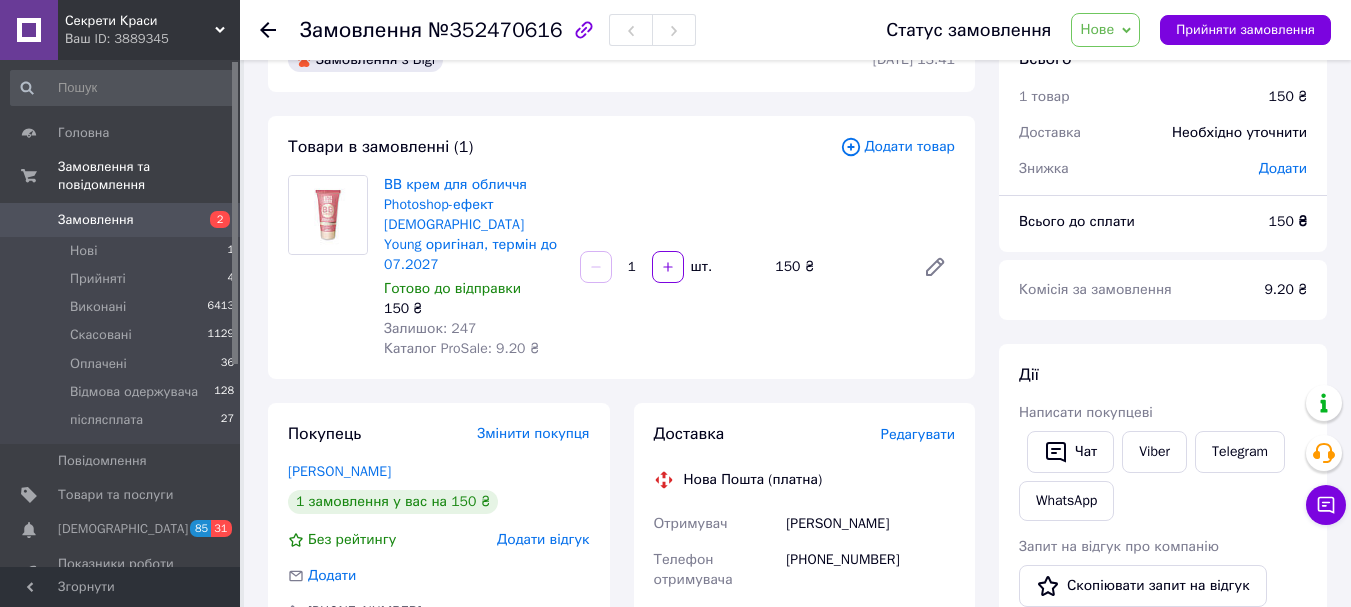 scroll, scrollTop: 100, scrollLeft: 0, axis: vertical 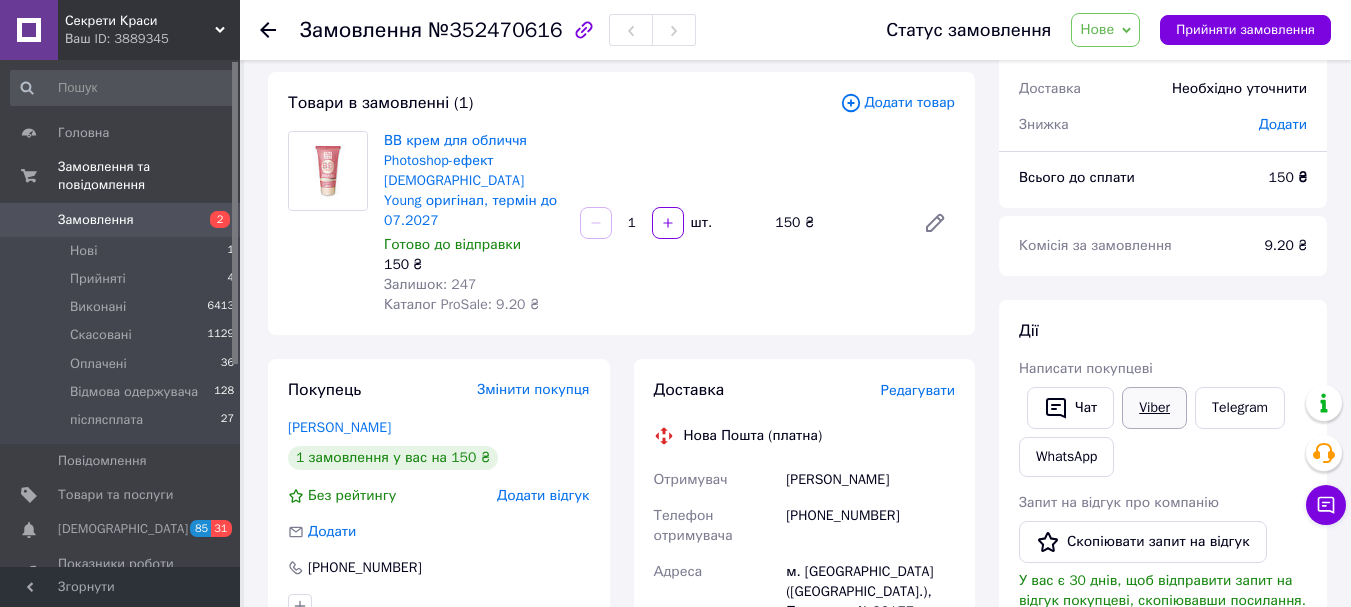 click on "Viber" at bounding box center [1154, 408] 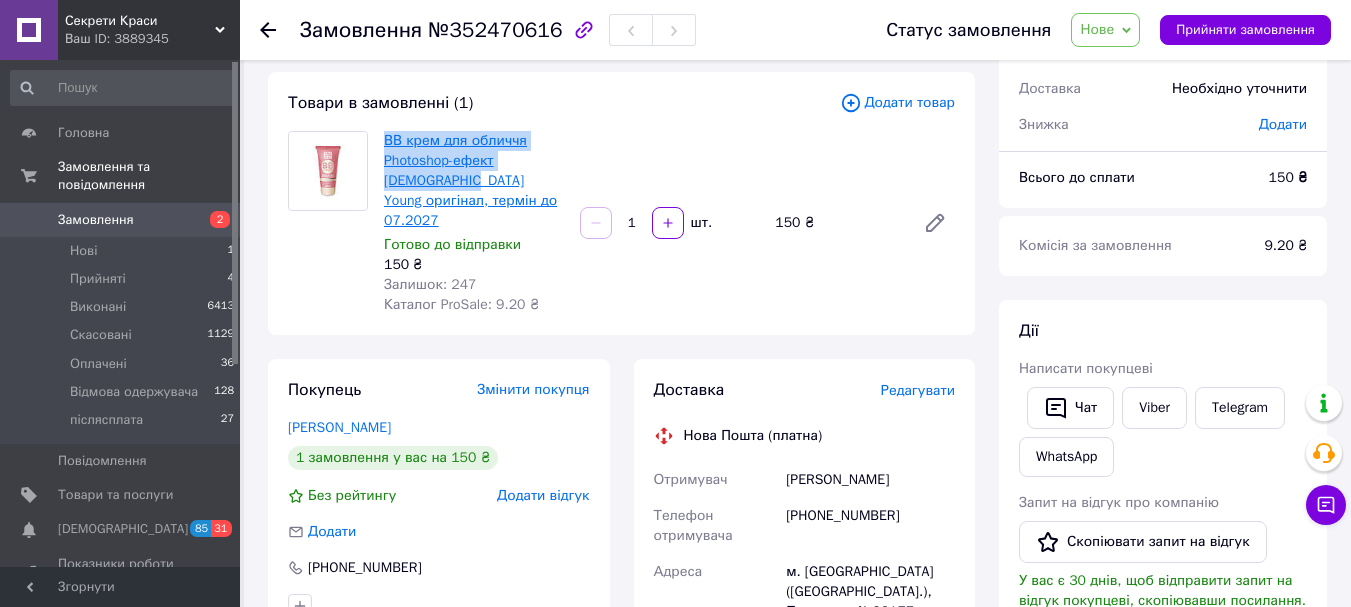 drag, startPoint x: 382, startPoint y: 121, endPoint x: 421, endPoint y: 185, distance: 74.94665 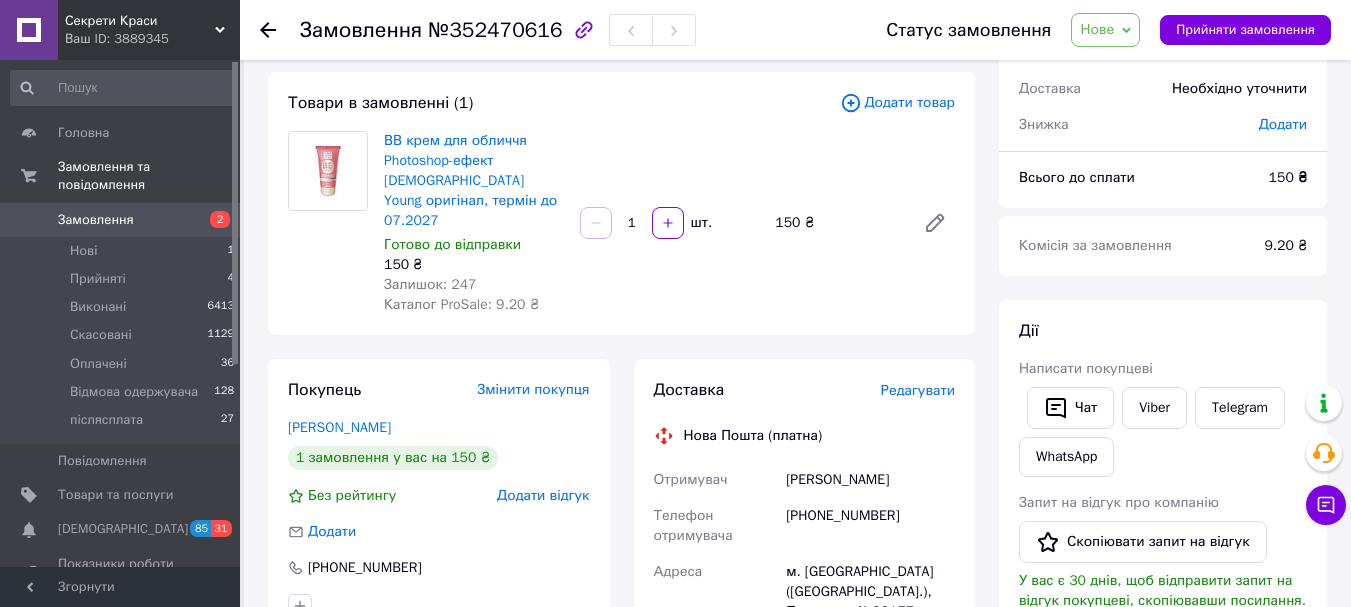 click 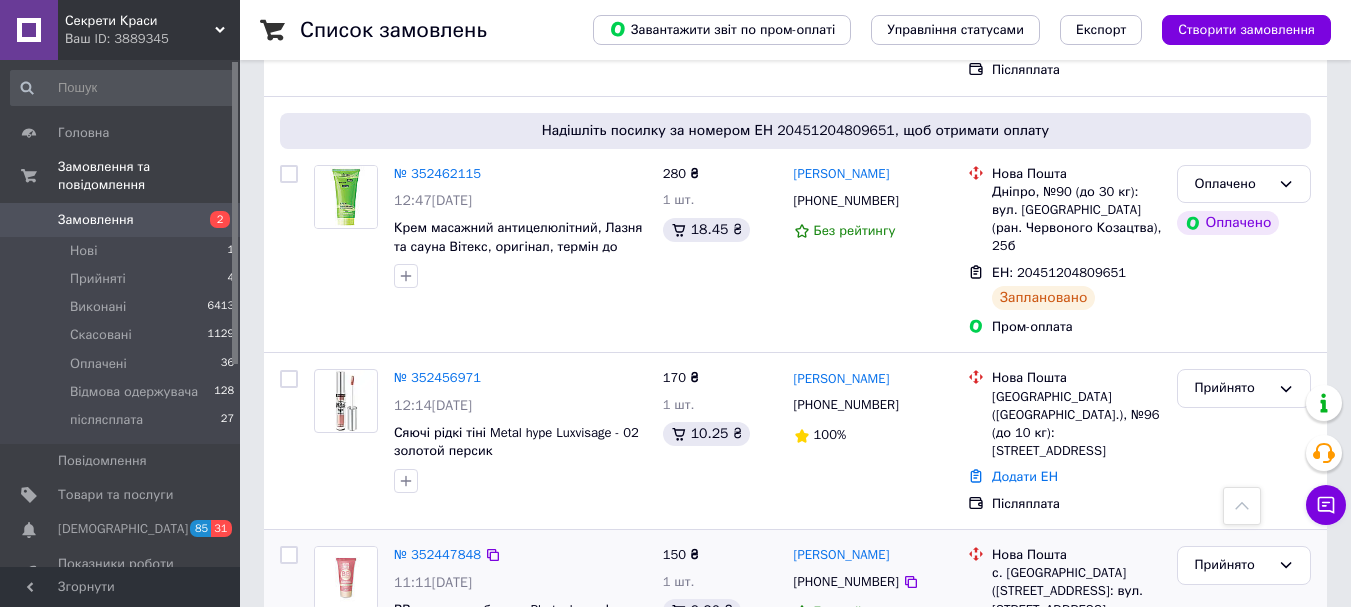 scroll, scrollTop: 1000, scrollLeft: 0, axis: vertical 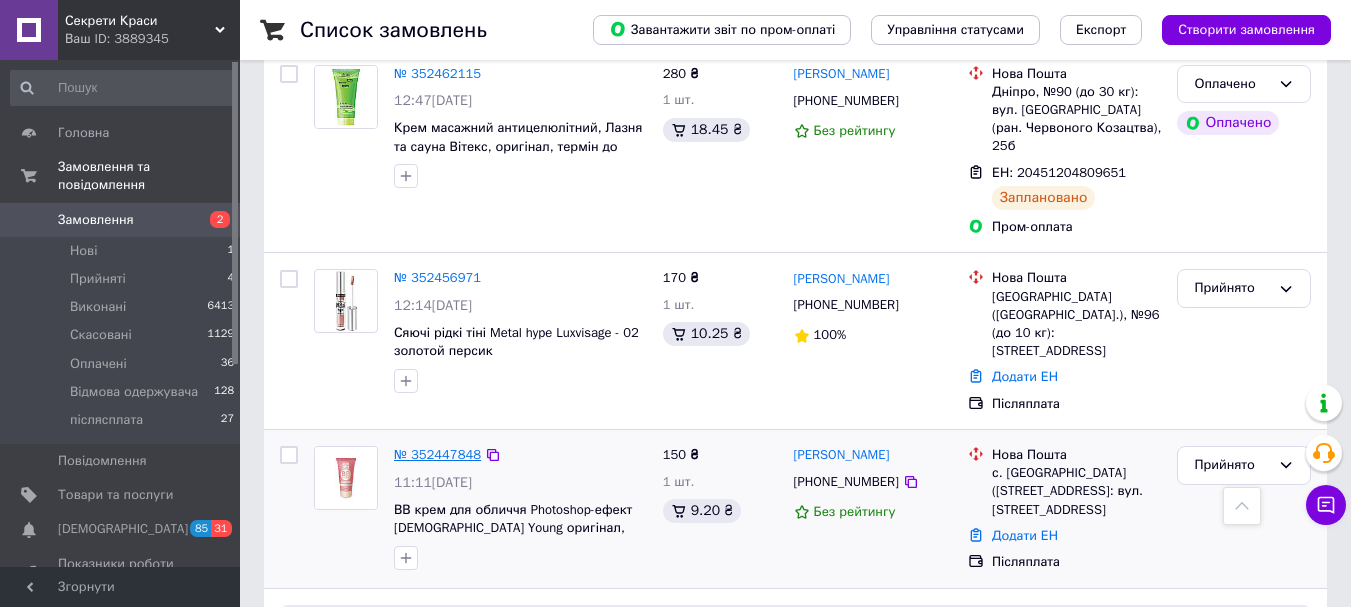 click on "№ 352447848" at bounding box center (437, 454) 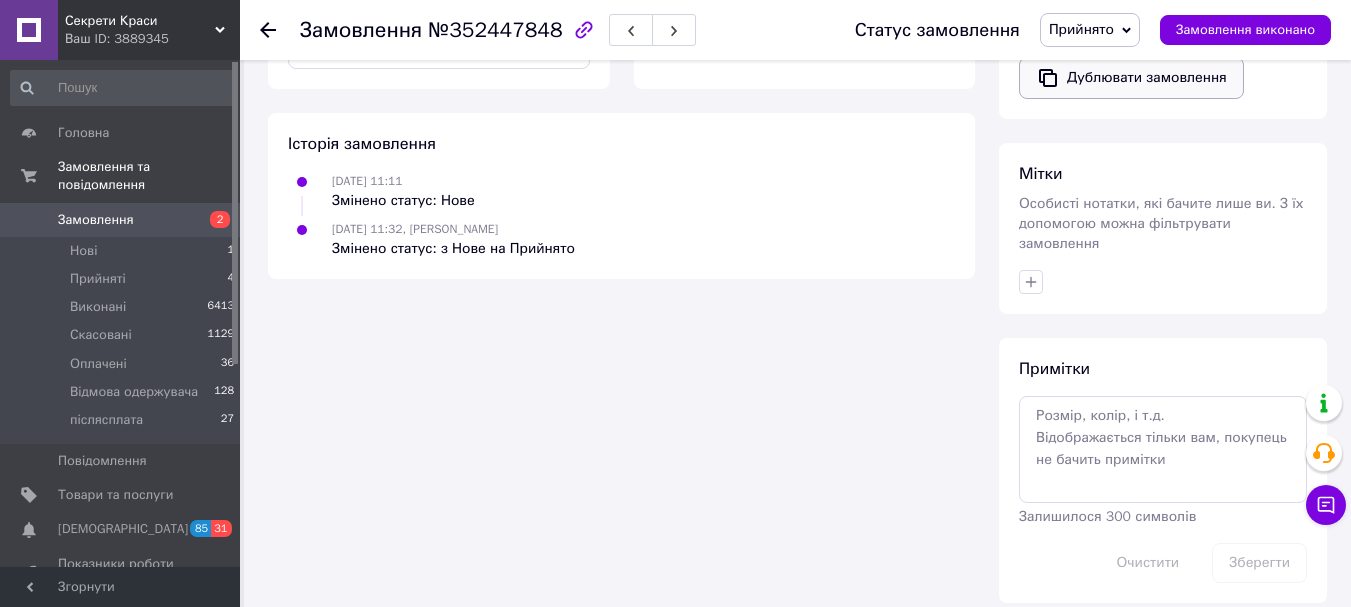 scroll, scrollTop: 828, scrollLeft: 0, axis: vertical 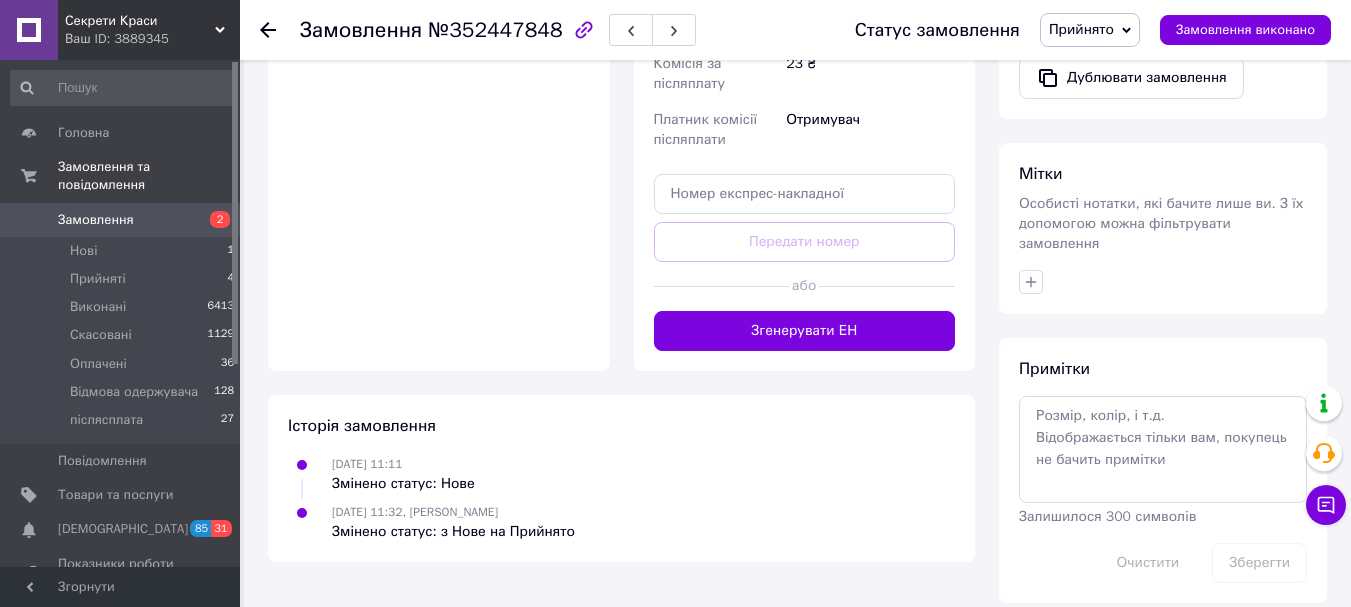 click on "Прийнято" at bounding box center (1090, 30) 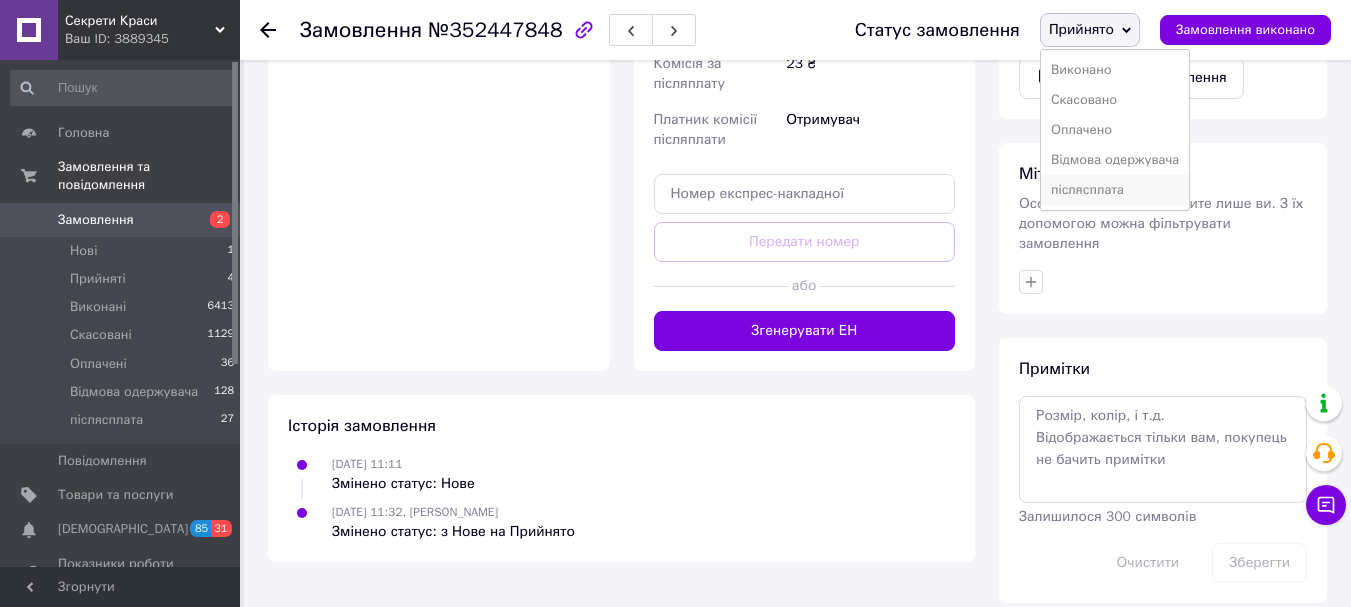 click on "післясплата" at bounding box center (1115, 190) 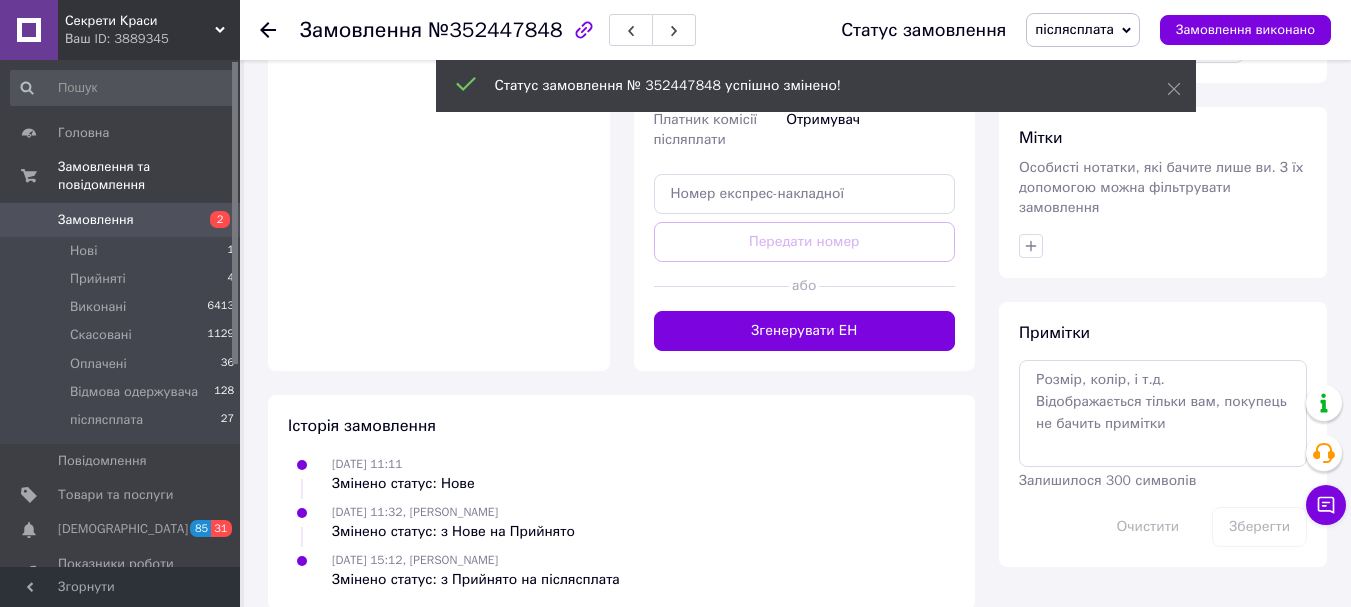 scroll, scrollTop: 835, scrollLeft: 0, axis: vertical 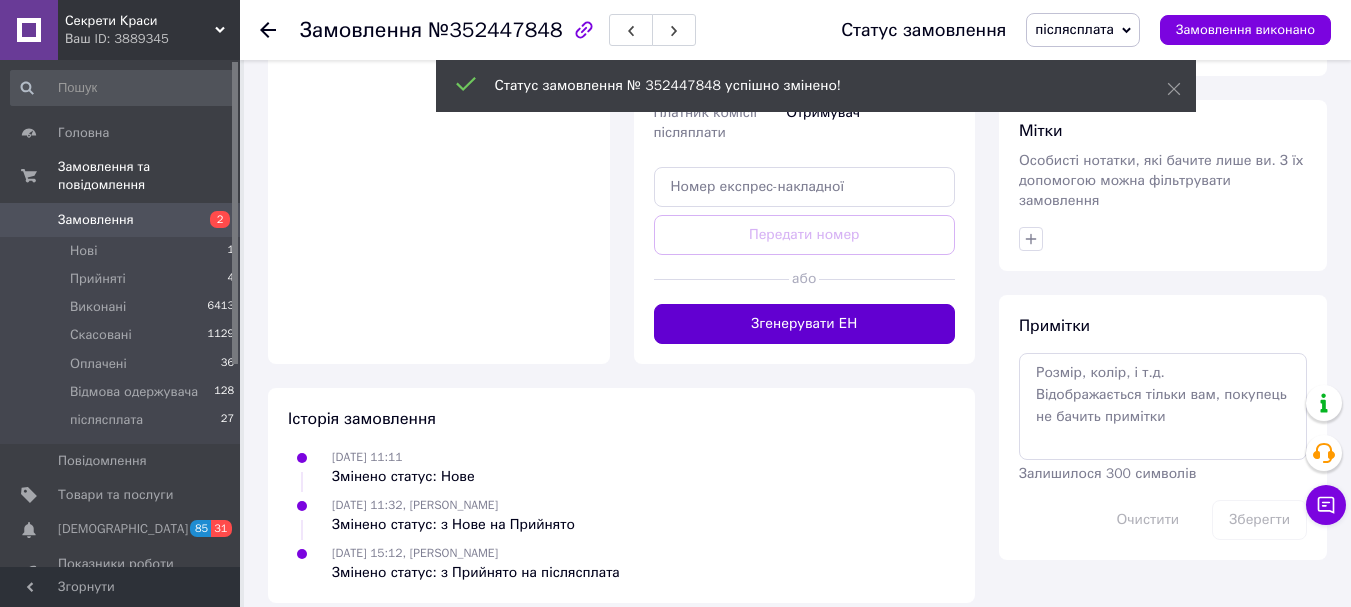 click on "Згенерувати ЕН" at bounding box center [805, 324] 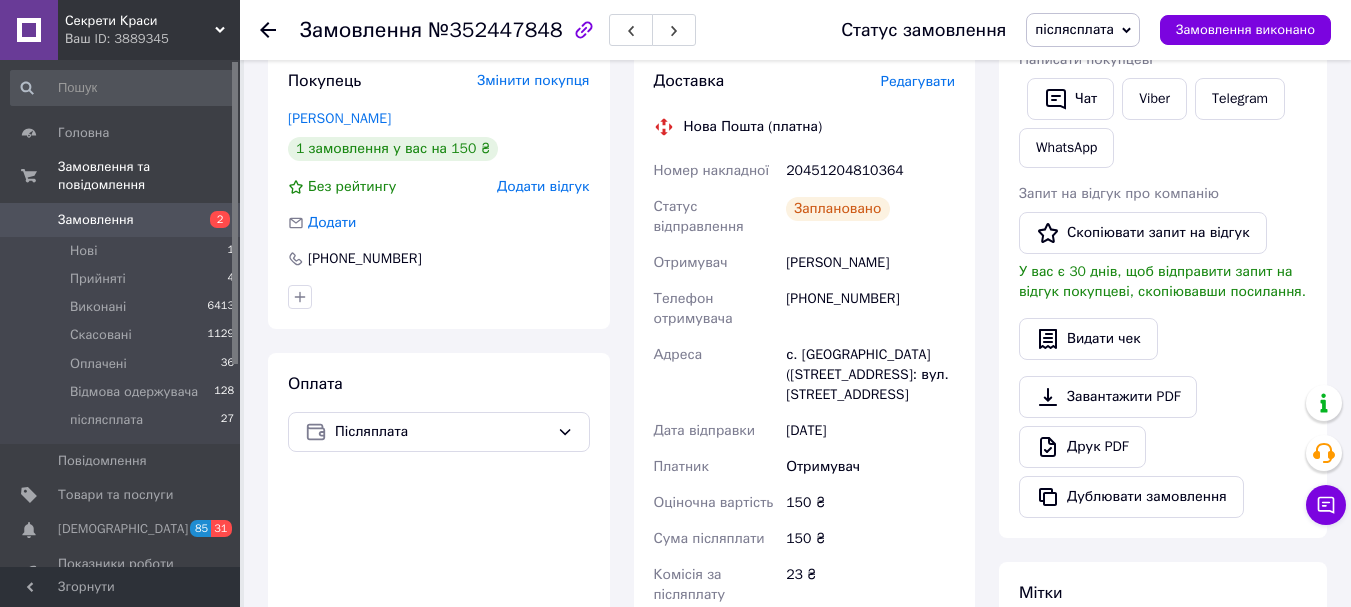 scroll, scrollTop: 235, scrollLeft: 0, axis: vertical 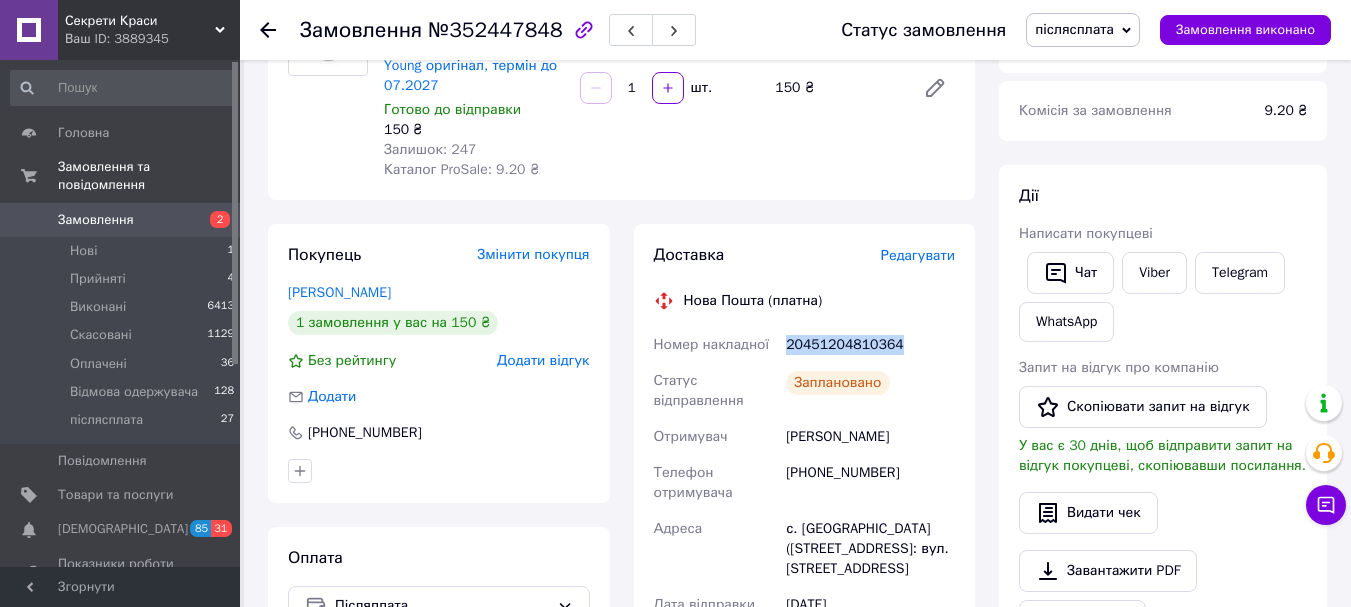 drag, startPoint x: 784, startPoint y: 327, endPoint x: 920, endPoint y: 319, distance: 136.23509 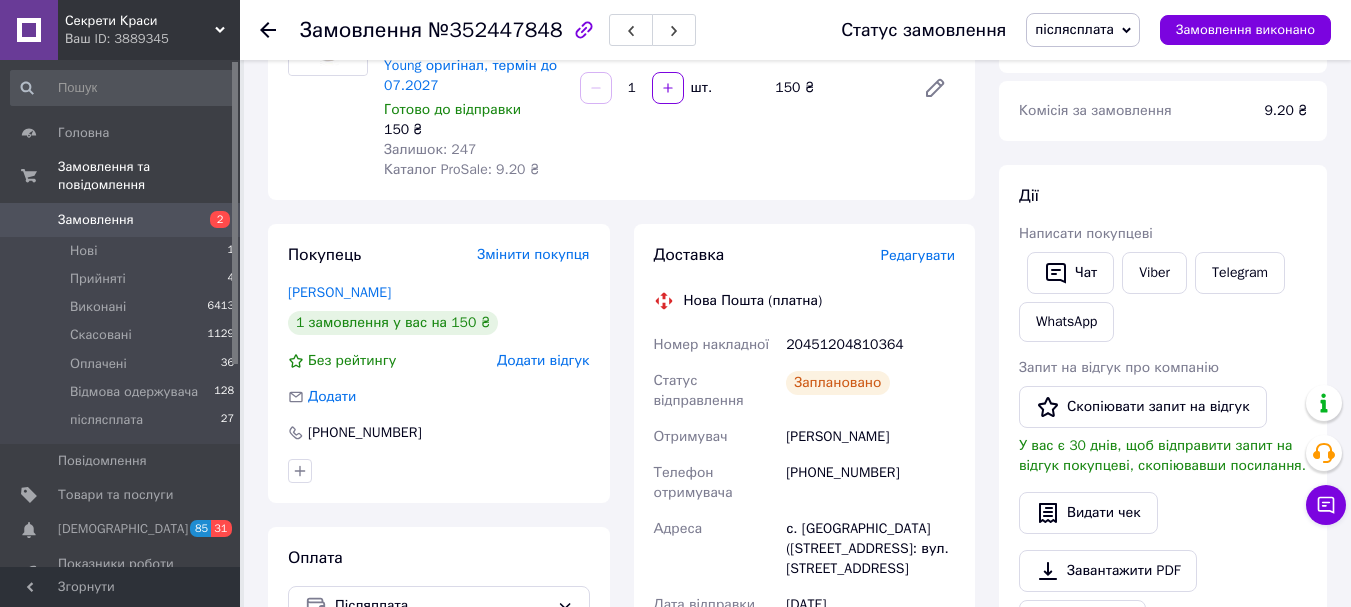 click 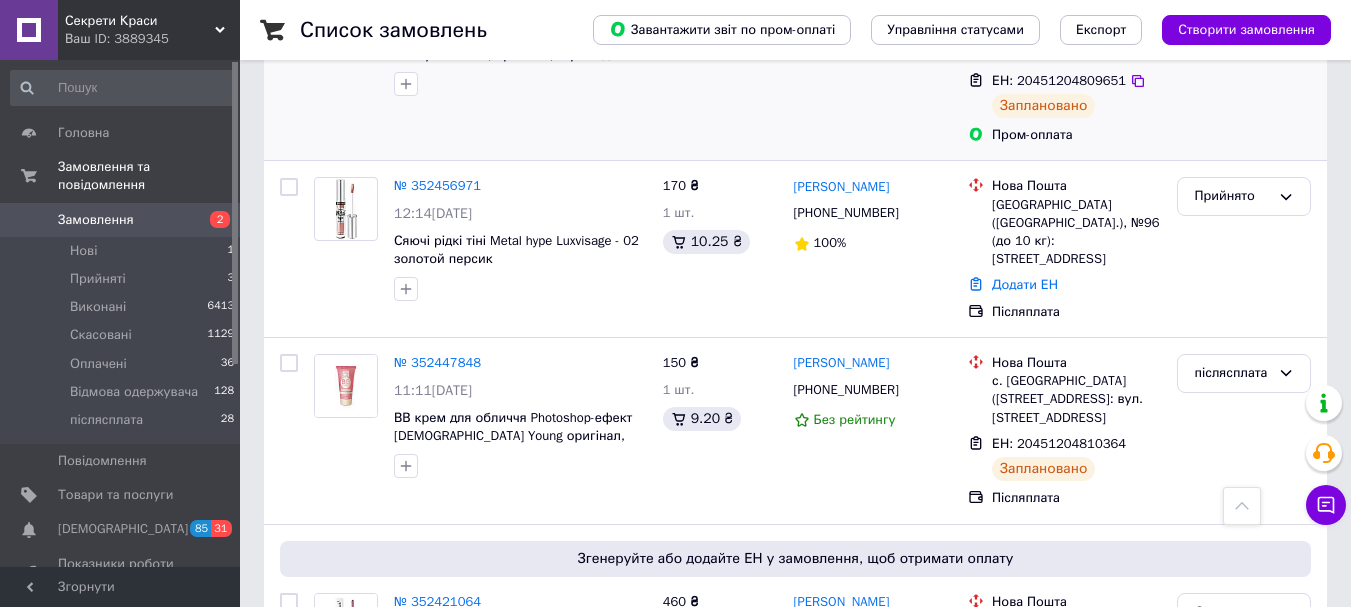 scroll, scrollTop: 1100, scrollLeft: 0, axis: vertical 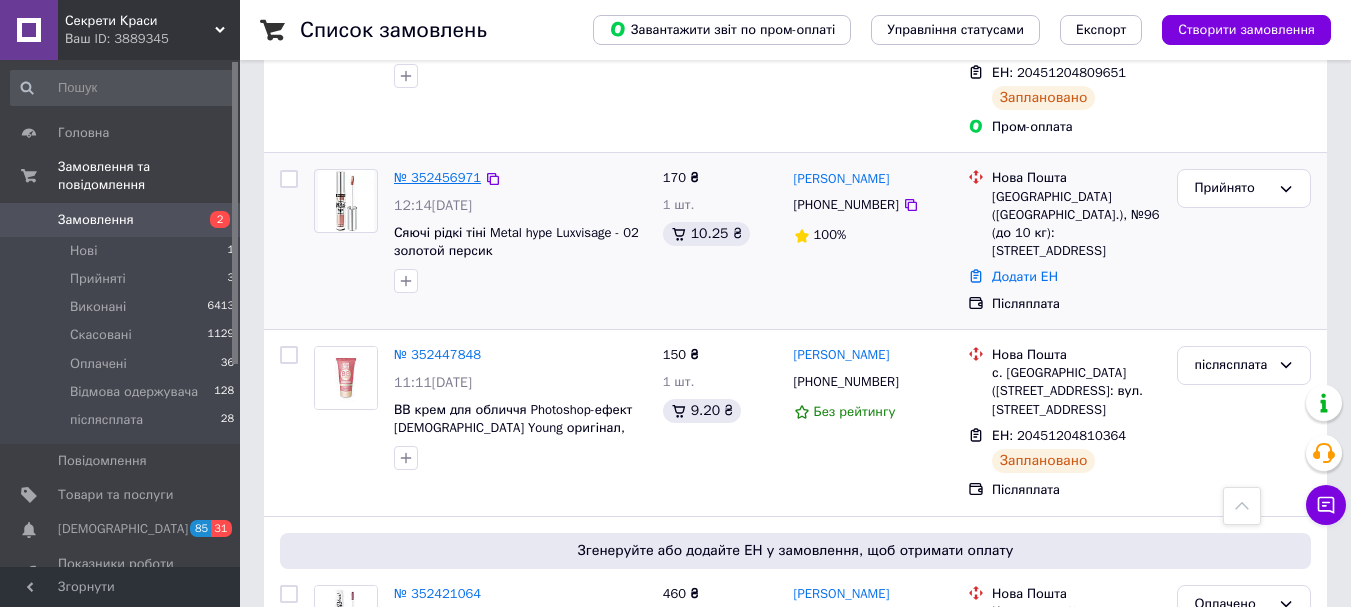 click on "№ 352456971" at bounding box center (437, 177) 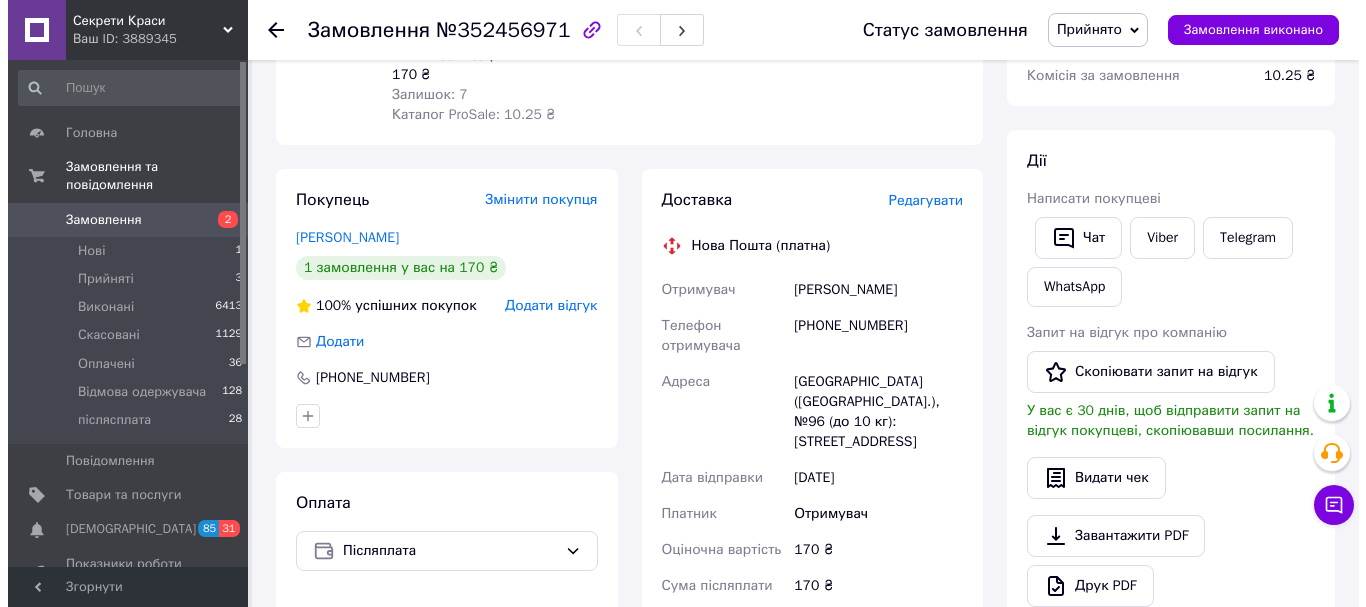 scroll, scrollTop: 92, scrollLeft: 0, axis: vertical 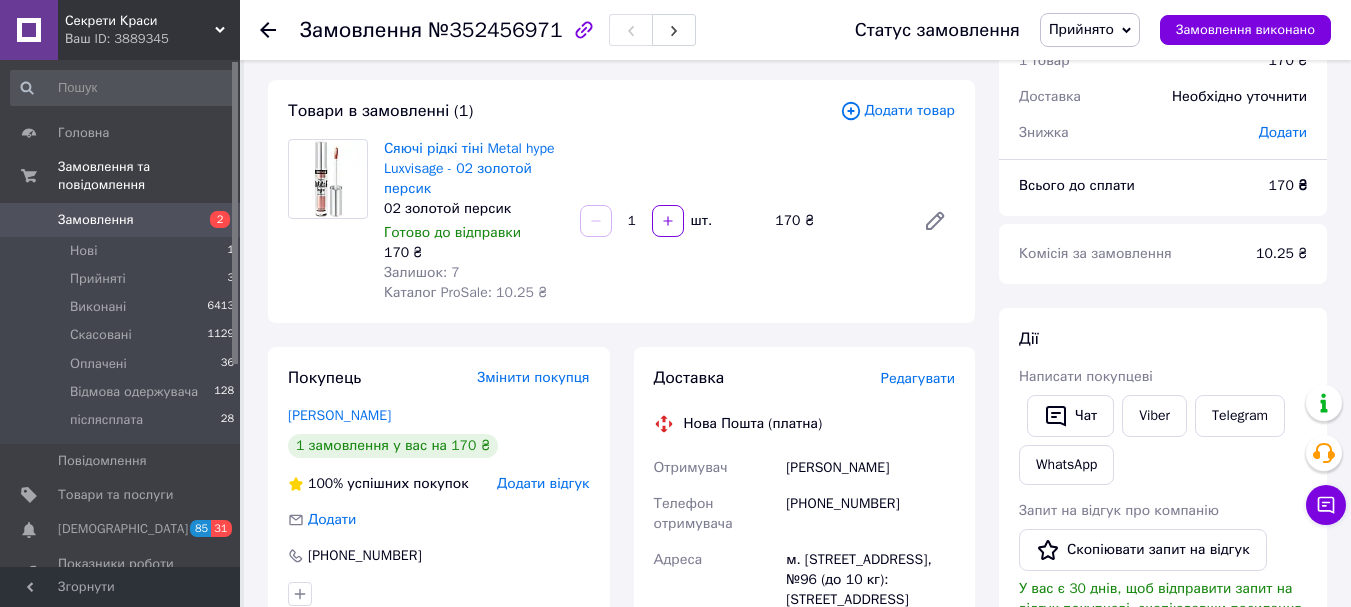 click on "Редагувати" at bounding box center (918, 378) 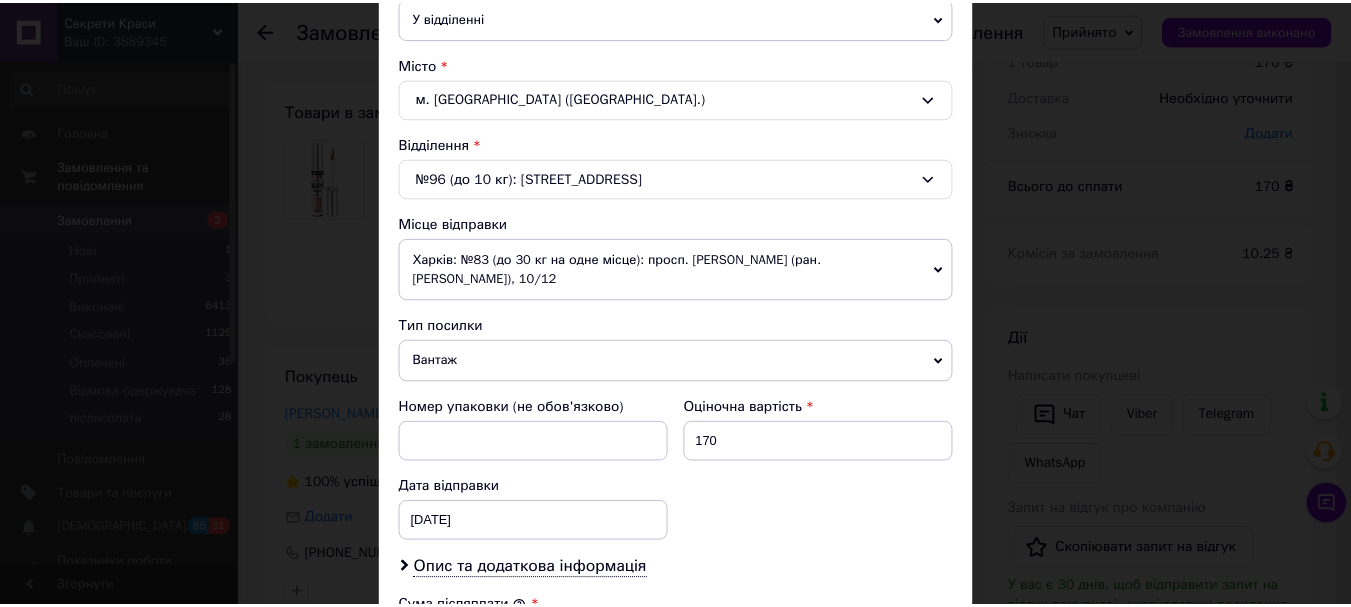 scroll, scrollTop: 900, scrollLeft: 0, axis: vertical 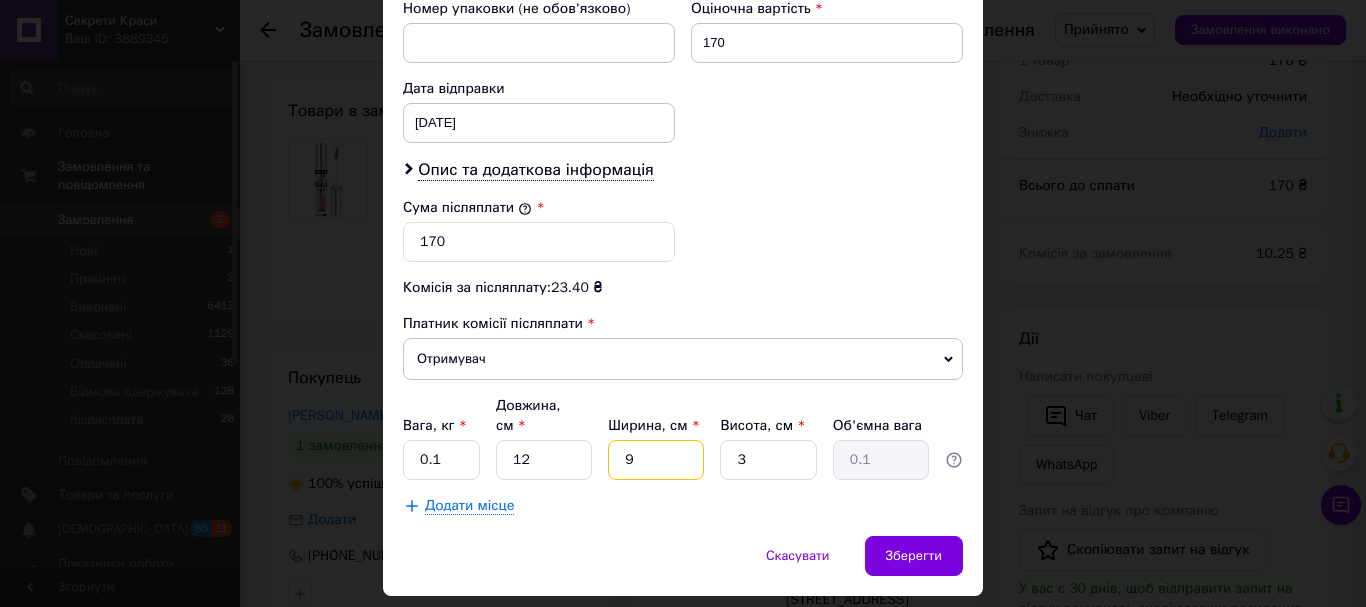 drag, startPoint x: 654, startPoint y: 446, endPoint x: 586, endPoint y: 457, distance: 68.88396 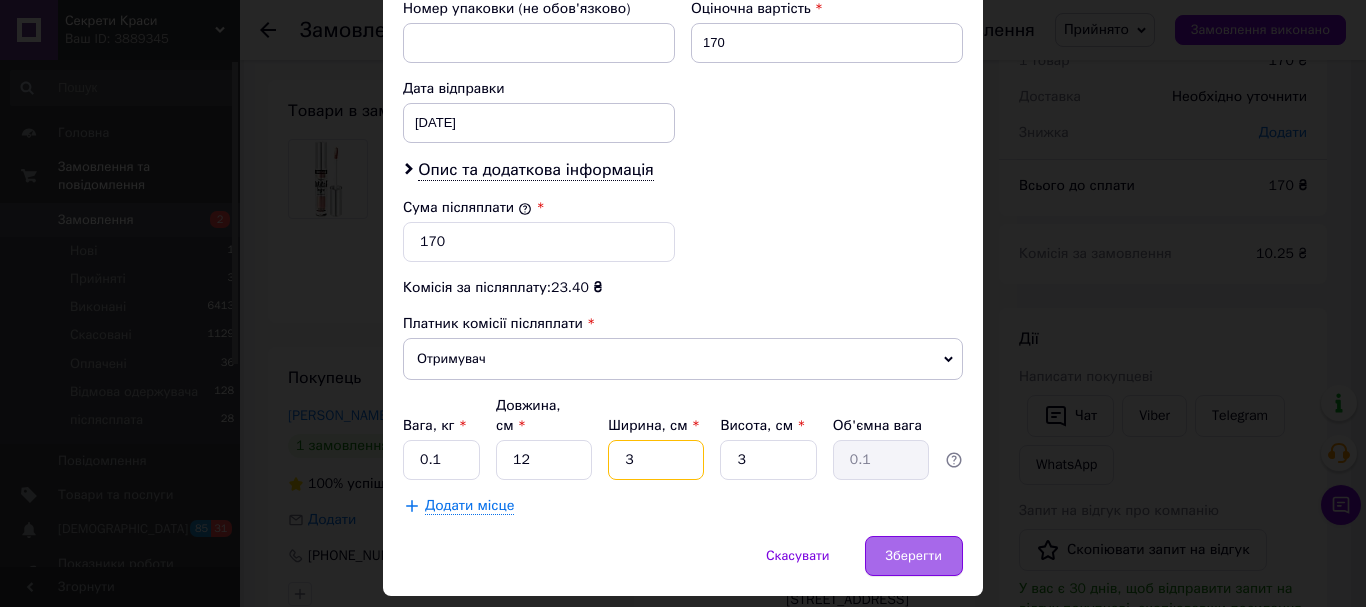 type on "3" 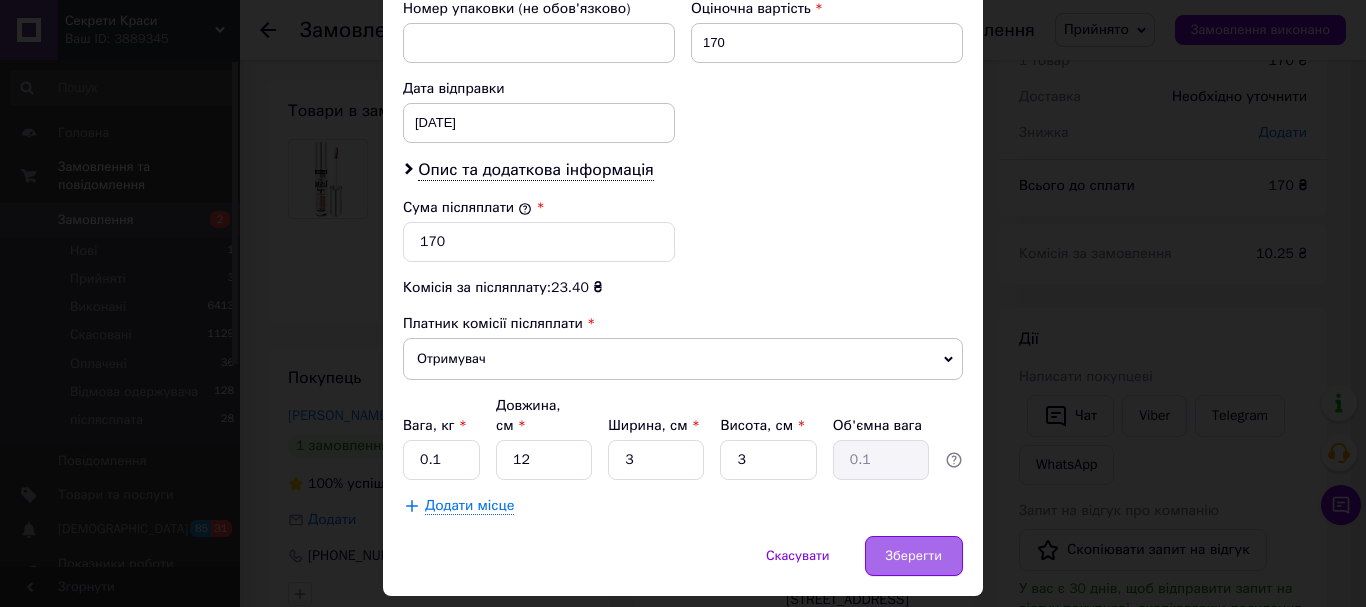 click on "Зберегти" at bounding box center (914, 556) 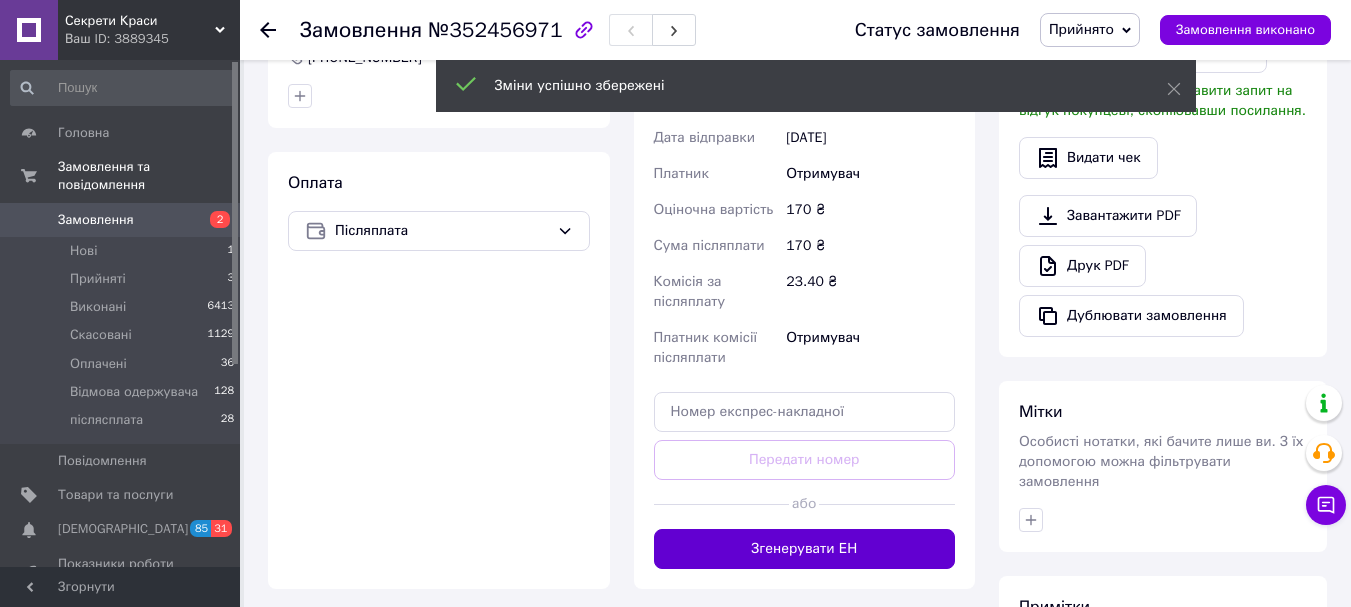 scroll, scrollTop: 592, scrollLeft: 0, axis: vertical 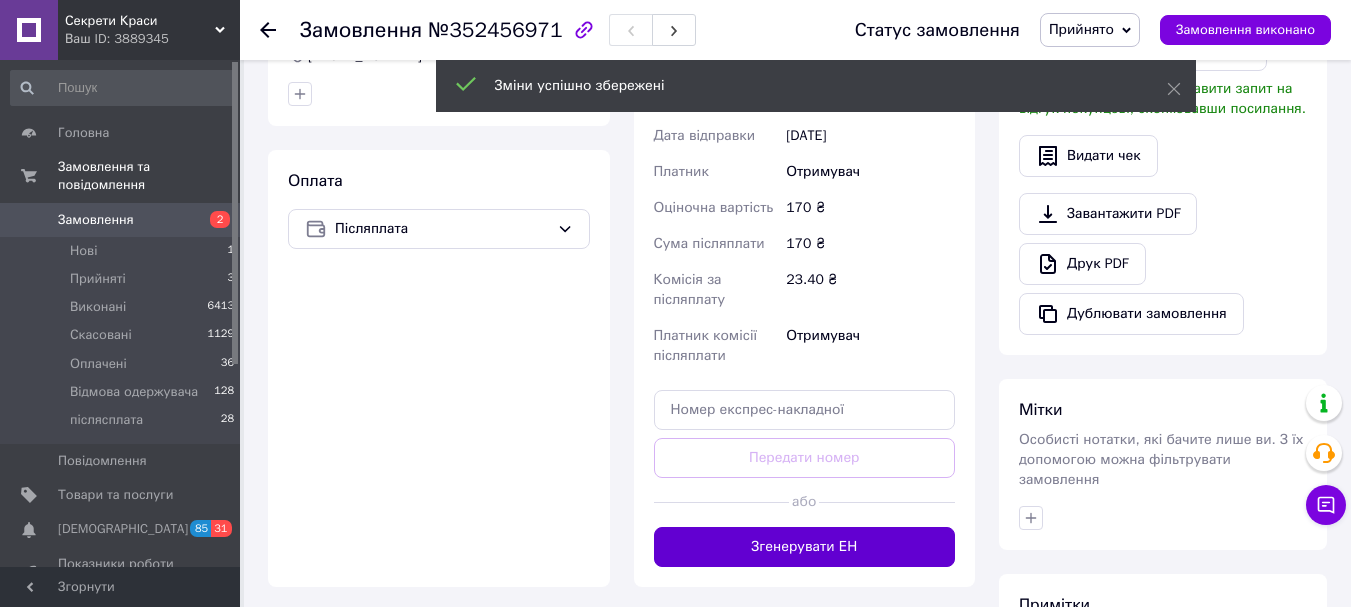 click on "Згенерувати ЕН" at bounding box center (805, 547) 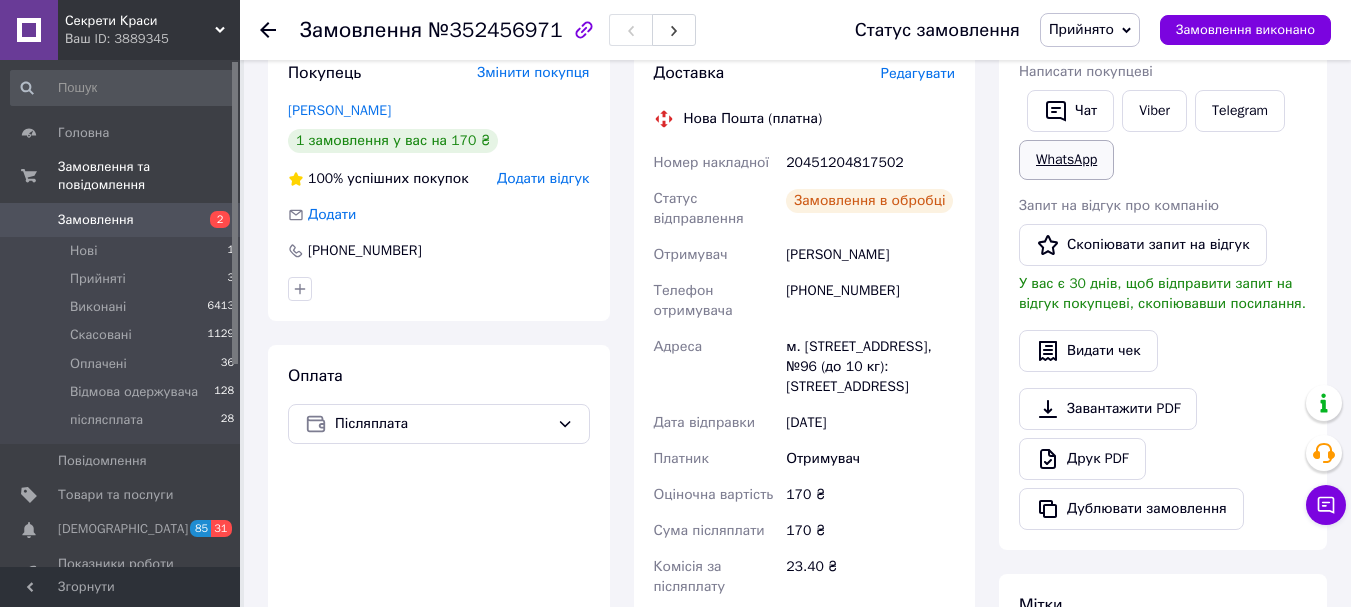scroll, scrollTop: 392, scrollLeft: 0, axis: vertical 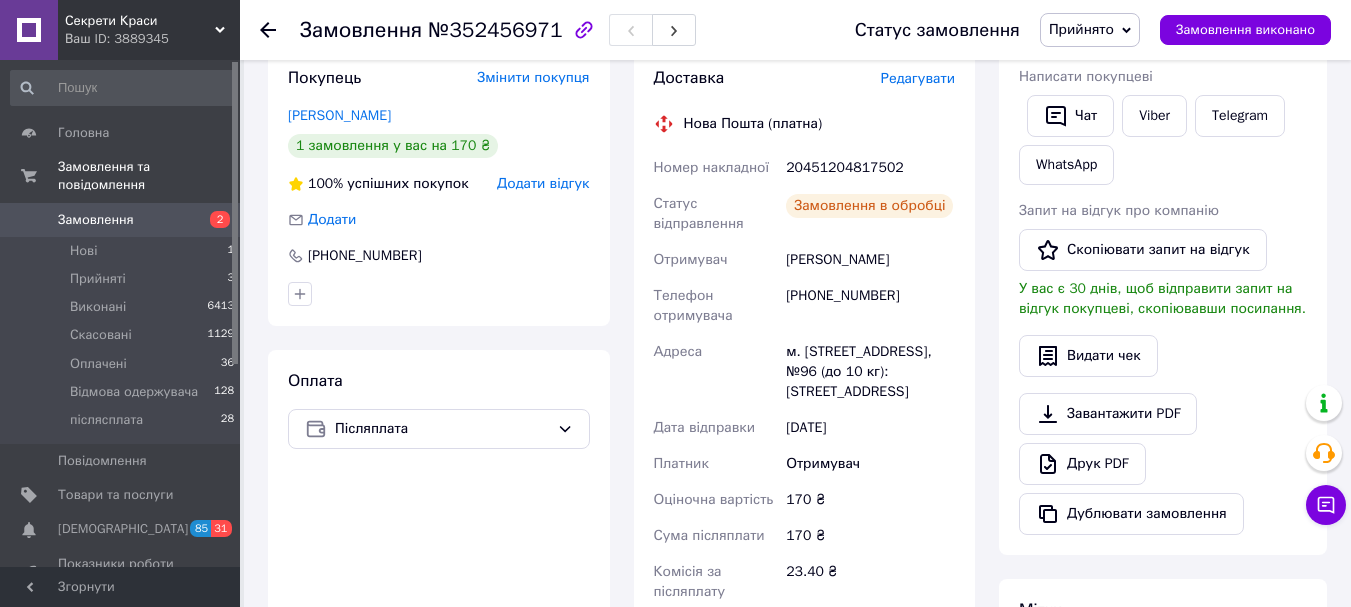 click on "Прийнято" at bounding box center (1090, 30) 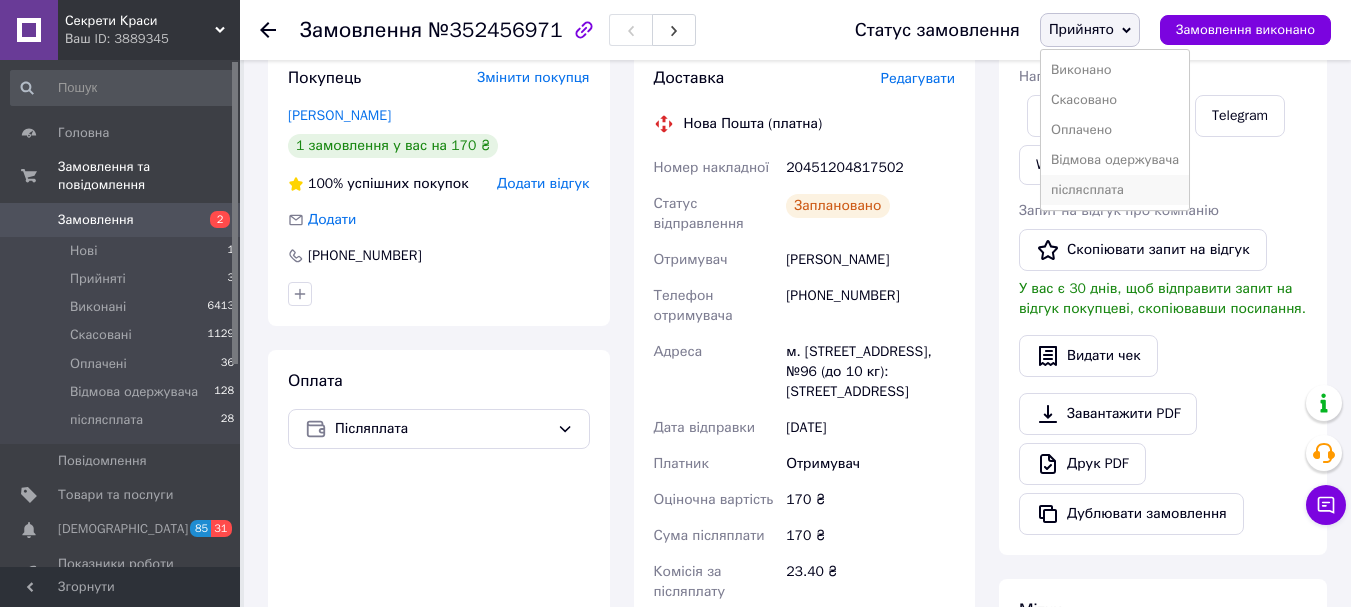 click on "післясплата" at bounding box center [1115, 190] 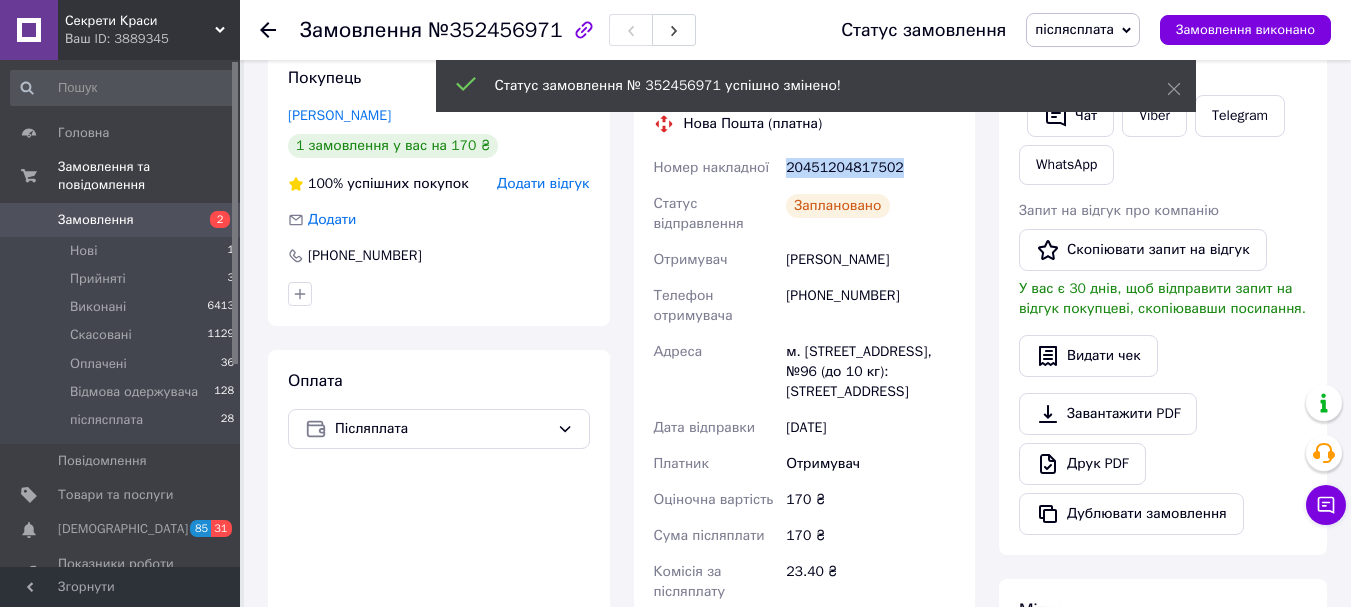 drag, startPoint x: 783, startPoint y: 156, endPoint x: 902, endPoint y: 166, distance: 119.419426 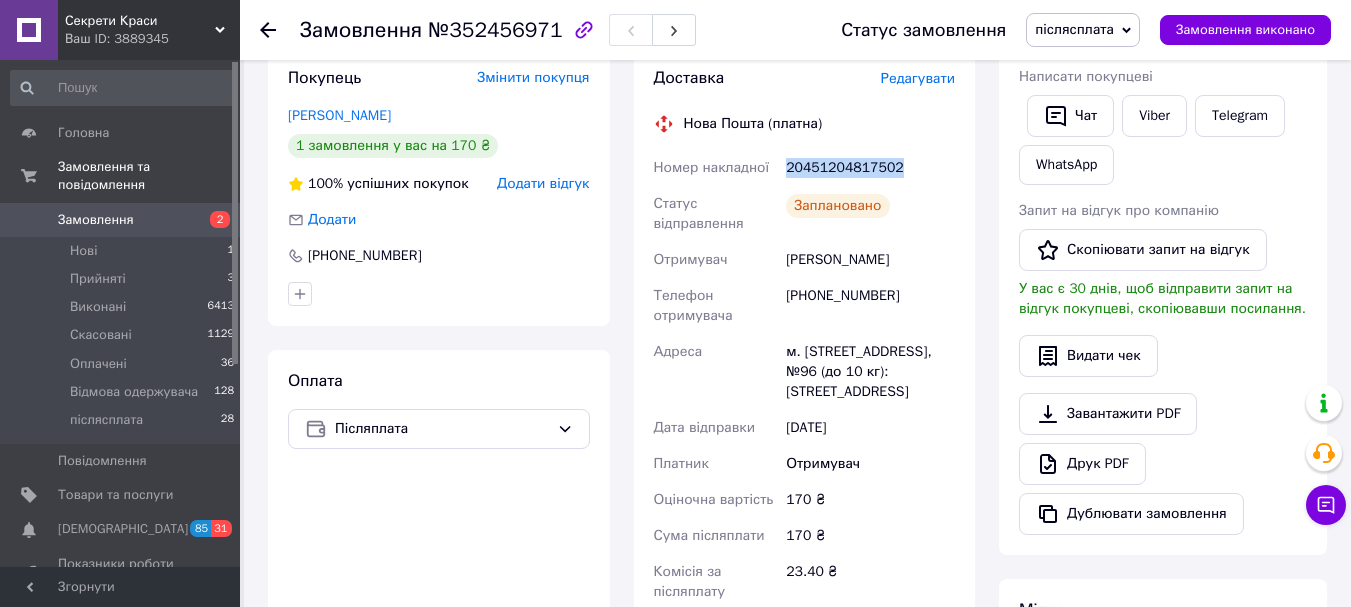 copy on "20451204817502" 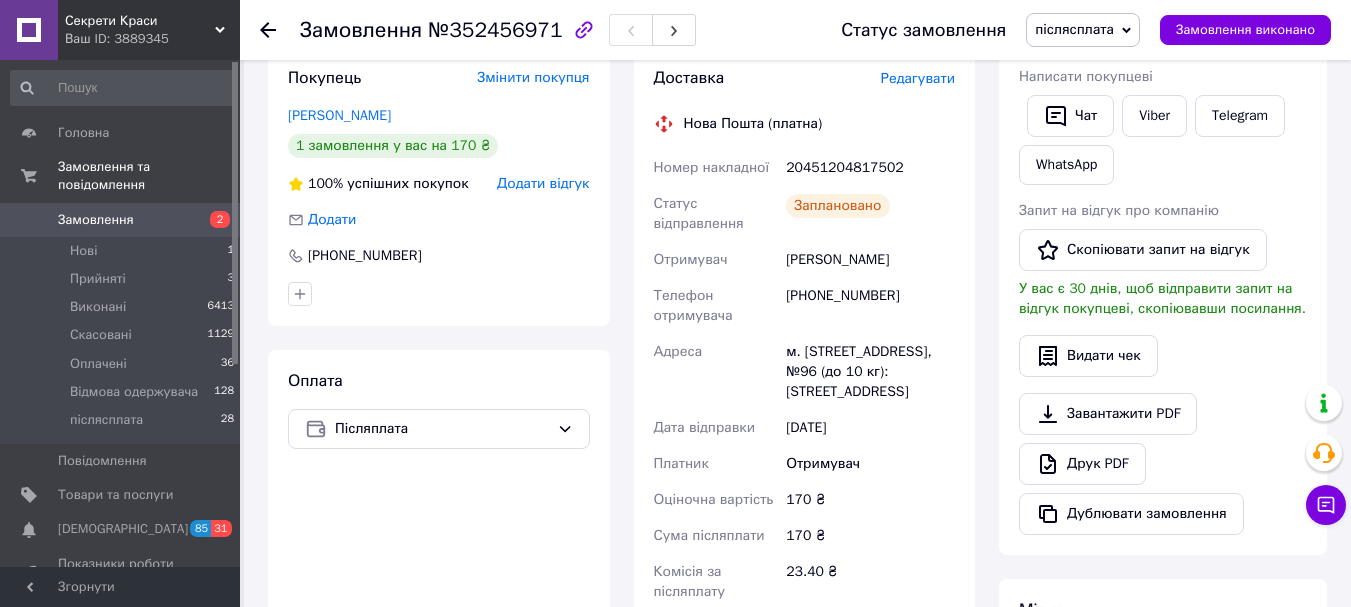 click 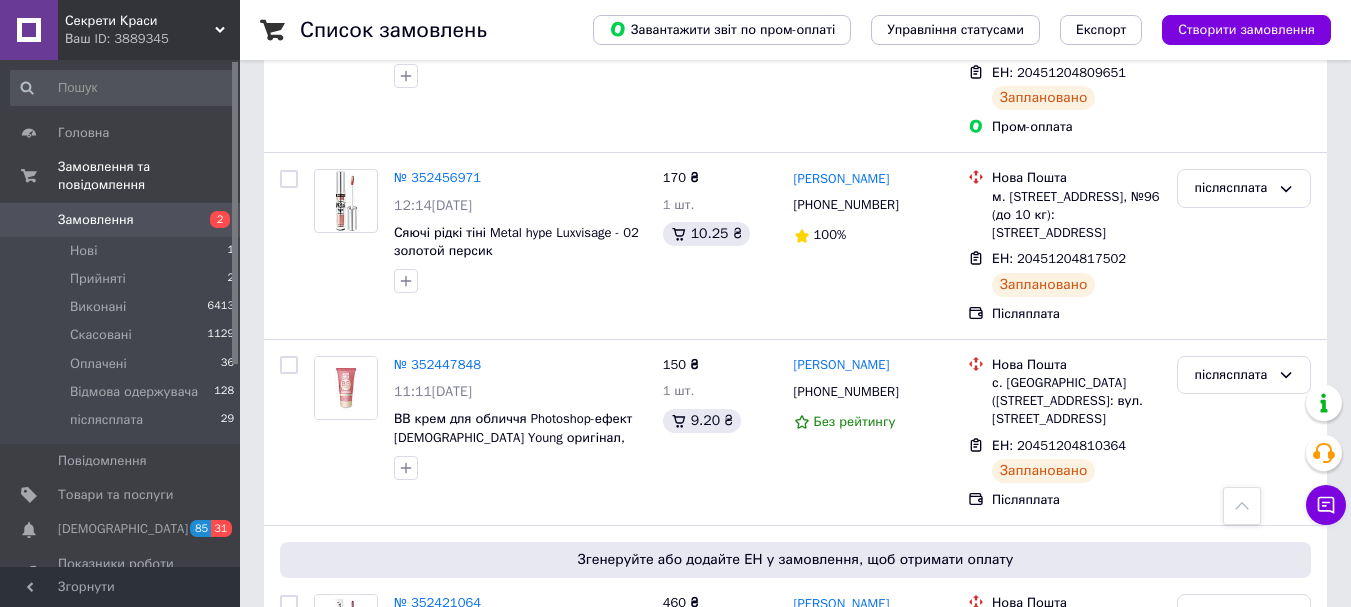scroll, scrollTop: 1300, scrollLeft: 0, axis: vertical 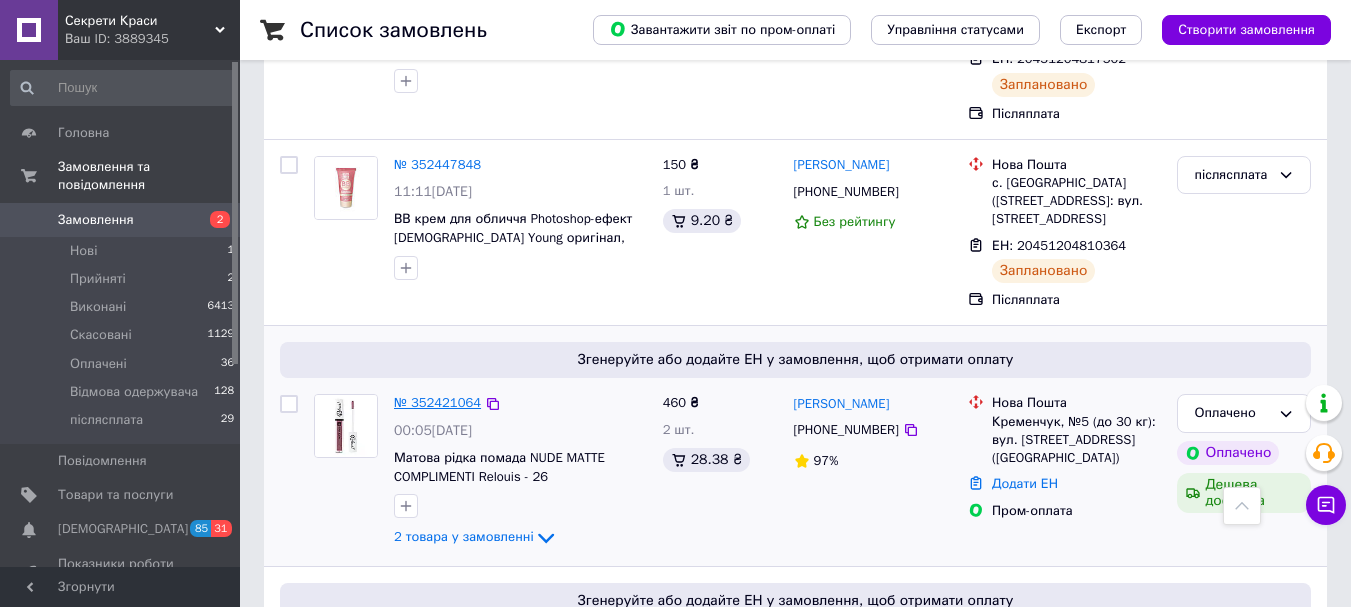 click on "№ 352421064" at bounding box center [437, 402] 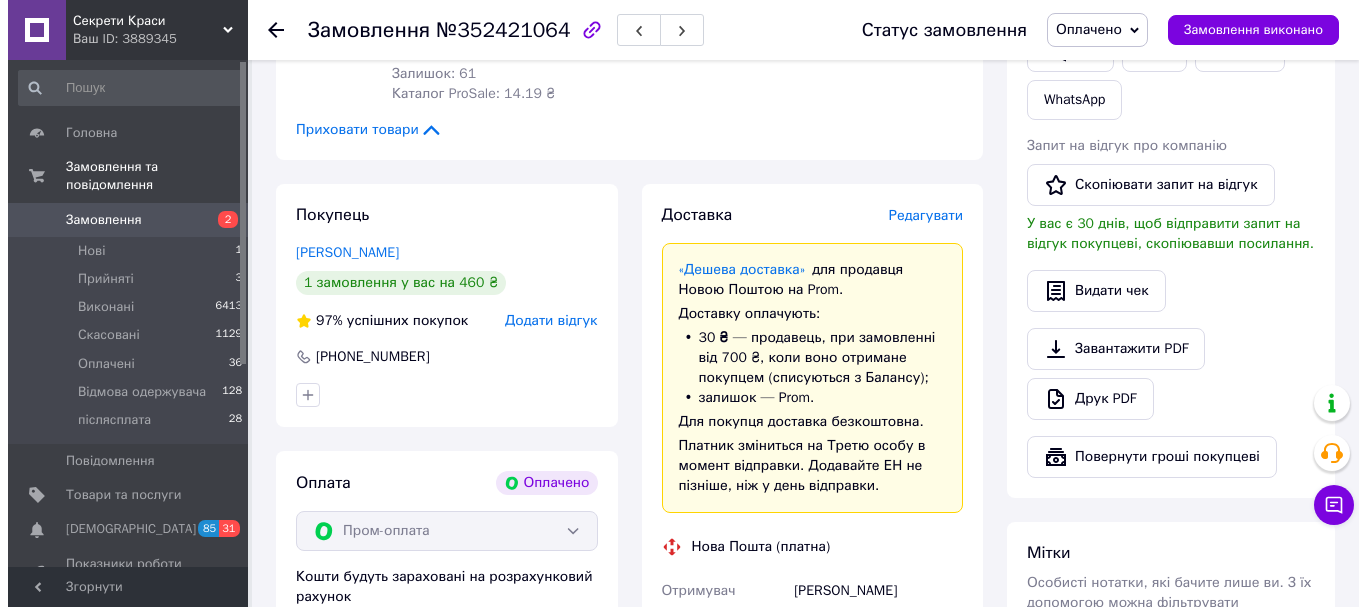 scroll, scrollTop: 549, scrollLeft: 0, axis: vertical 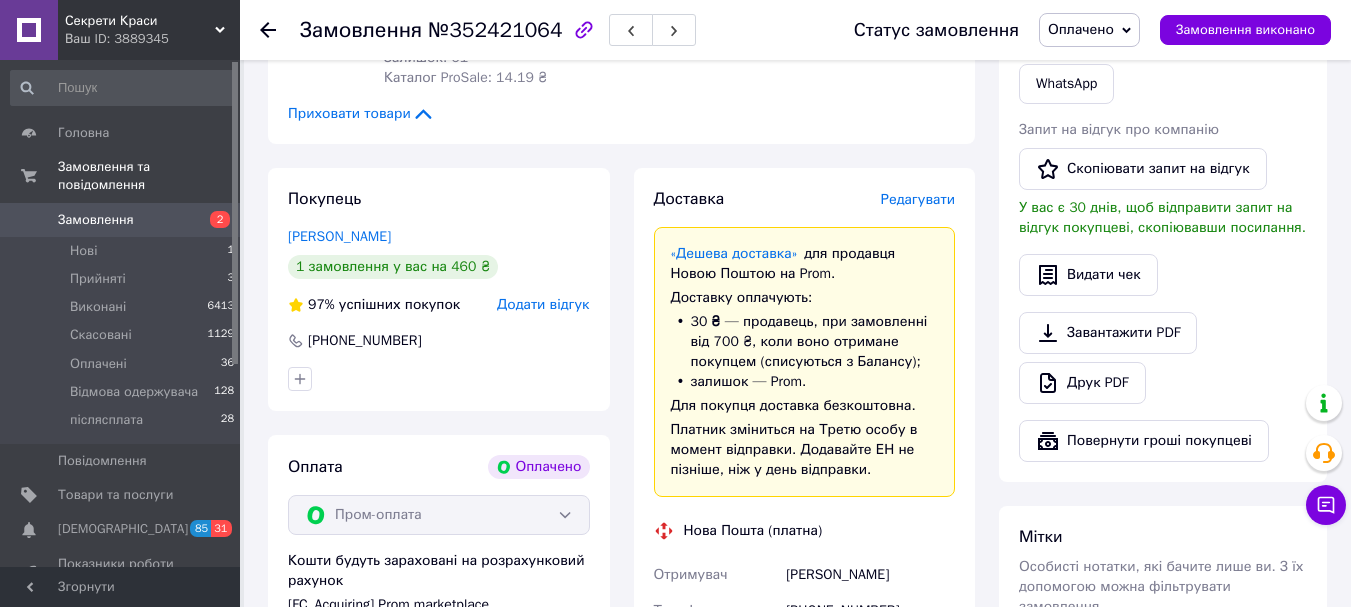 click on "Редагувати" at bounding box center [918, 199] 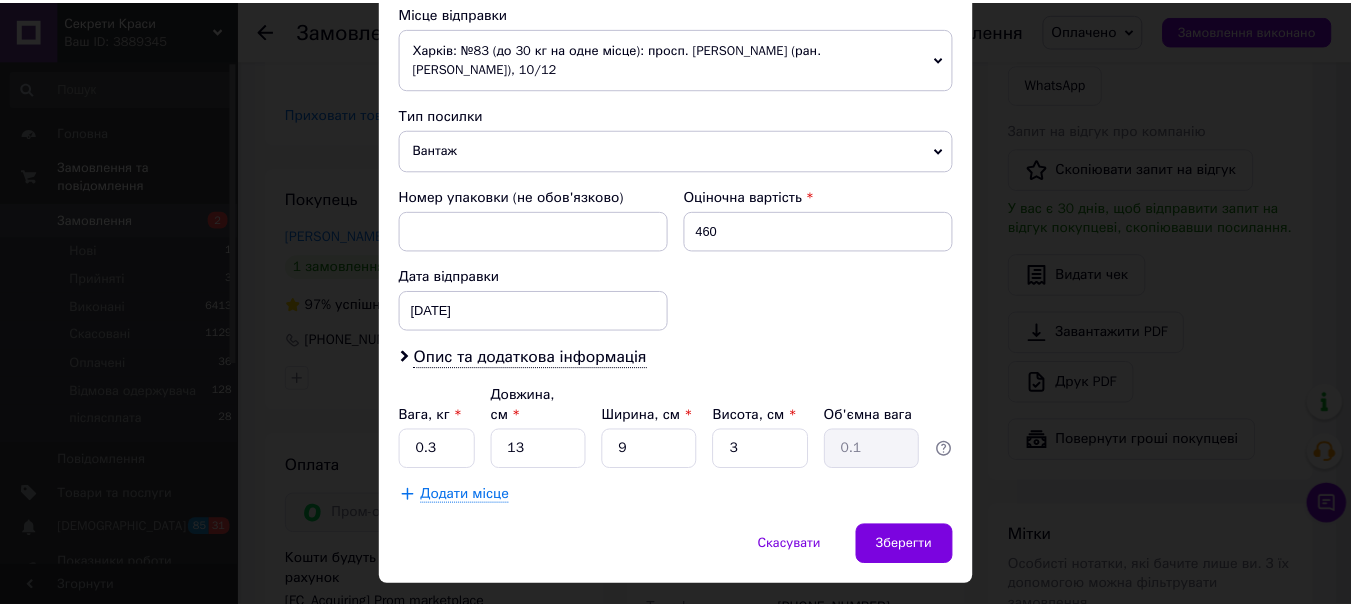 scroll, scrollTop: 741, scrollLeft: 0, axis: vertical 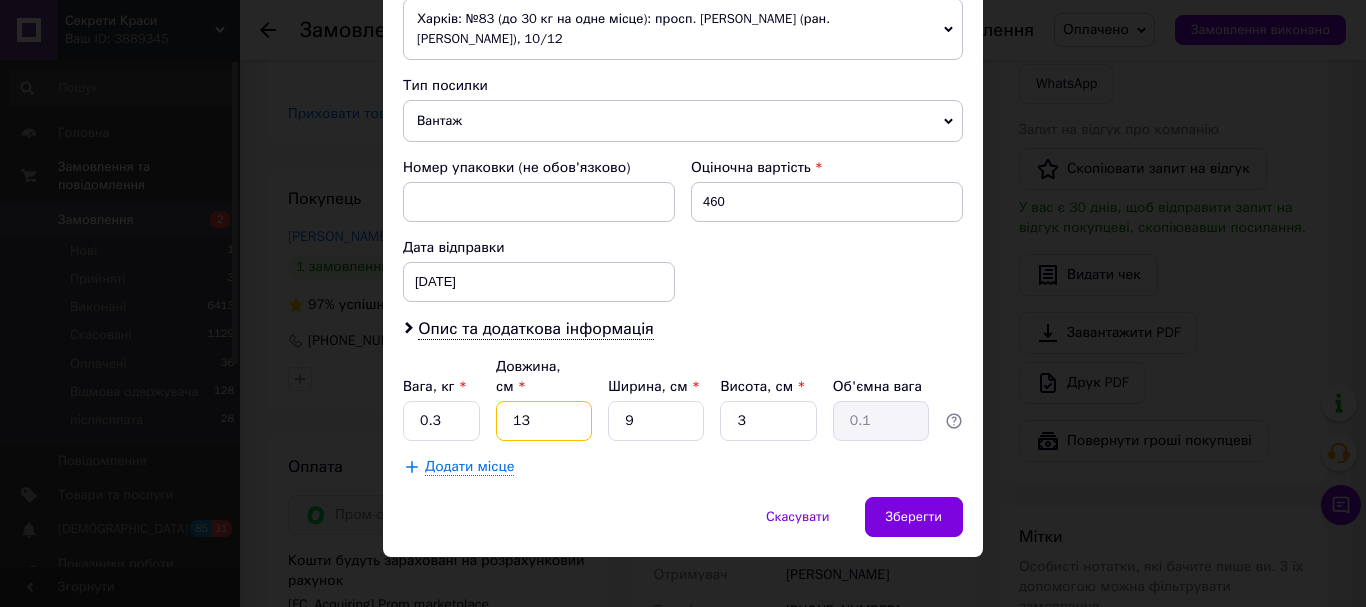 click on "13" at bounding box center [544, 421] 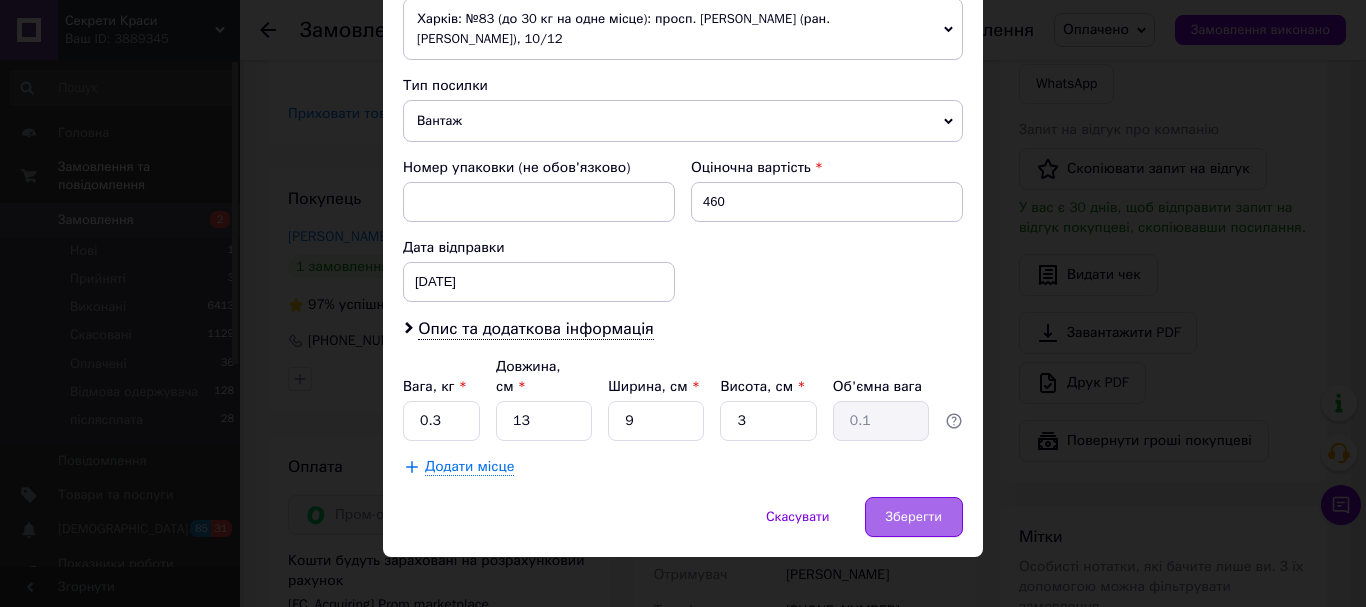 click on "Зберегти" at bounding box center [914, 517] 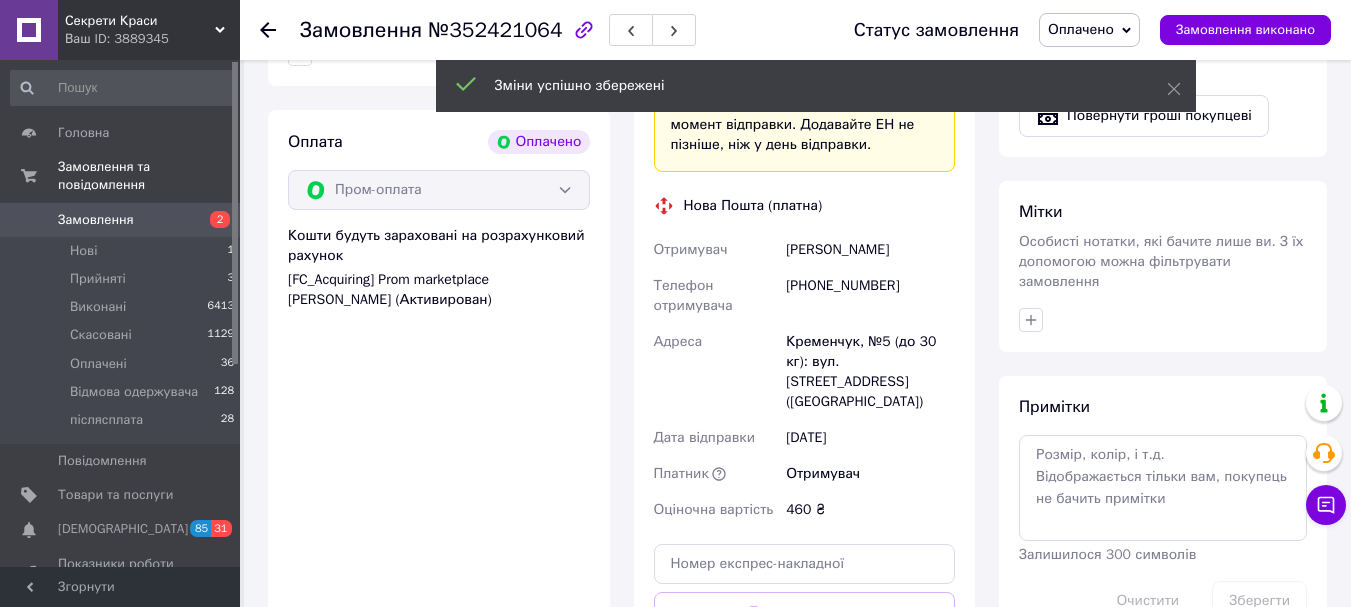 scroll, scrollTop: 1049, scrollLeft: 0, axis: vertical 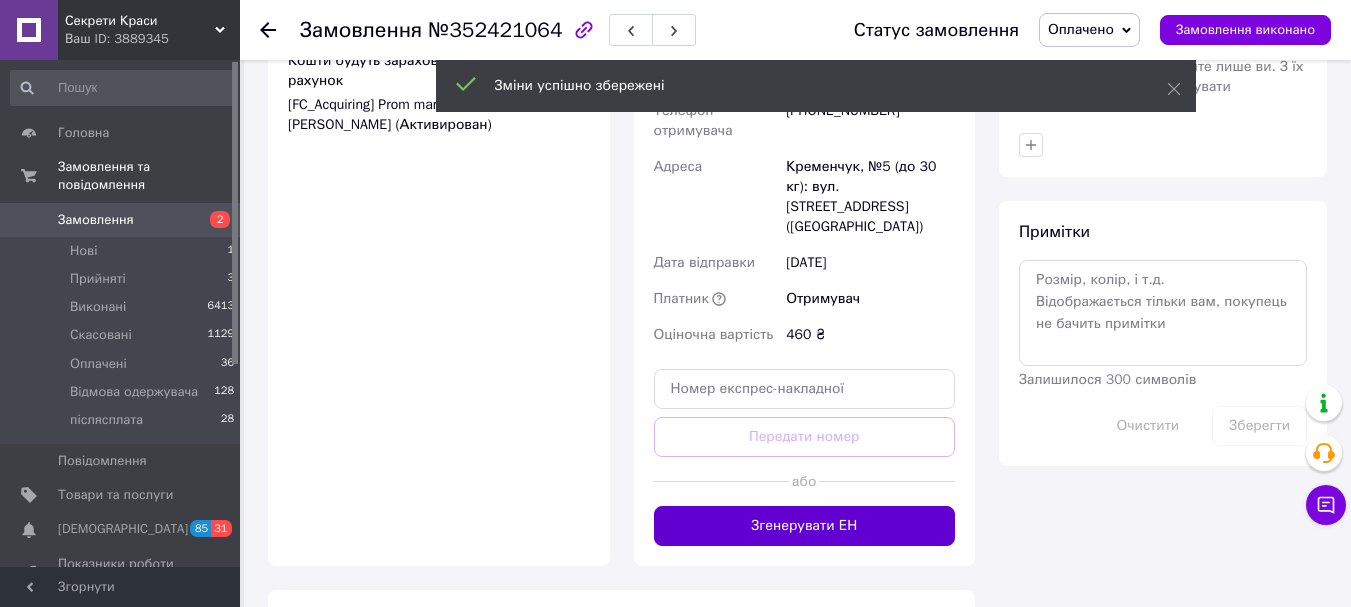 click on "Згенерувати ЕН" at bounding box center [805, 526] 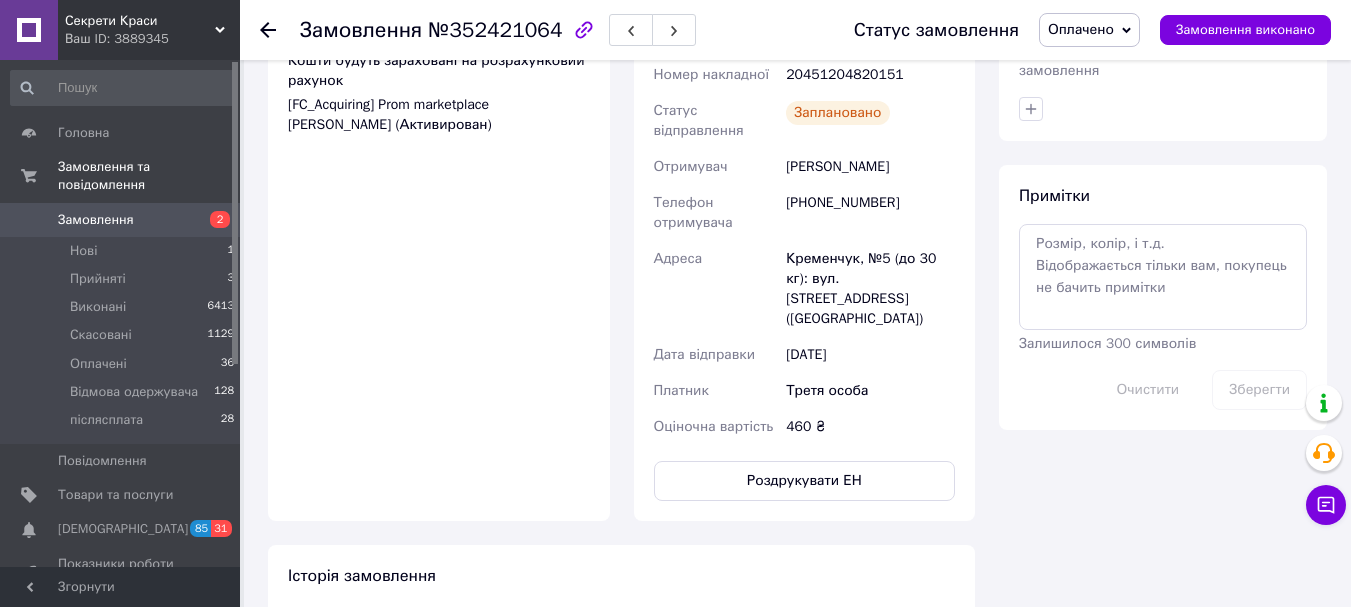 click 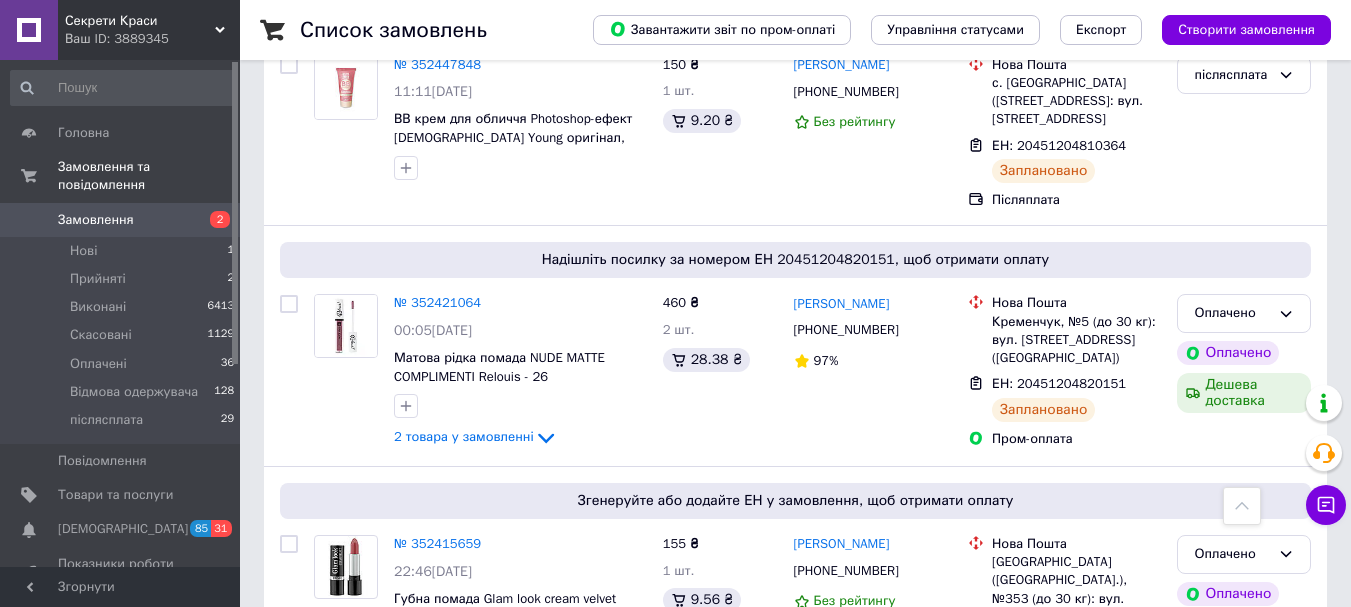scroll, scrollTop: 1500, scrollLeft: 0, axis: vertical 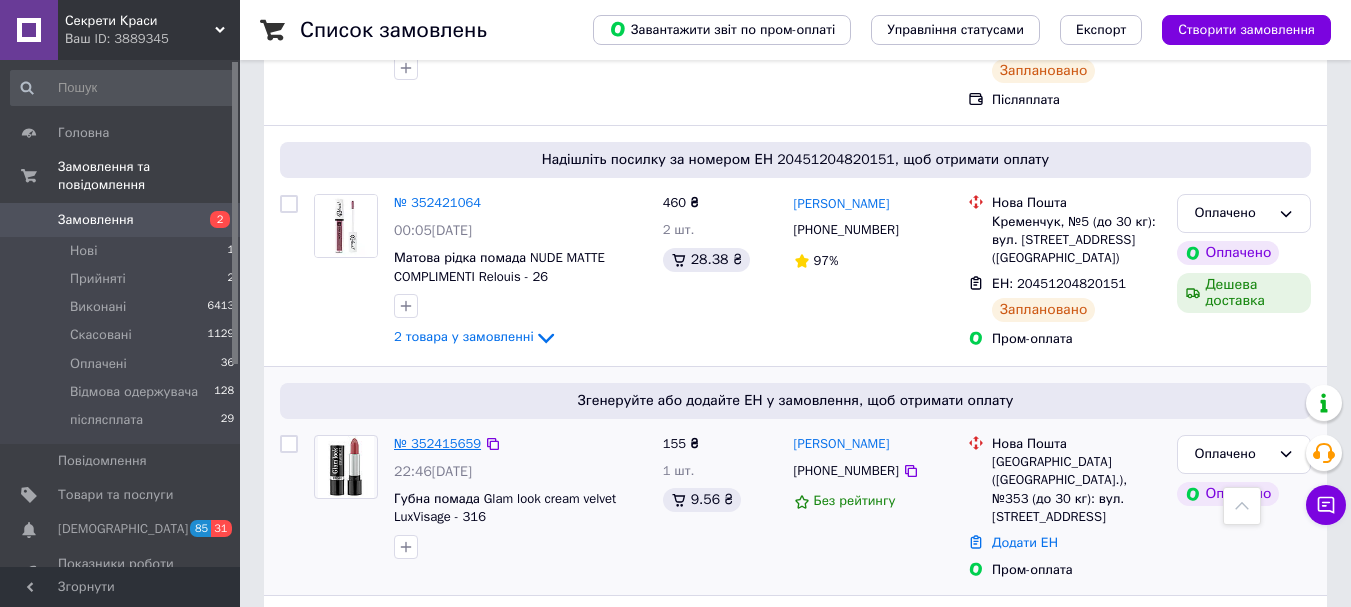 click on "№ 352415659" at bounding box center (437, 443) 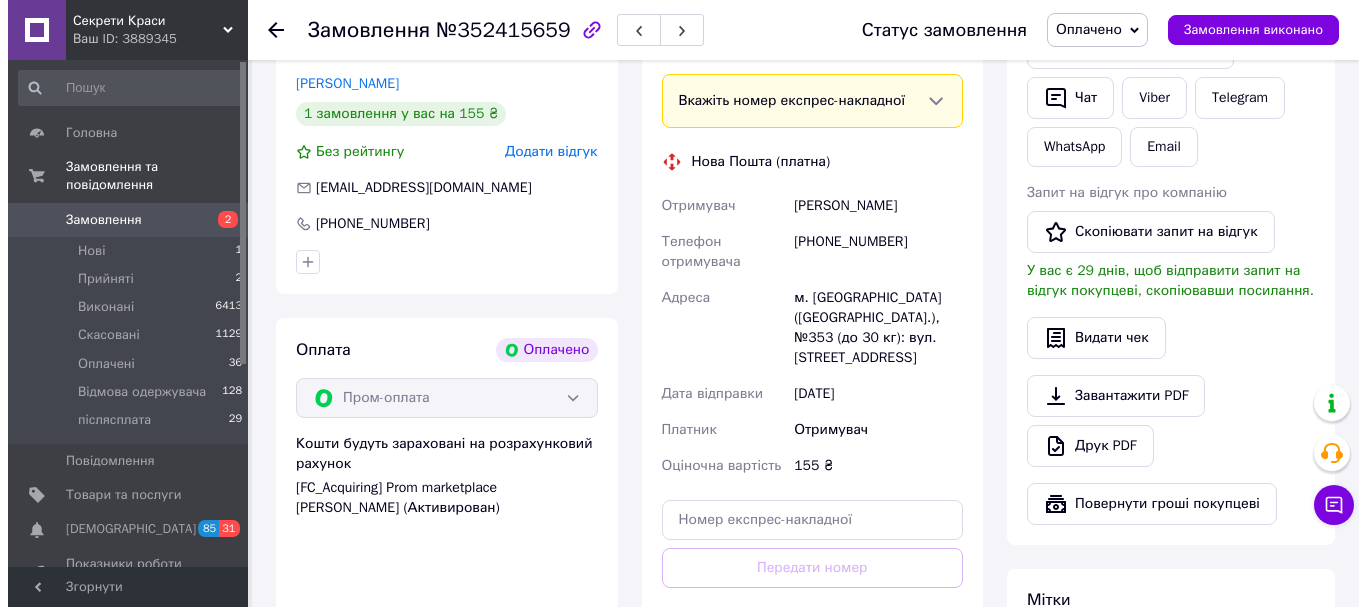 scroll, scrollTop: 412, scrollLeft: 0, axis: vertical 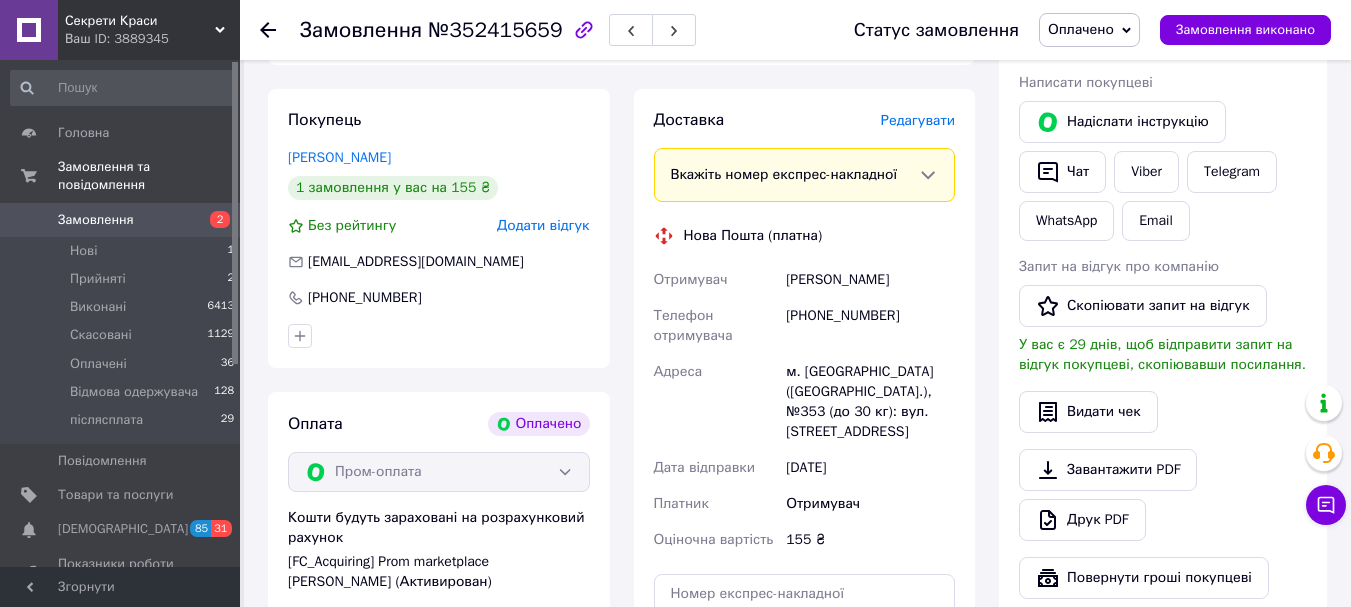 click on "Редагувати" at bounding box center (918, 120) 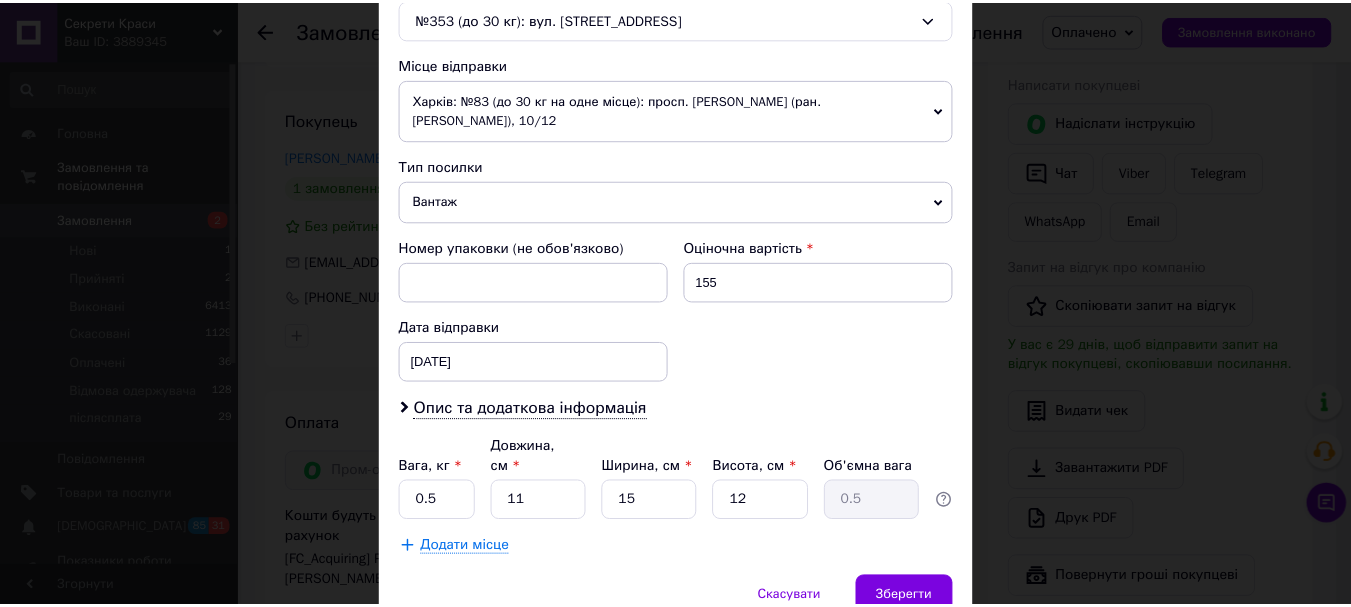 scroll, scrollTop: 741, scrollLeft: 0, axis: vertical 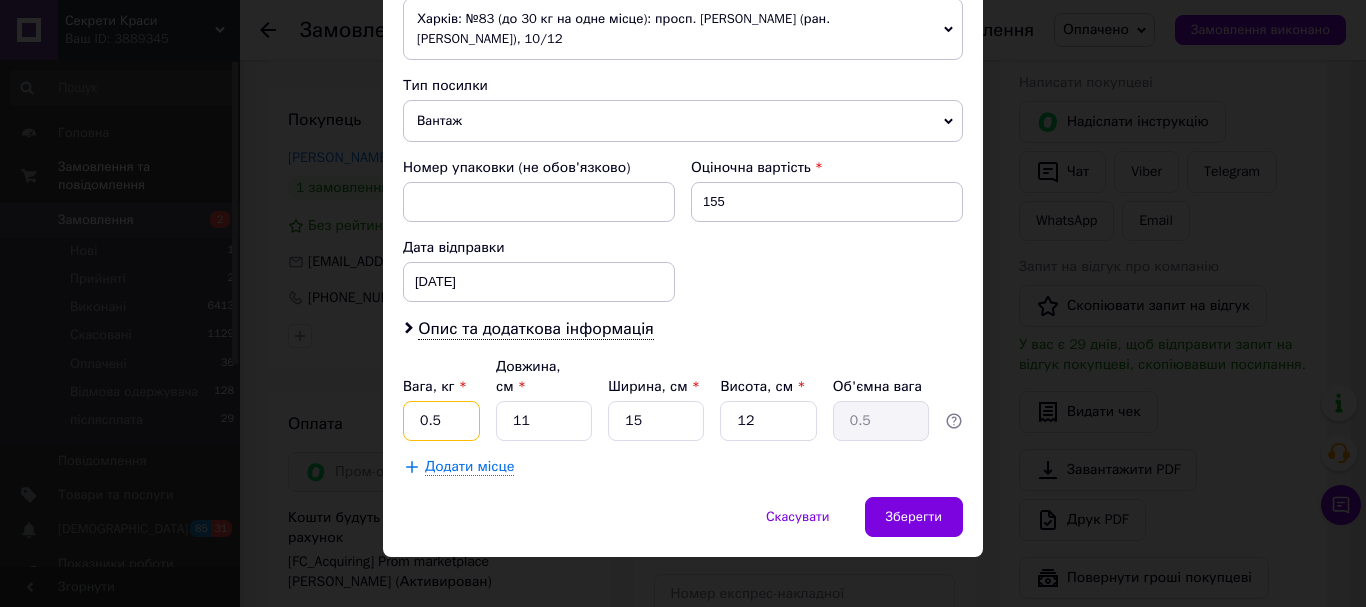 click on "0.5" at bounding box center (441, 421) 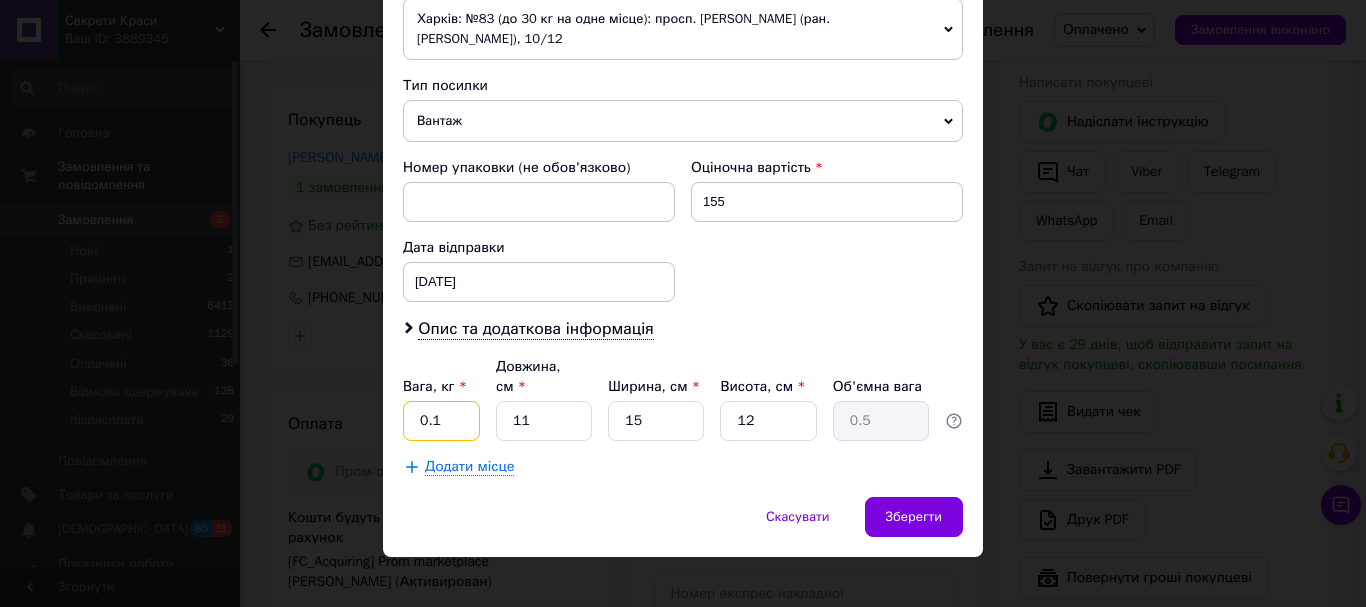 type on "0.1" 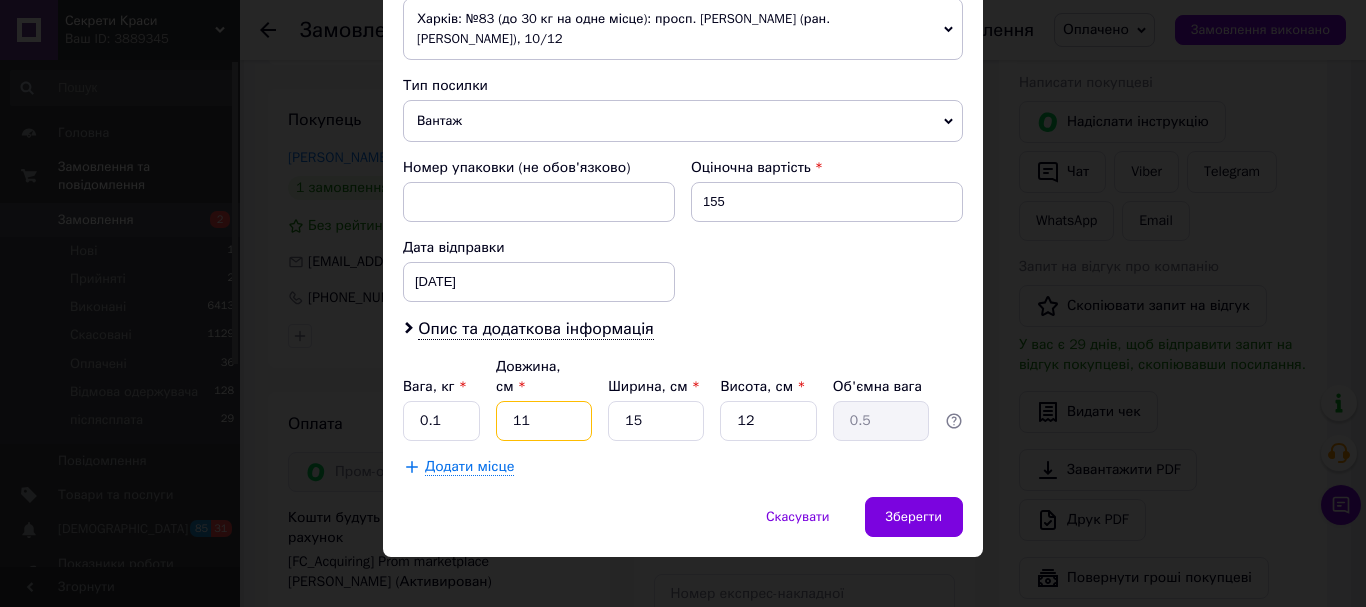 click on "11" at bounding box center (544, 421) 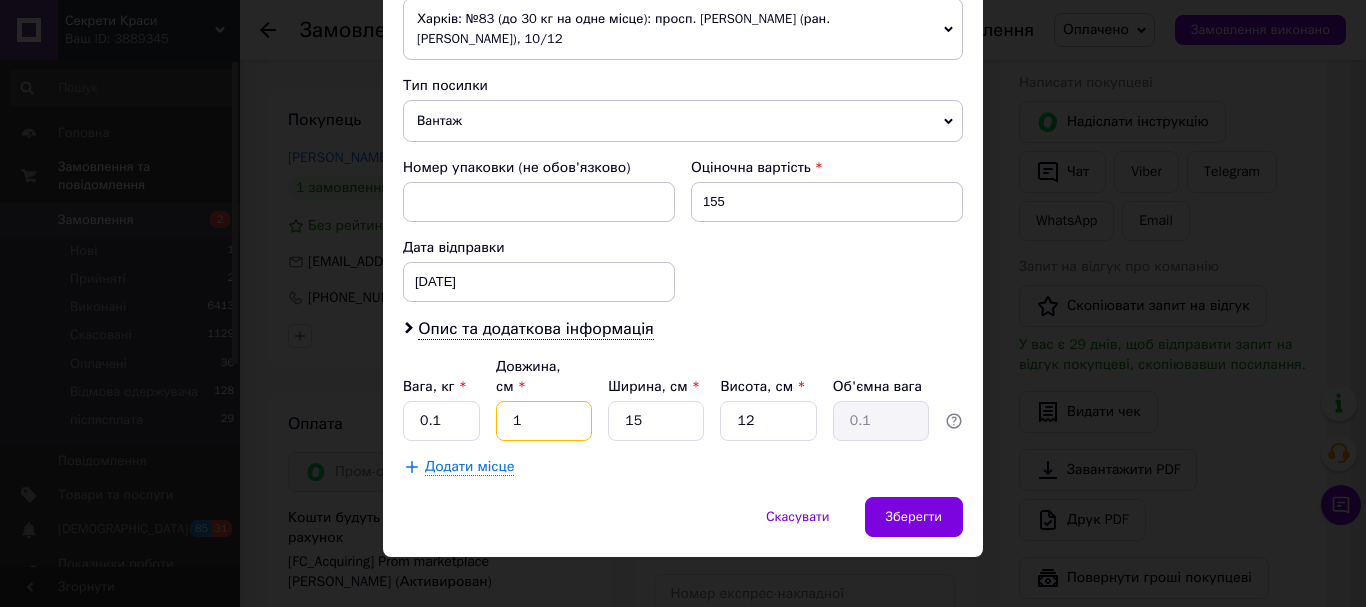 type on "12" 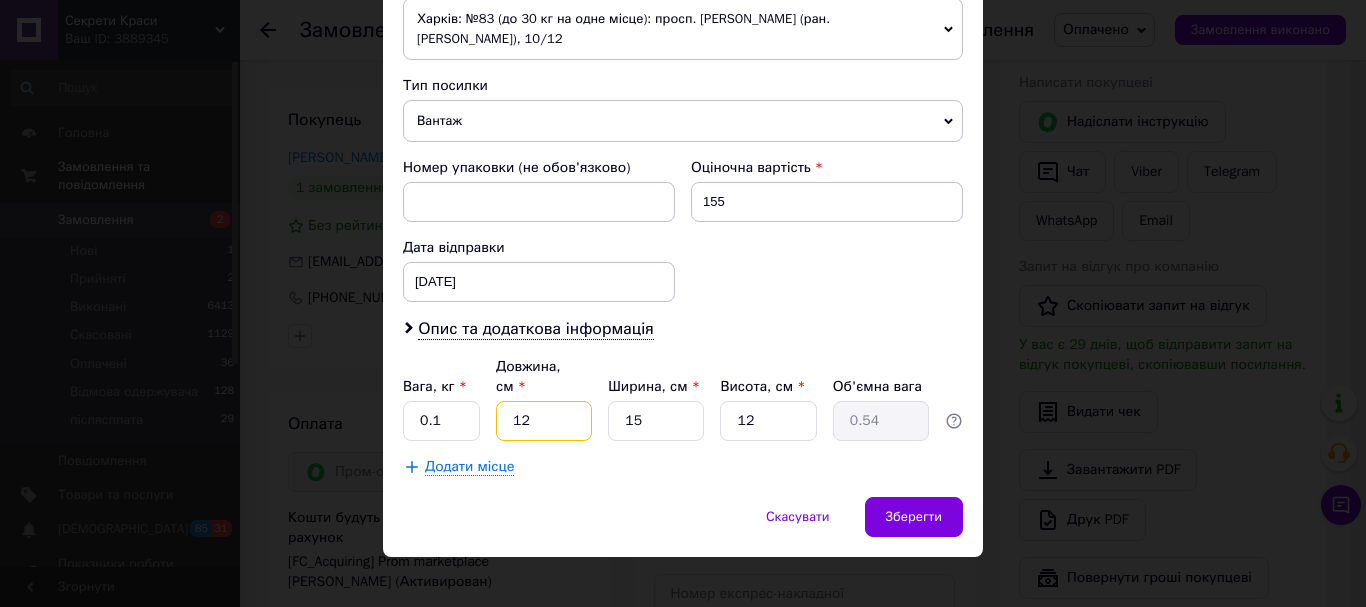 type on "12" 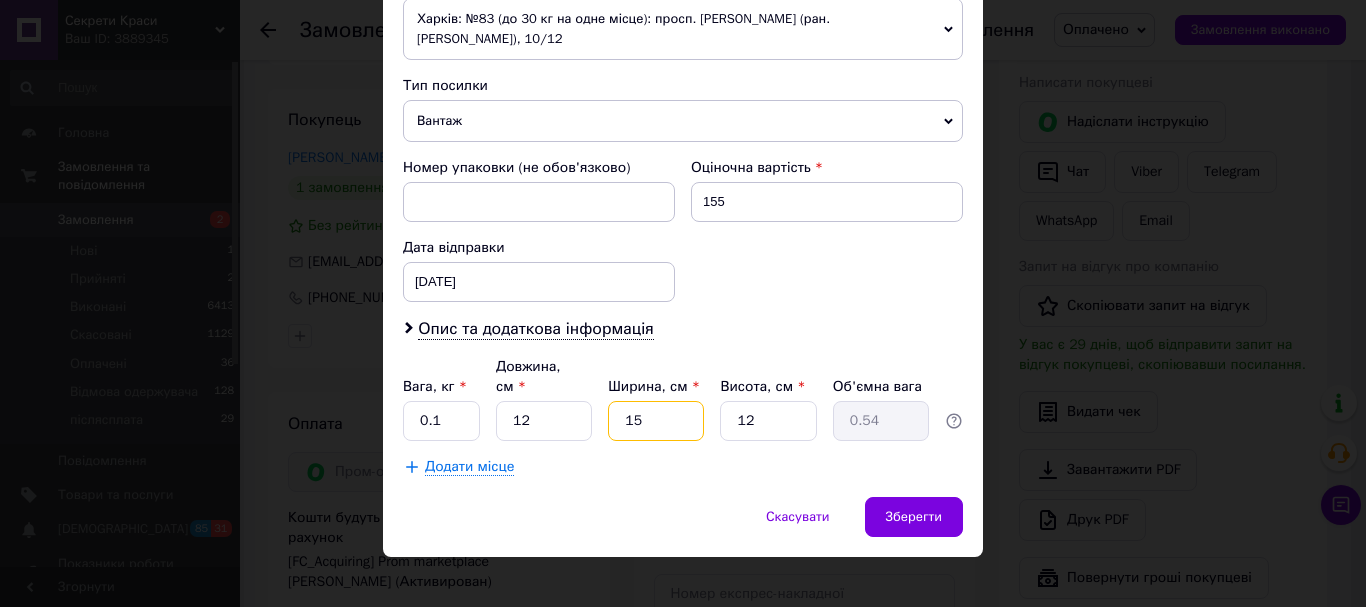 drag, startPoint x: 649, startPoint y: 406, endPoint x: 614, endPoint y: 420, distance: 37.696156 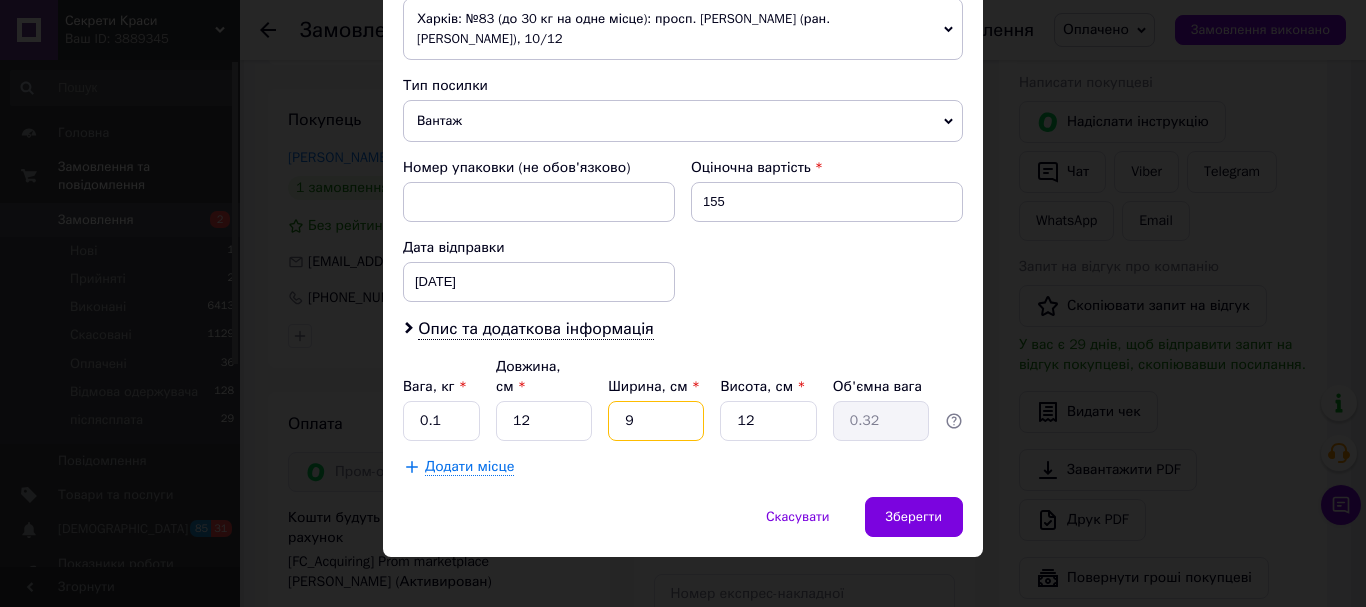 type on "9" 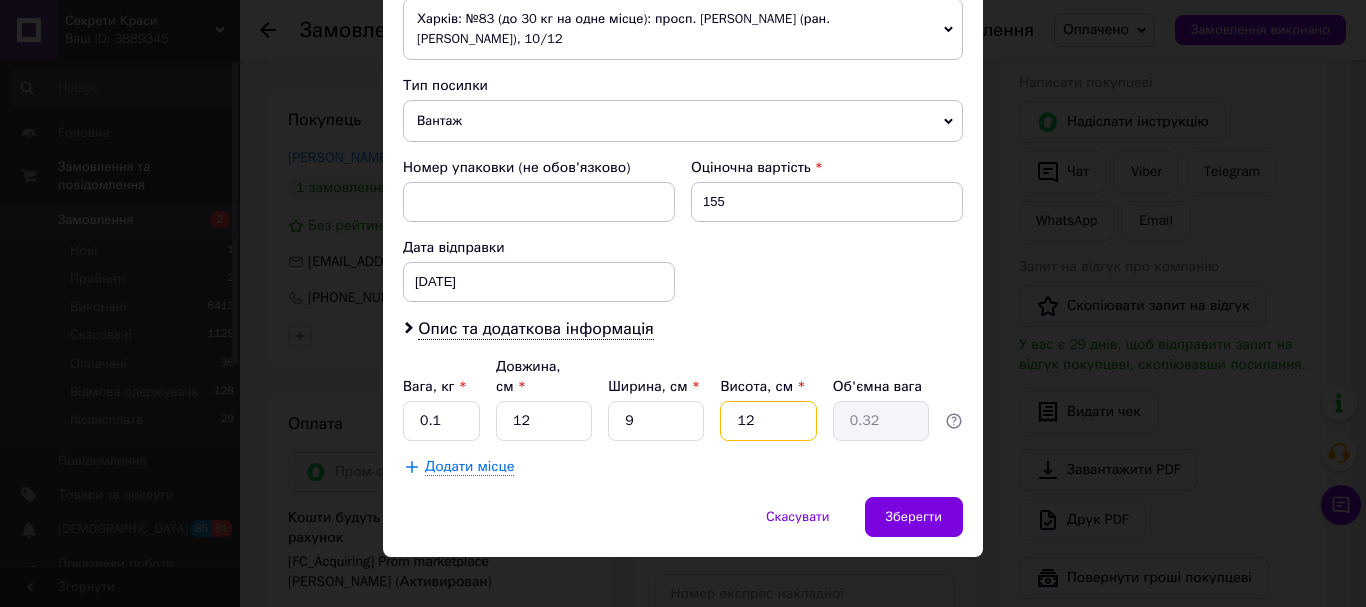 drag, startPoint x: 756, startPoint y: 396, endPoint x: 725, endPoint y: 416, distance: 36.891735 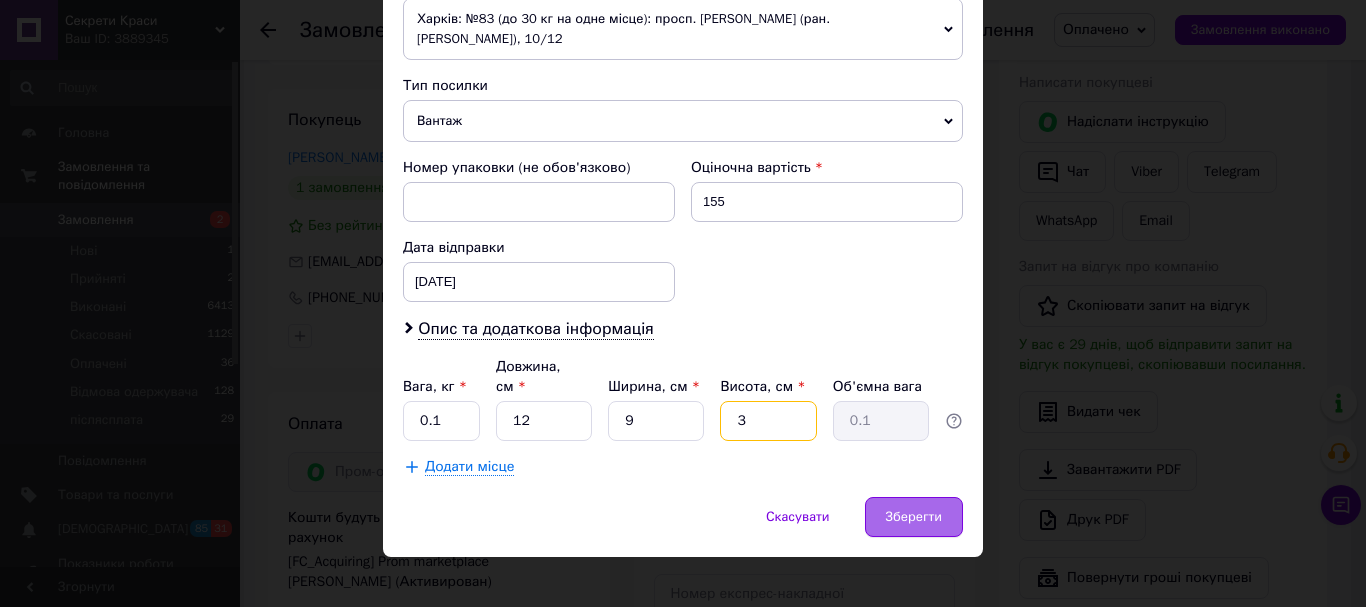 type on "3" 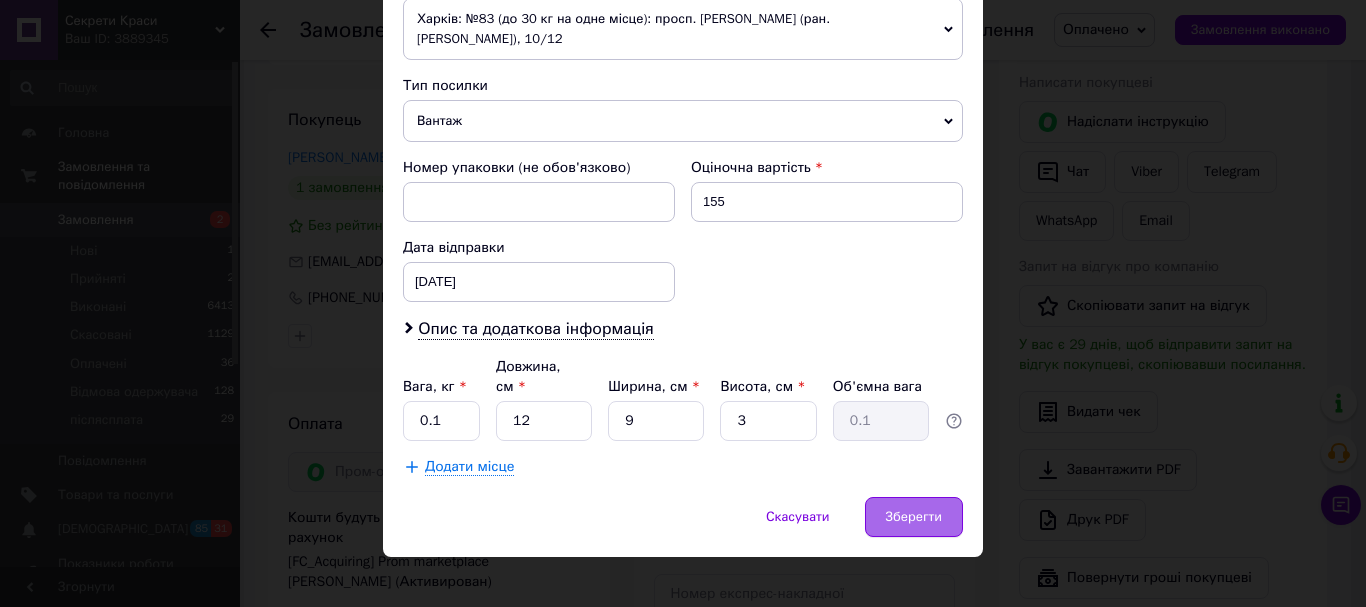 click on "Зберегти" at bounding box center [914, 517] 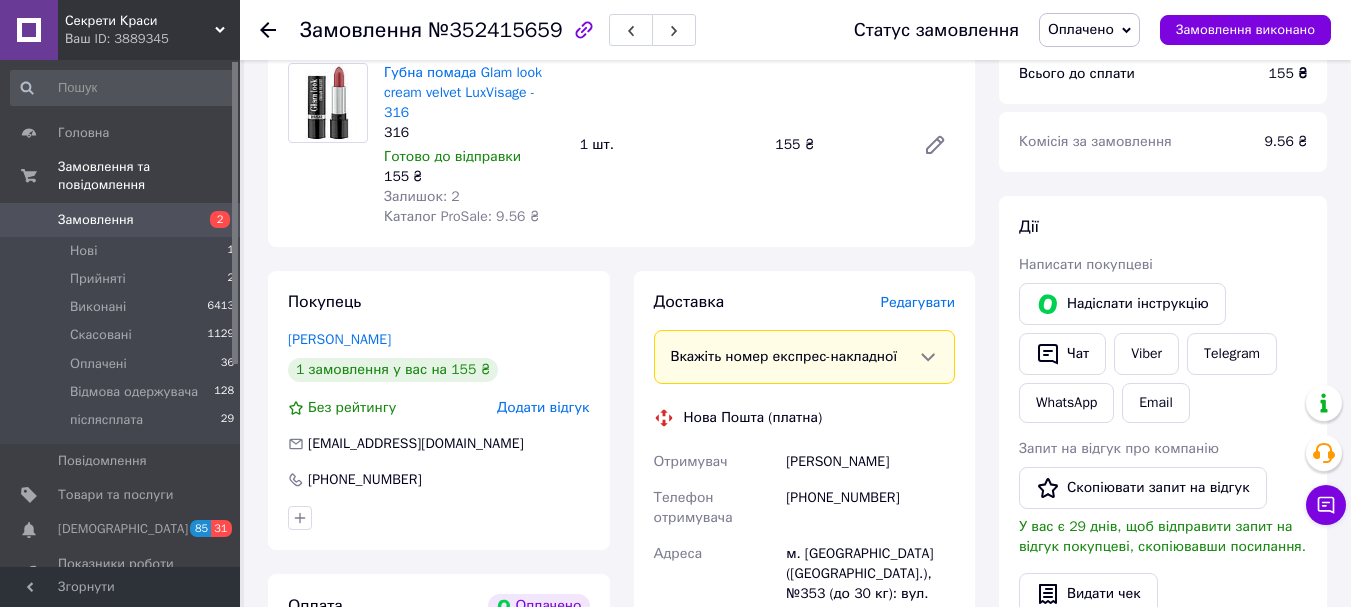 scroll, scrollTop: 512, scrollLeft: 0, axis: vertical 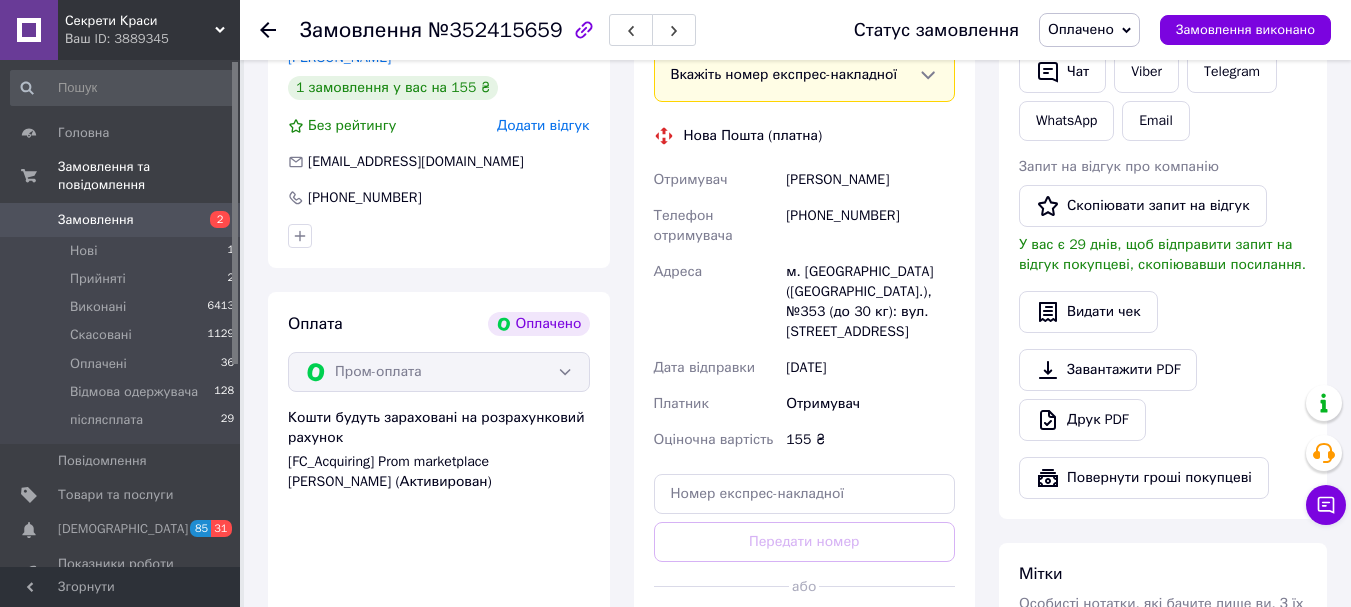 click on "Згенерувати ЕН" at bounding box center [805, 631] 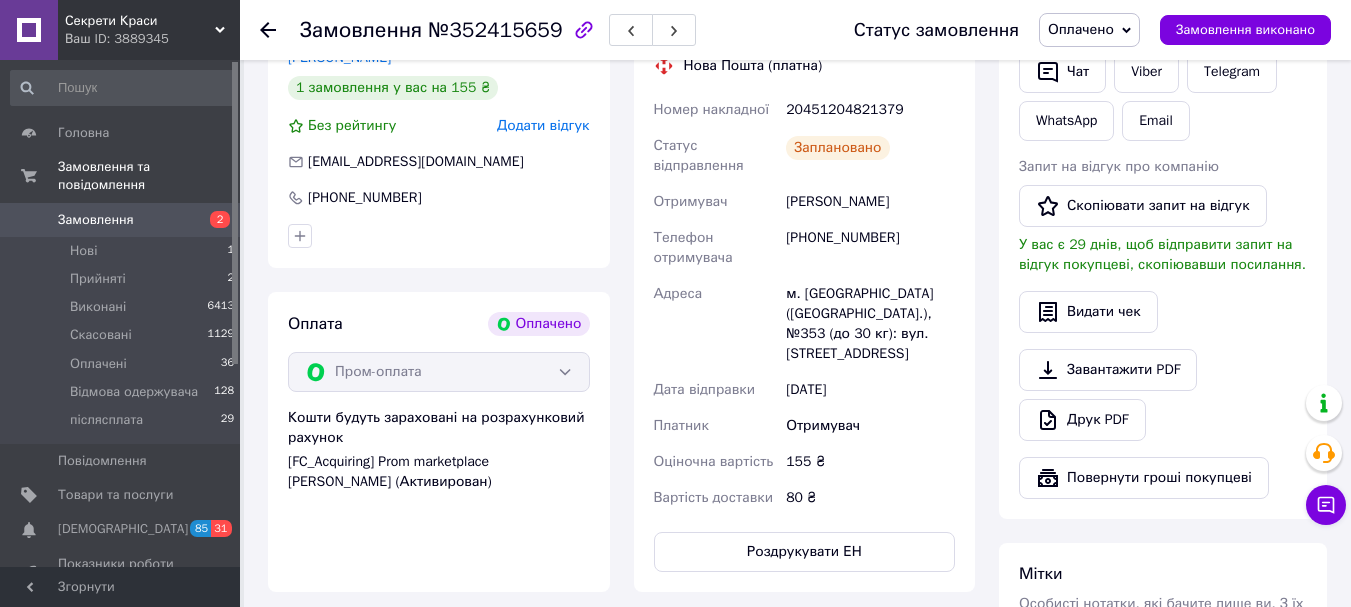 click at bounding box center [280, 30] 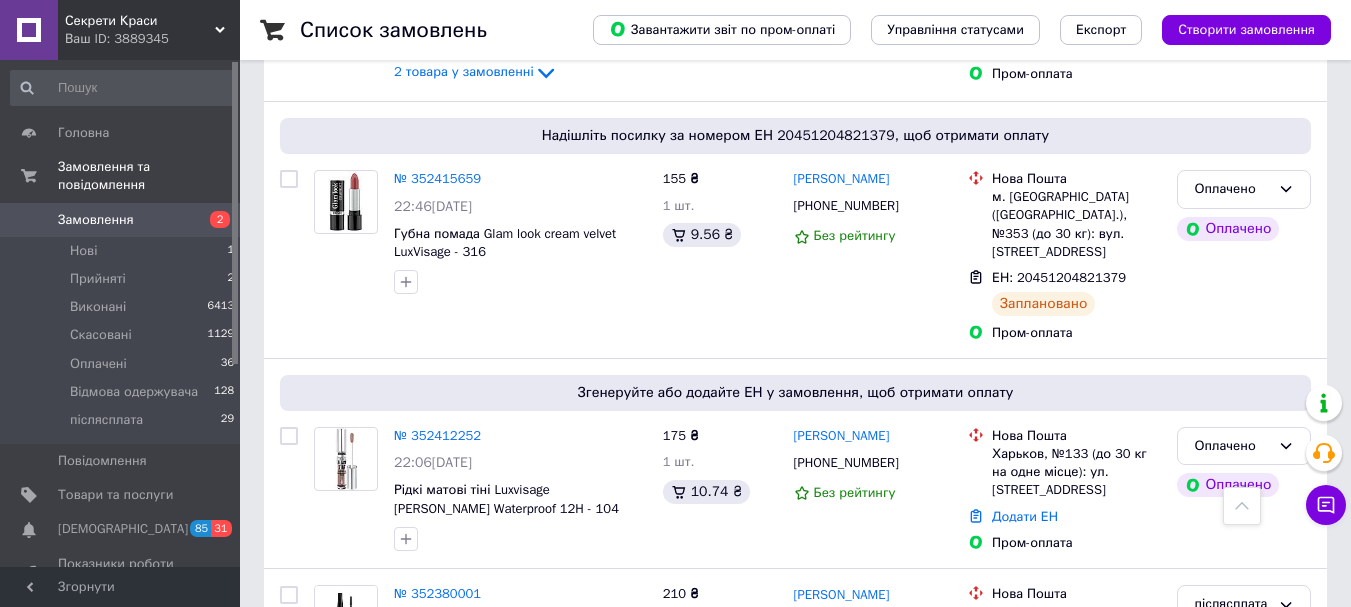 scroll, scrollTop: 1800, scrollLeft: 0, axis: vertical 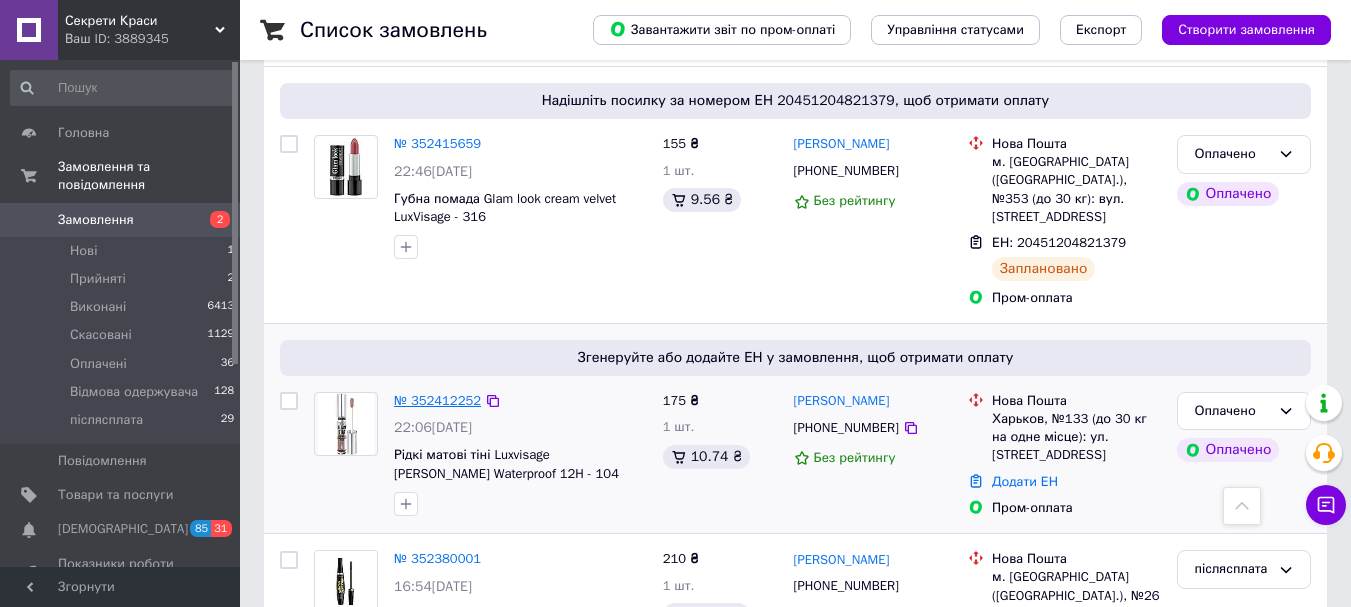click on "№ 352412252" at bounding box center (437, 400) 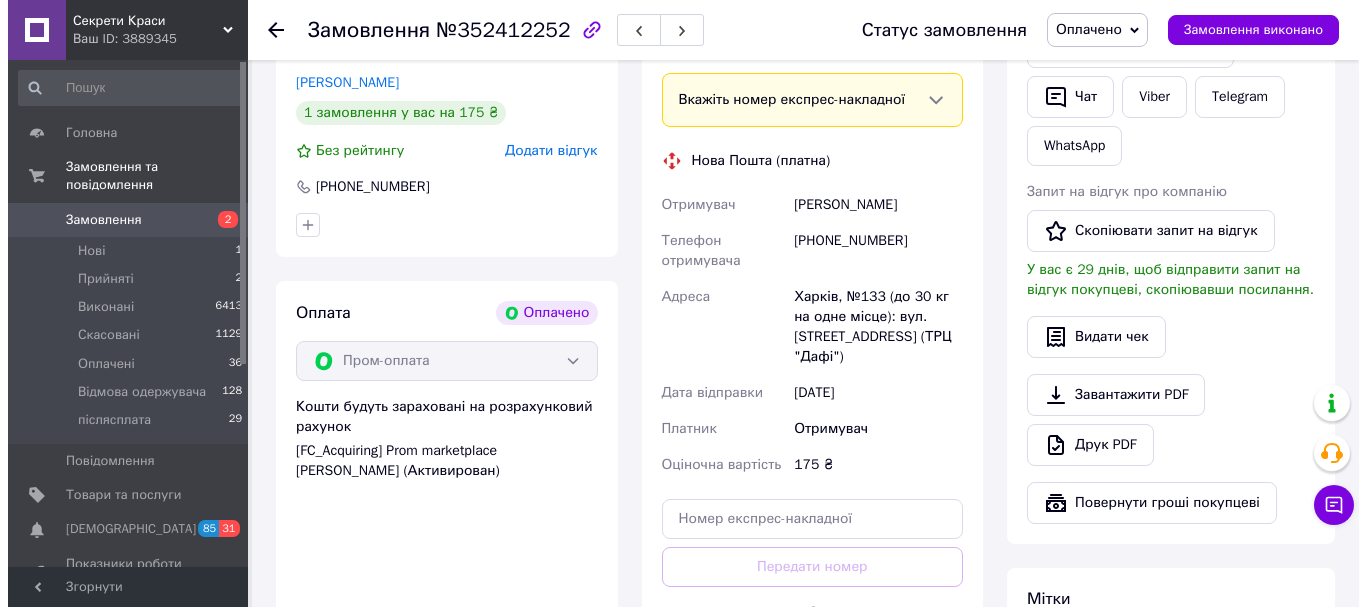 scroll, scrollTop: 376, scrollLeft: 0, axis: vertical 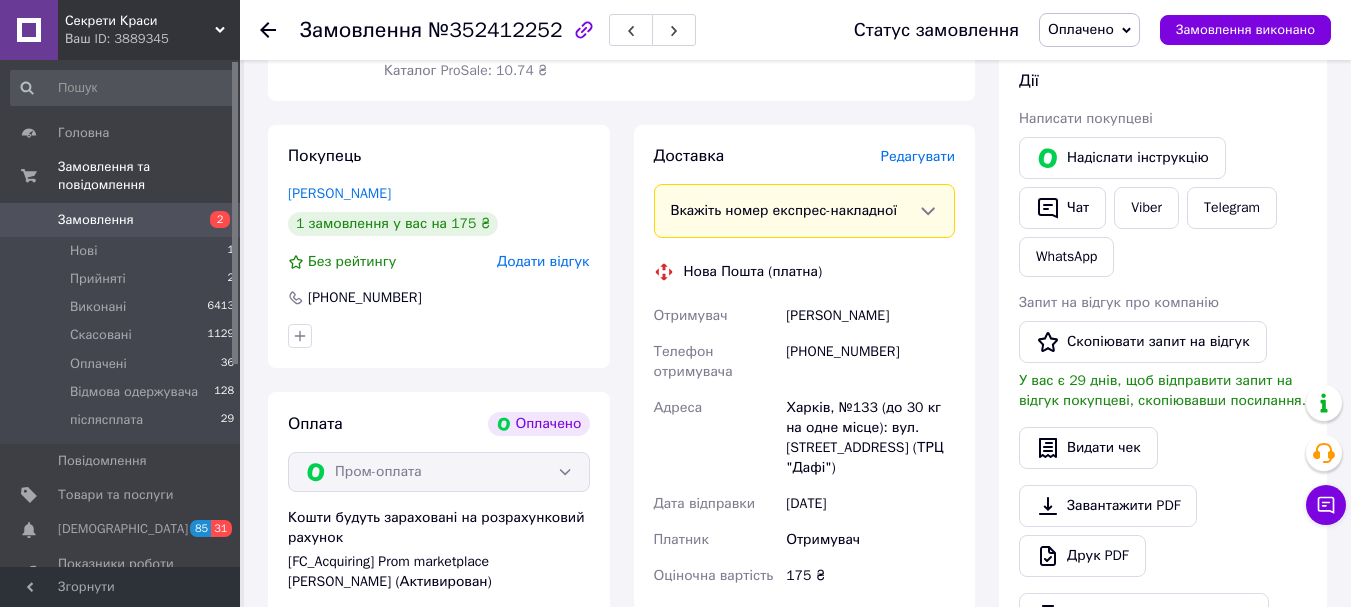 click on "Редагувати" at bounding box center (918, 156) 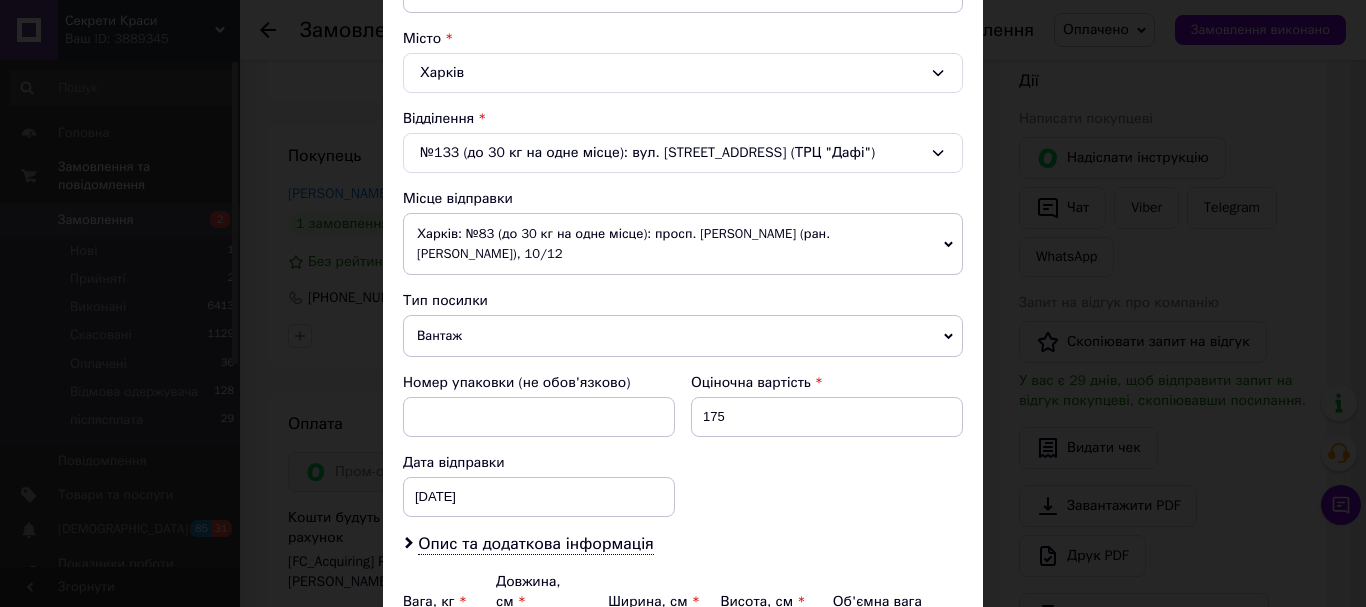 scroll, scrollTop: 741, scrollLeft: 0, axis: vertical 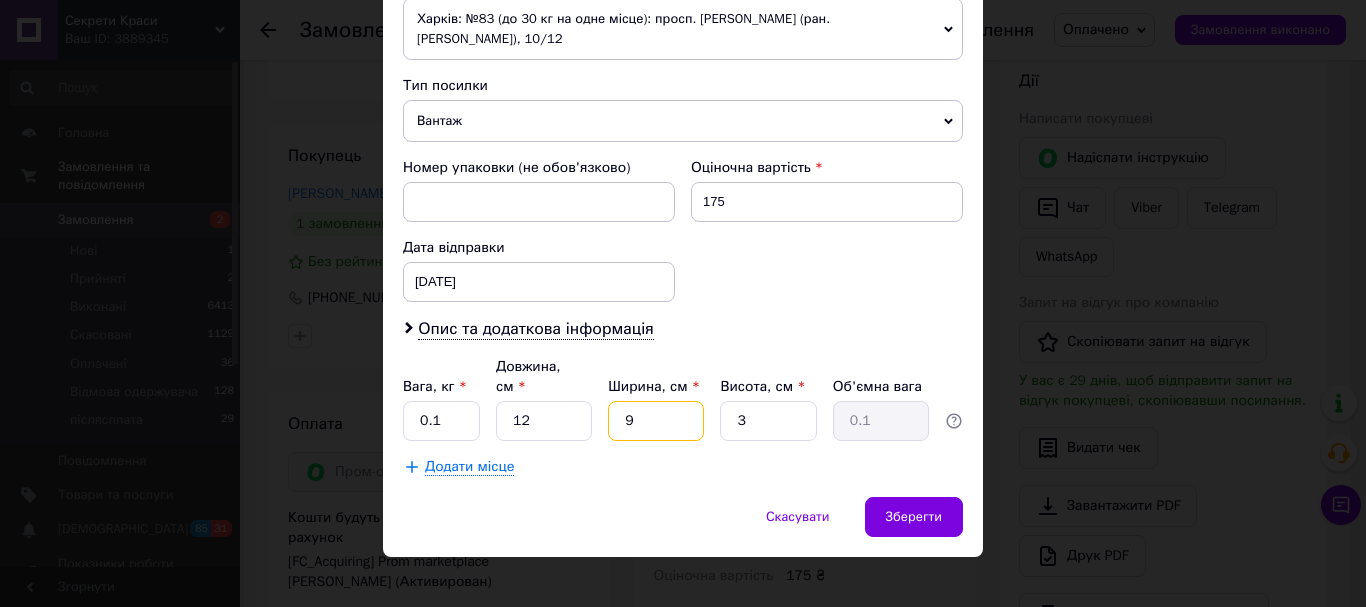 click on "9" at bounding box center (656, 421) 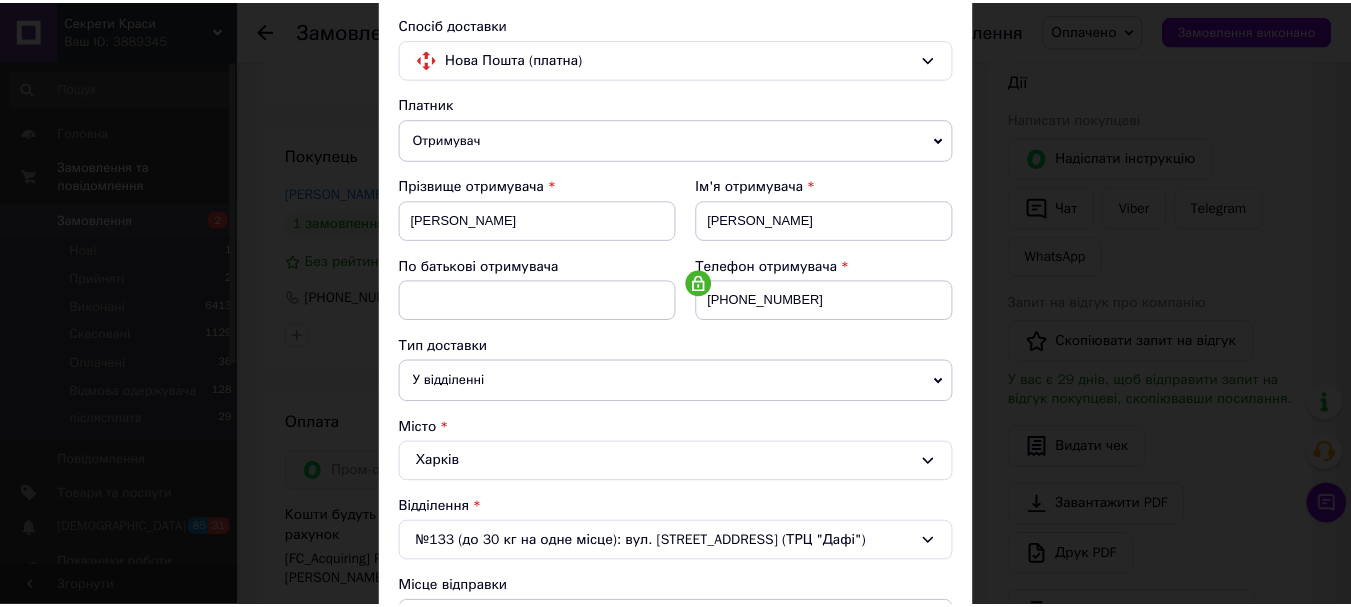 scroll, scrollTop: 0, scrollLeft: 0, axis: both 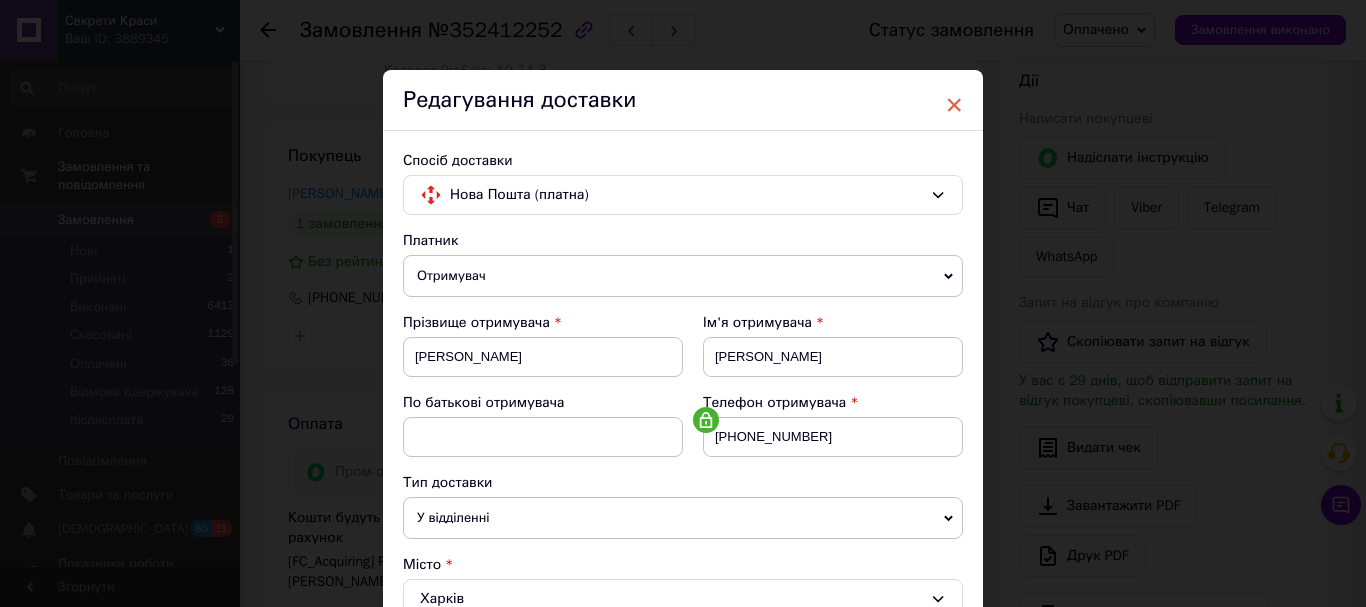 click on "×" at bounding box center (954, 105) 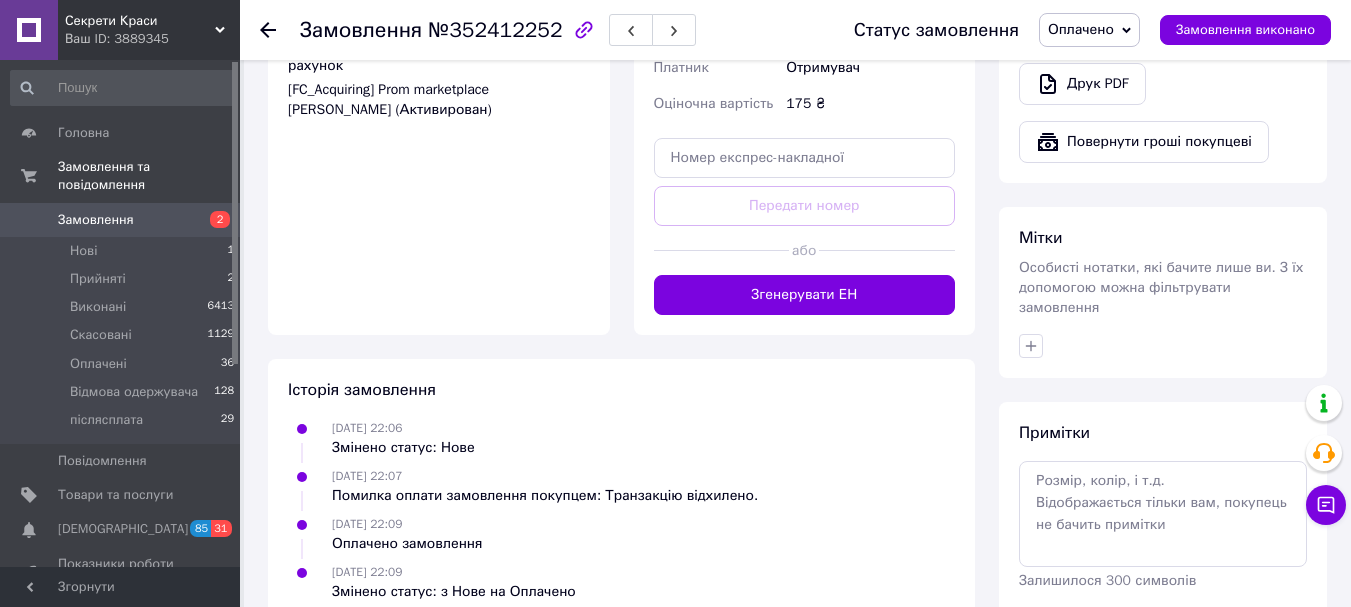 scroll, scrollTop: 912, scrollLeft: 0, axis: vertical 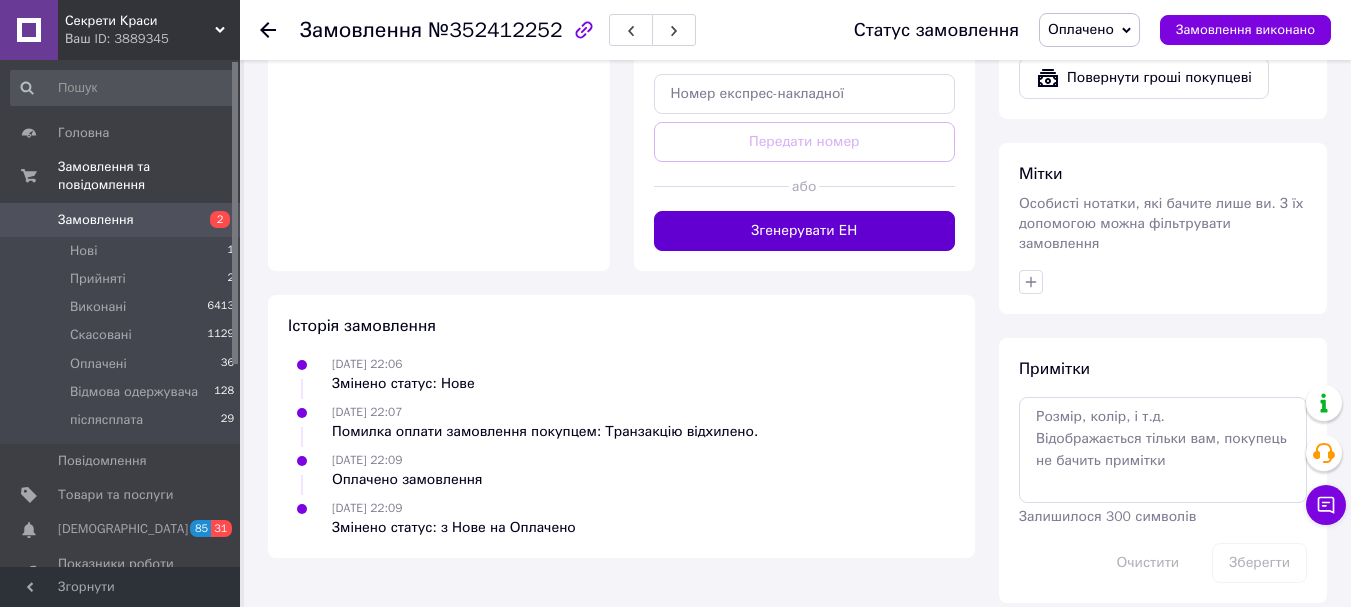 click on "Згенерувати ЕН" at bounding box center [805, 231] 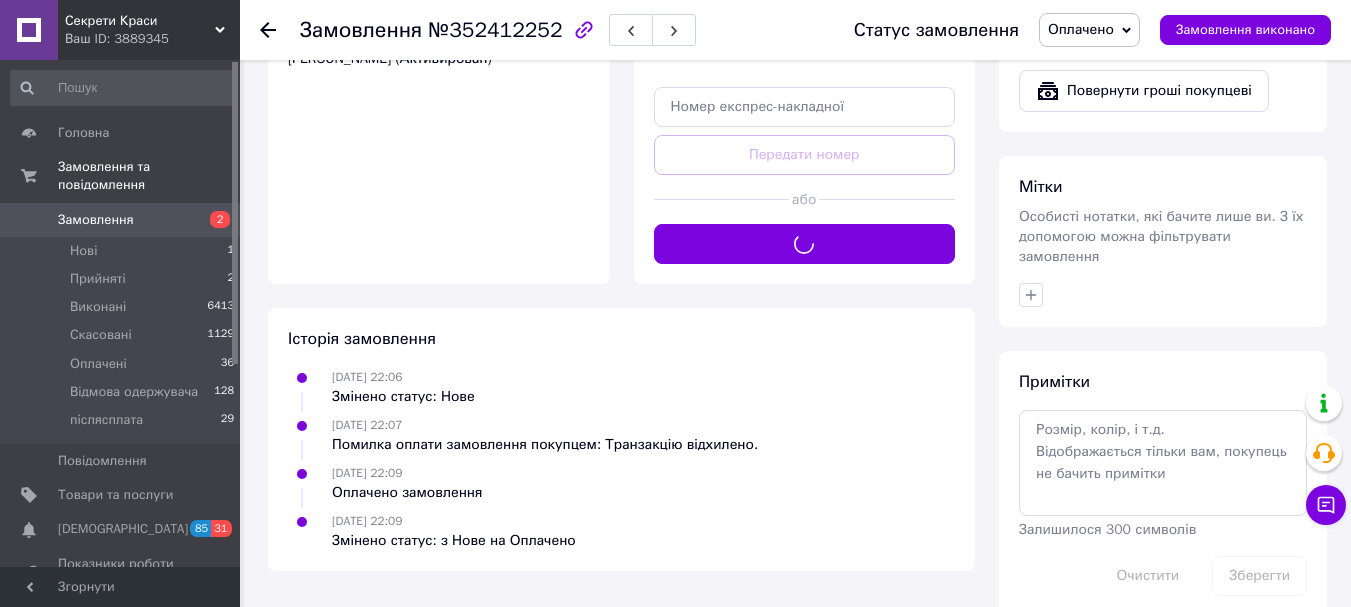 scroll, scrollTop: 712, scrollLeft: 0, axis: vertical 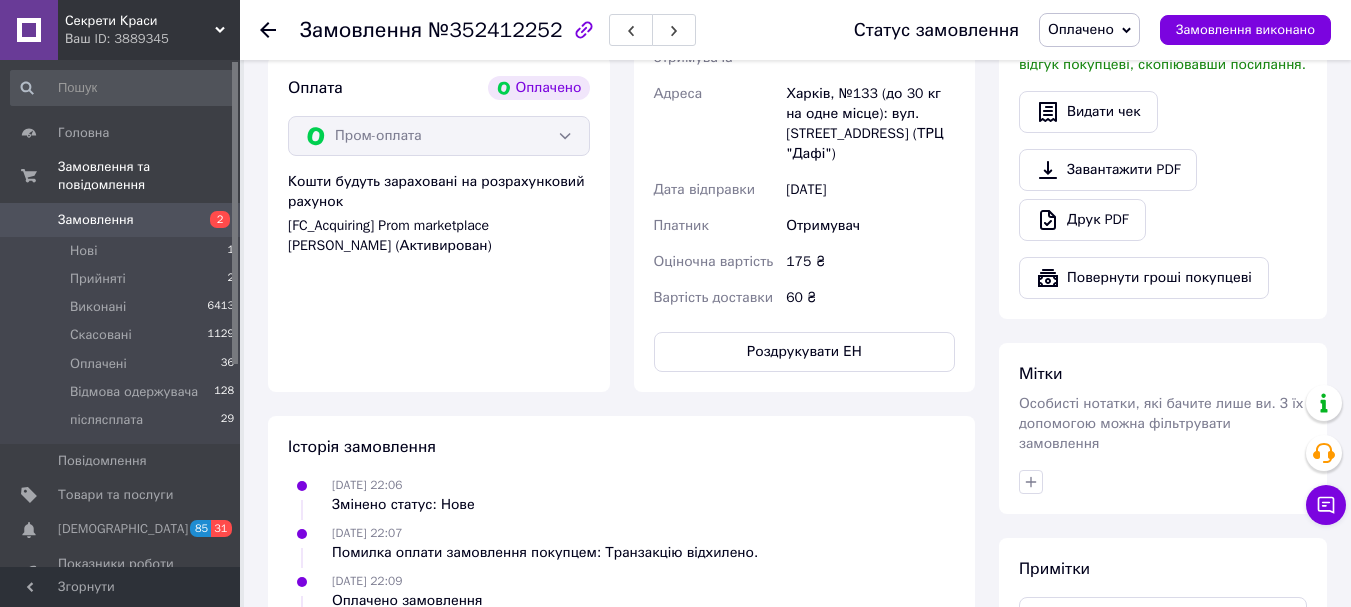 click 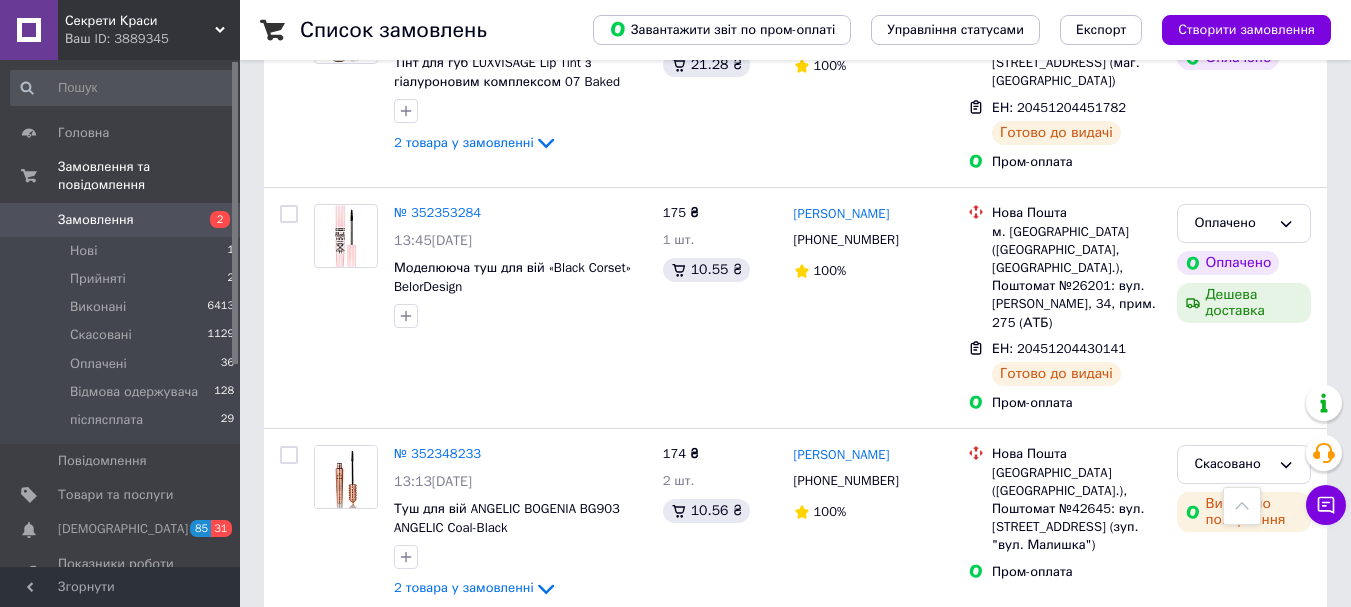 scroll, scrollTop: 3400, scrollLeft: 0, axis: vertical 